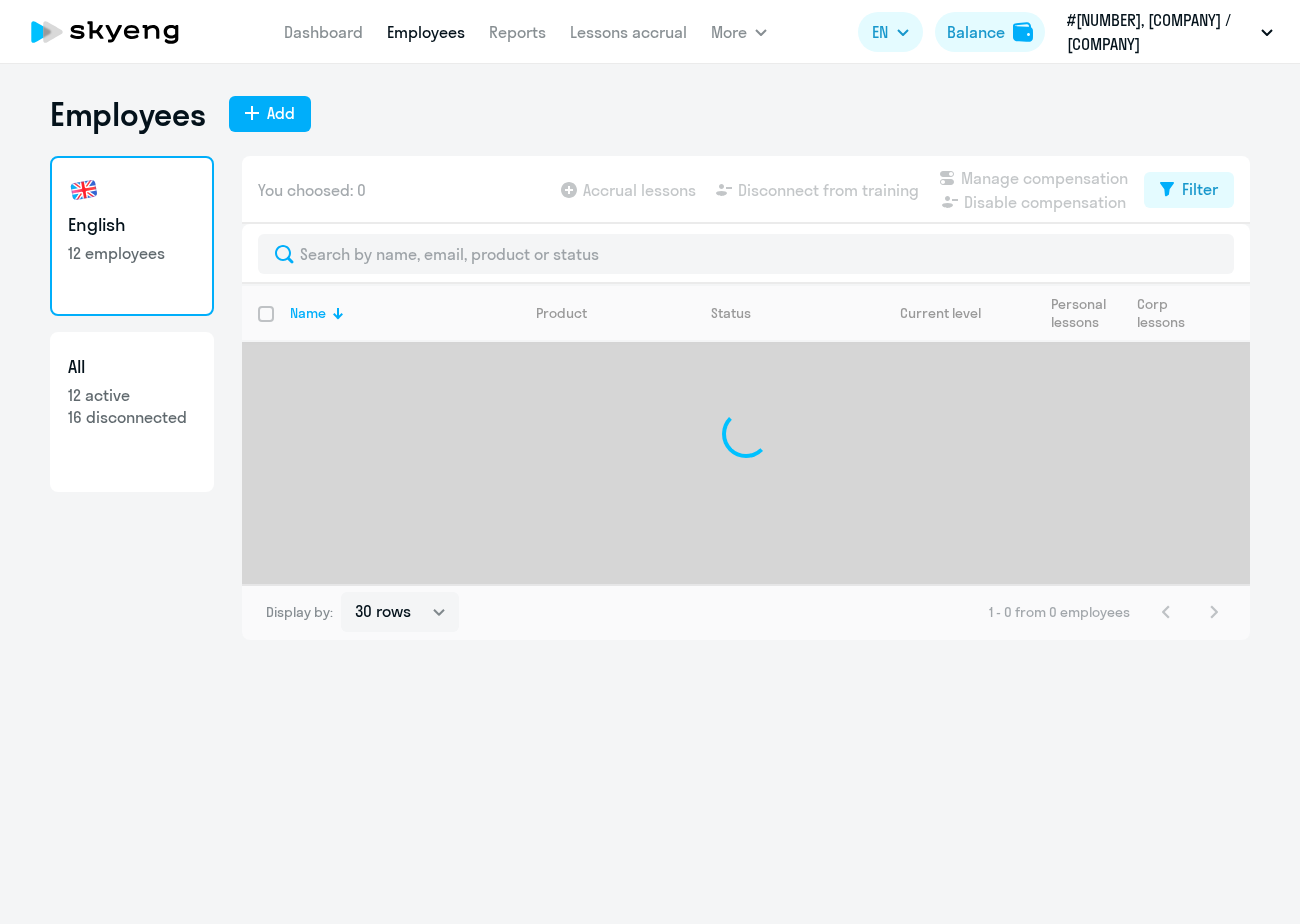 select on "30" 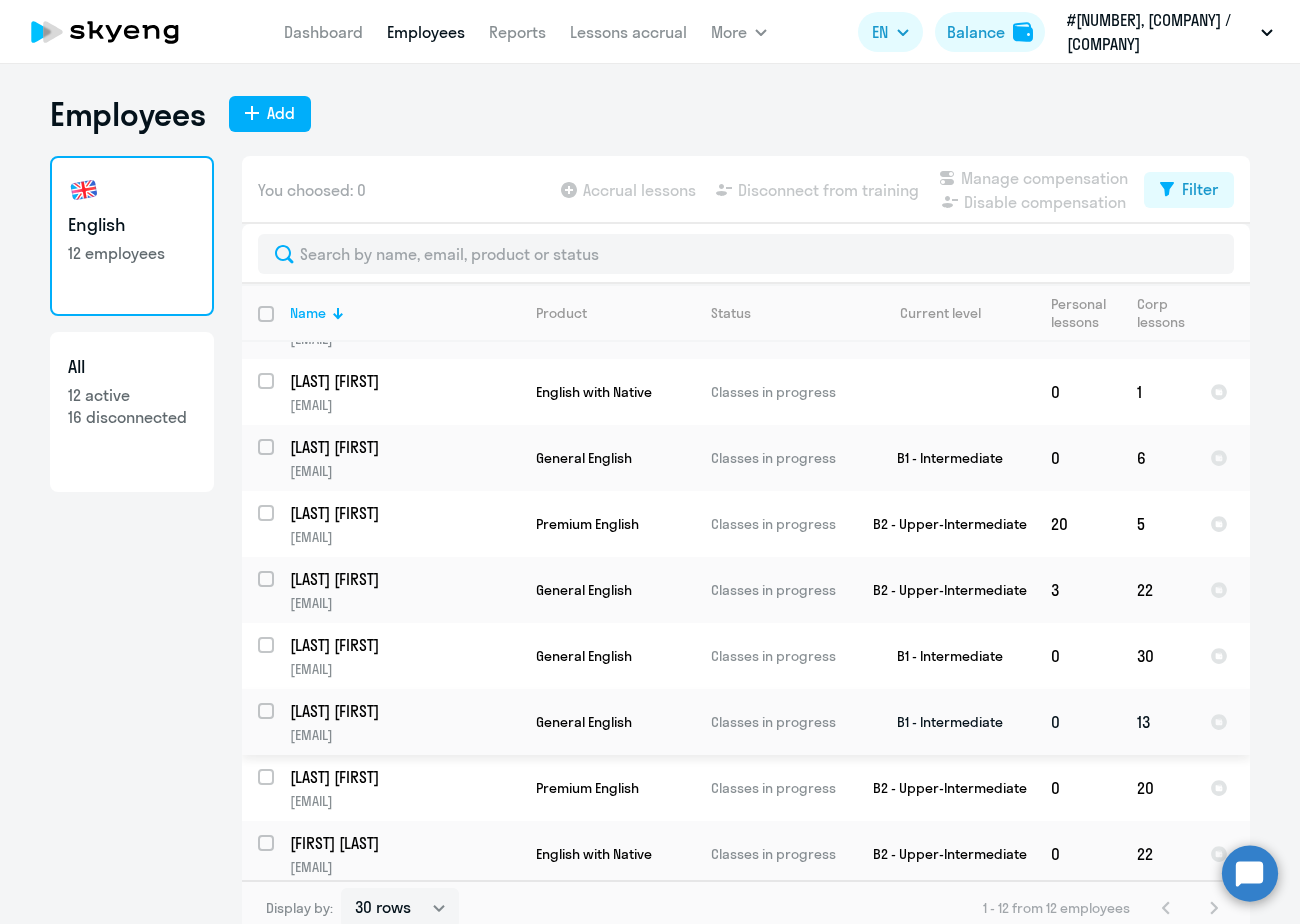scroll, scrollTop: 248, scrollLeft: 0, axis: vertical 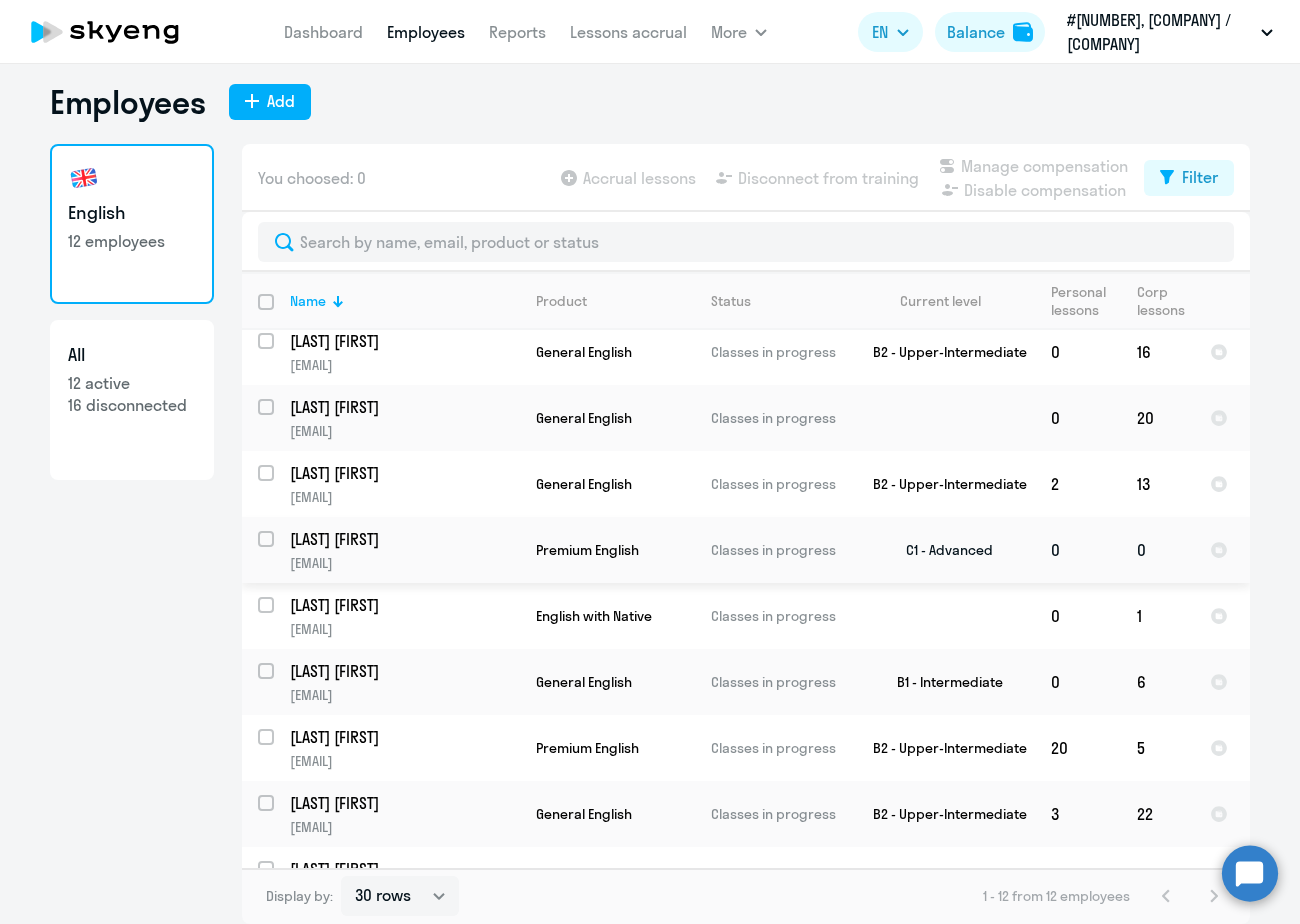 click on "0" 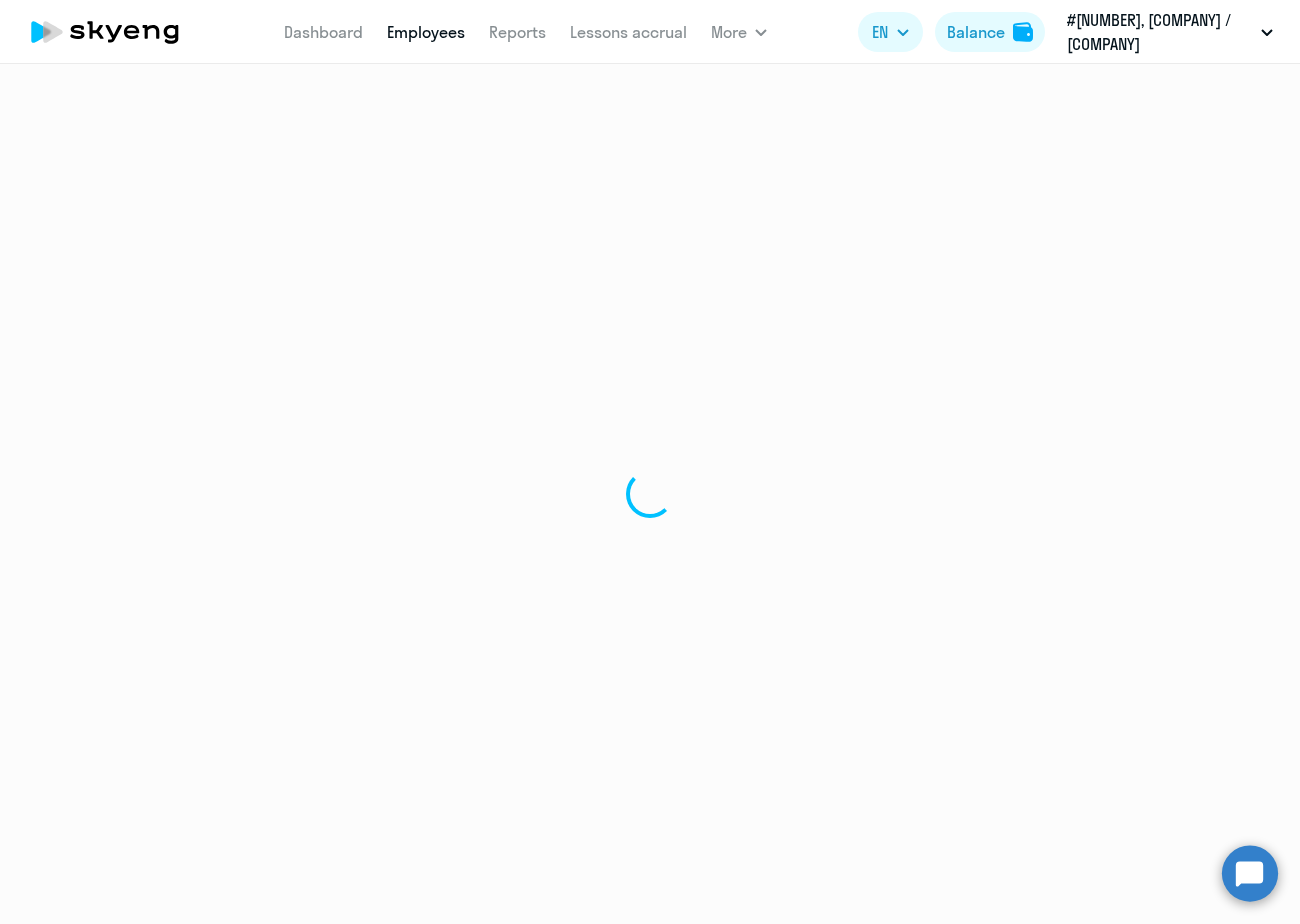 scroll, scrollTop: 0, scrollLeft: 0, axis: both 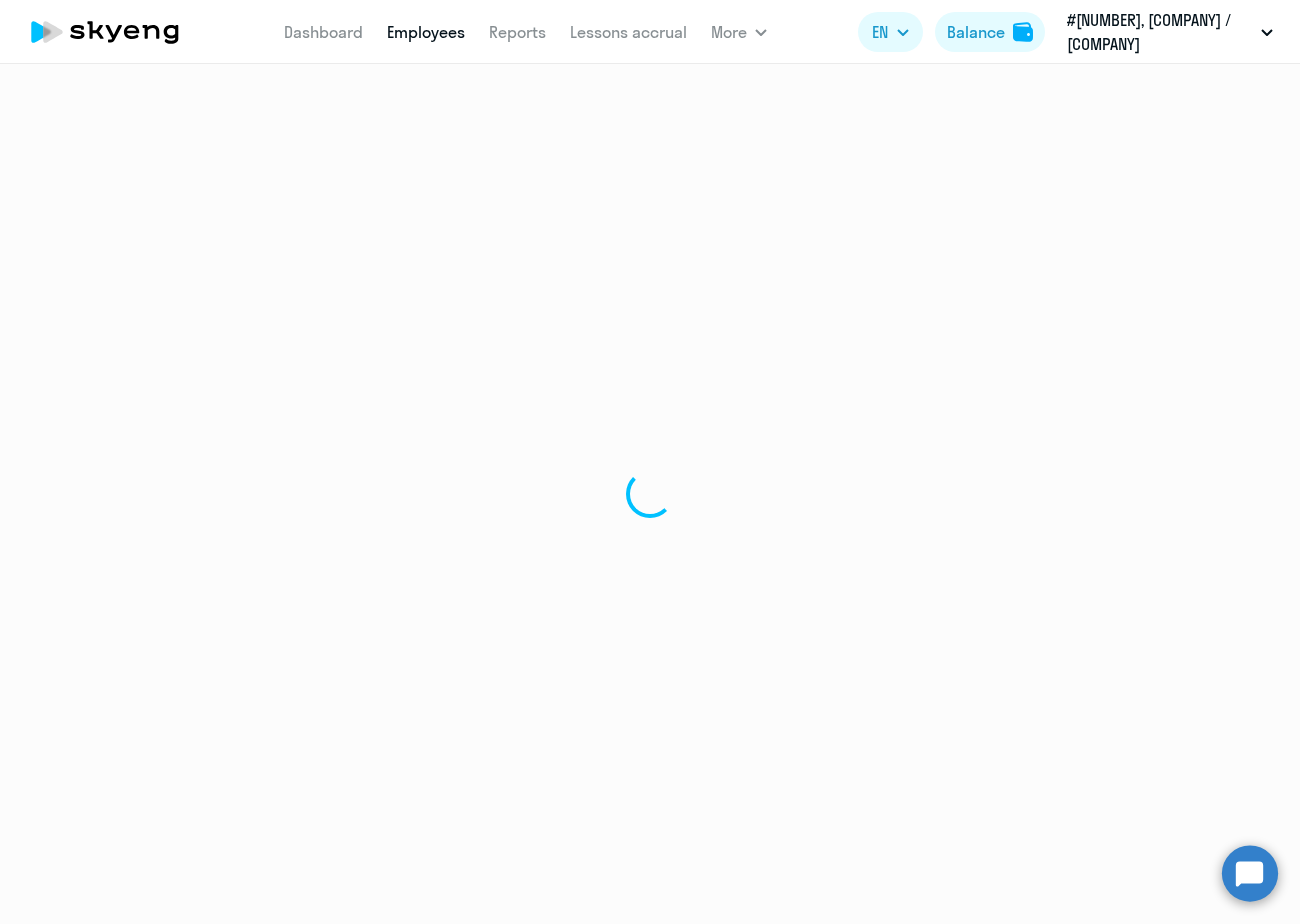 select on "english" 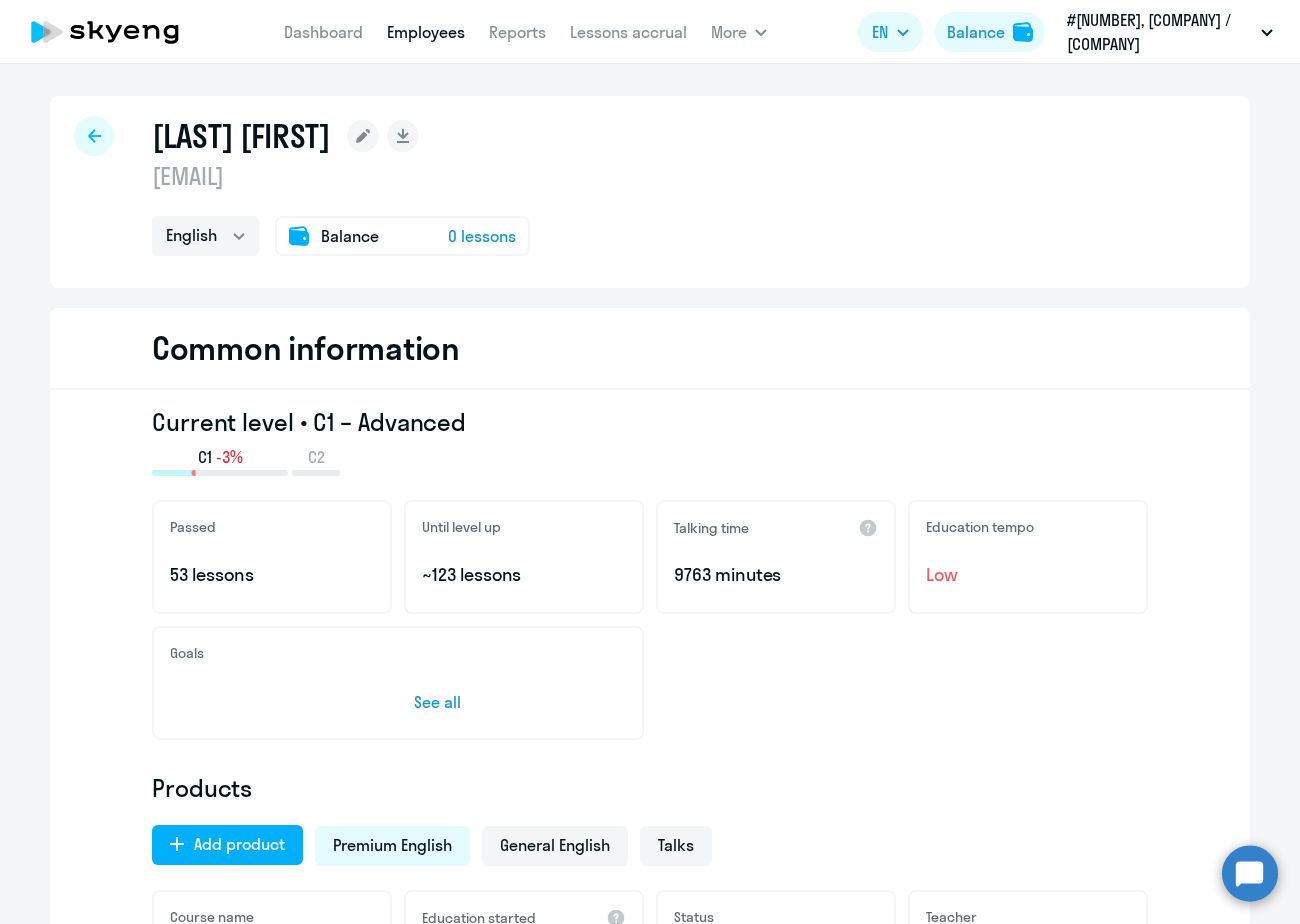 click on "0 lessons" 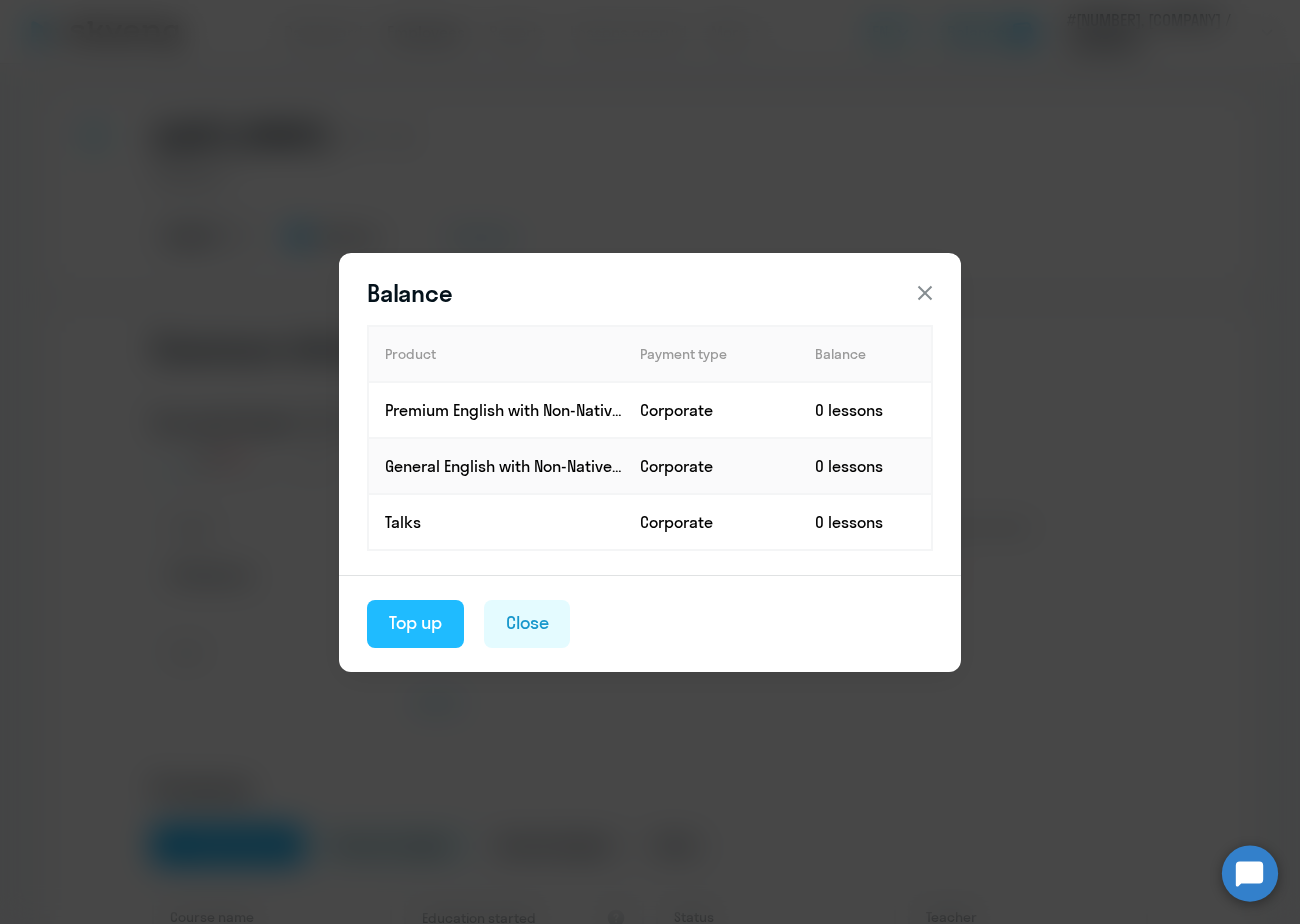 click on "Top up" at bounding box center (415, 623) 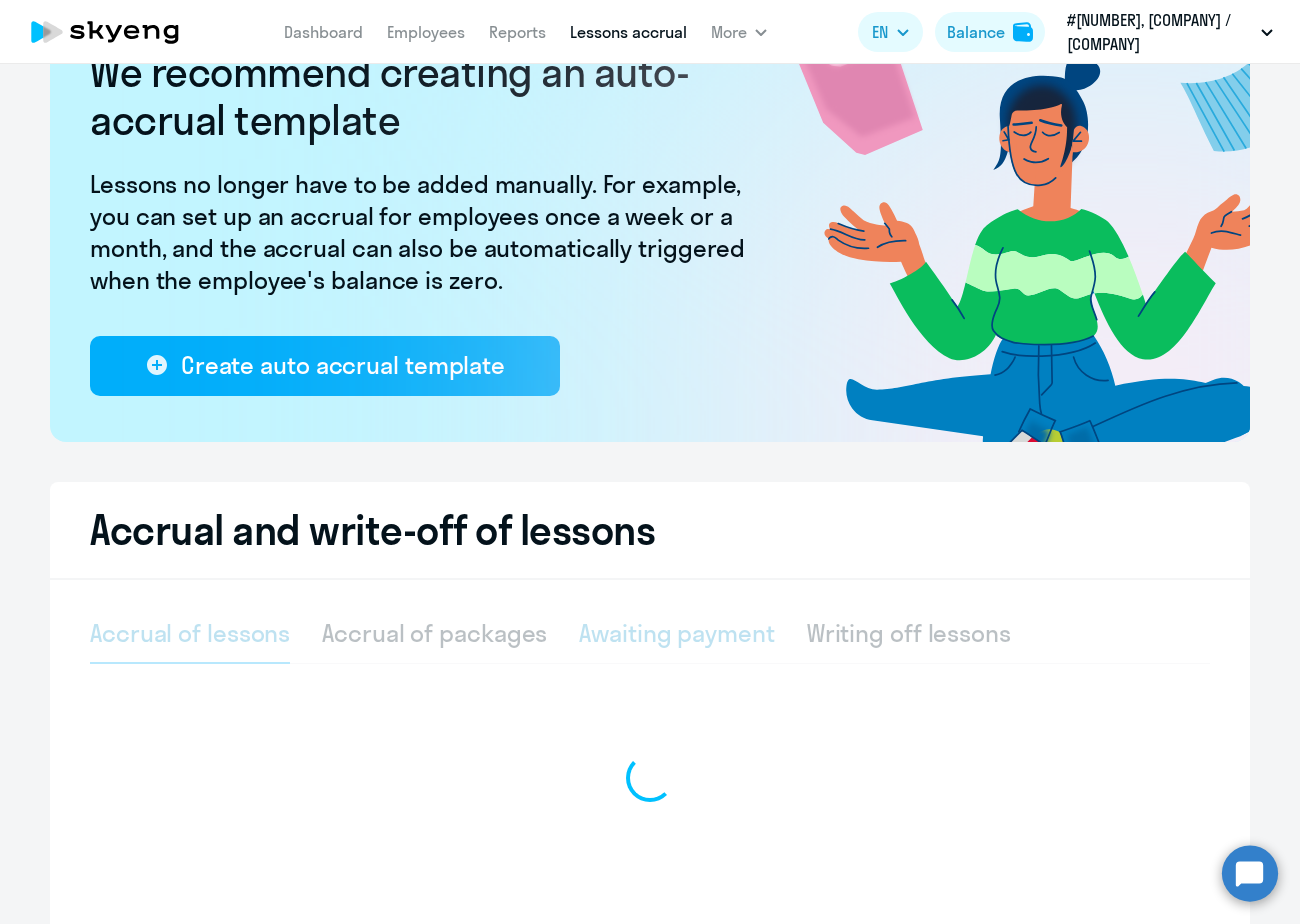 select on "10" 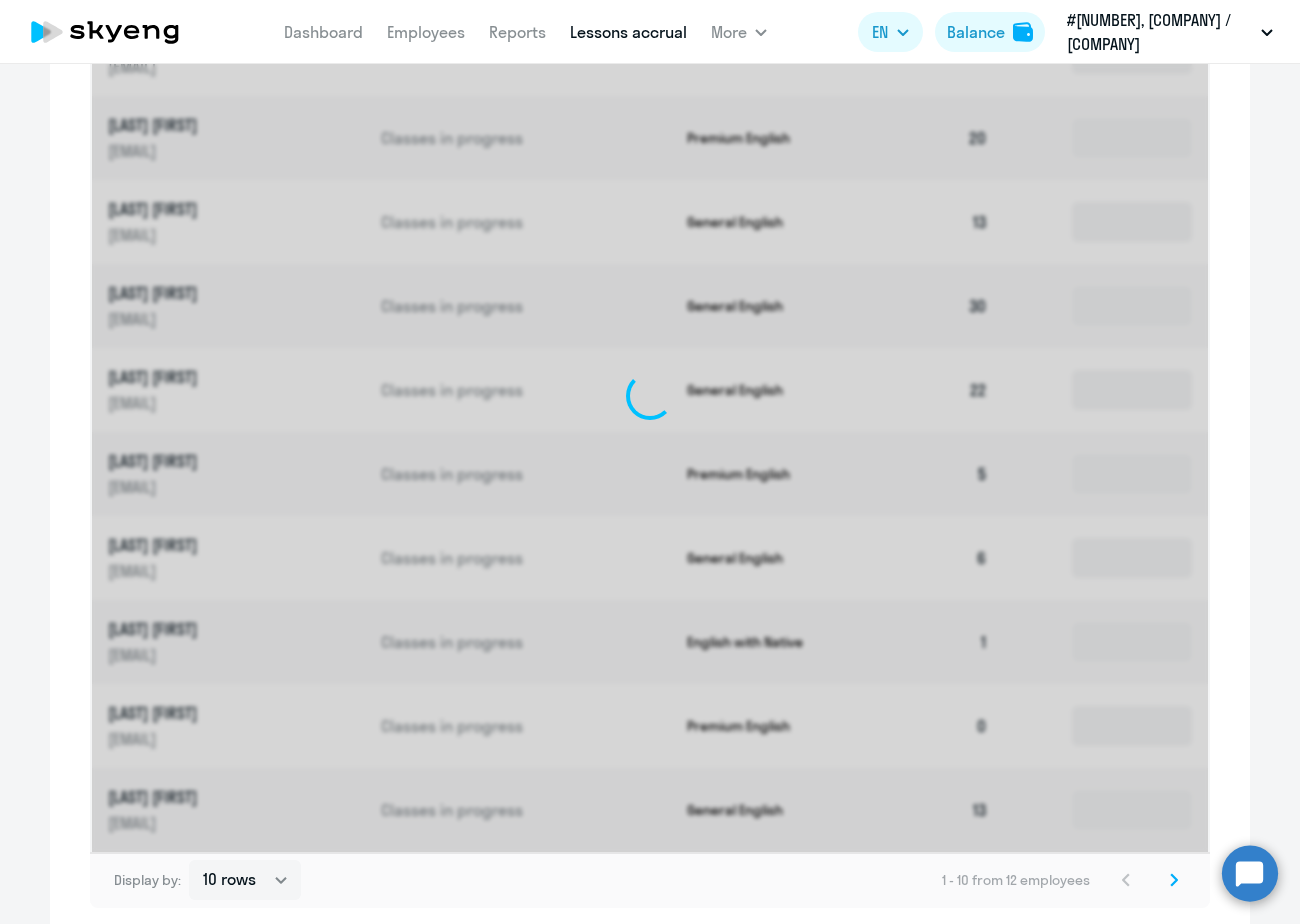 scroll, scrollTop: 480, scrollLeft: 0, axis: vertical 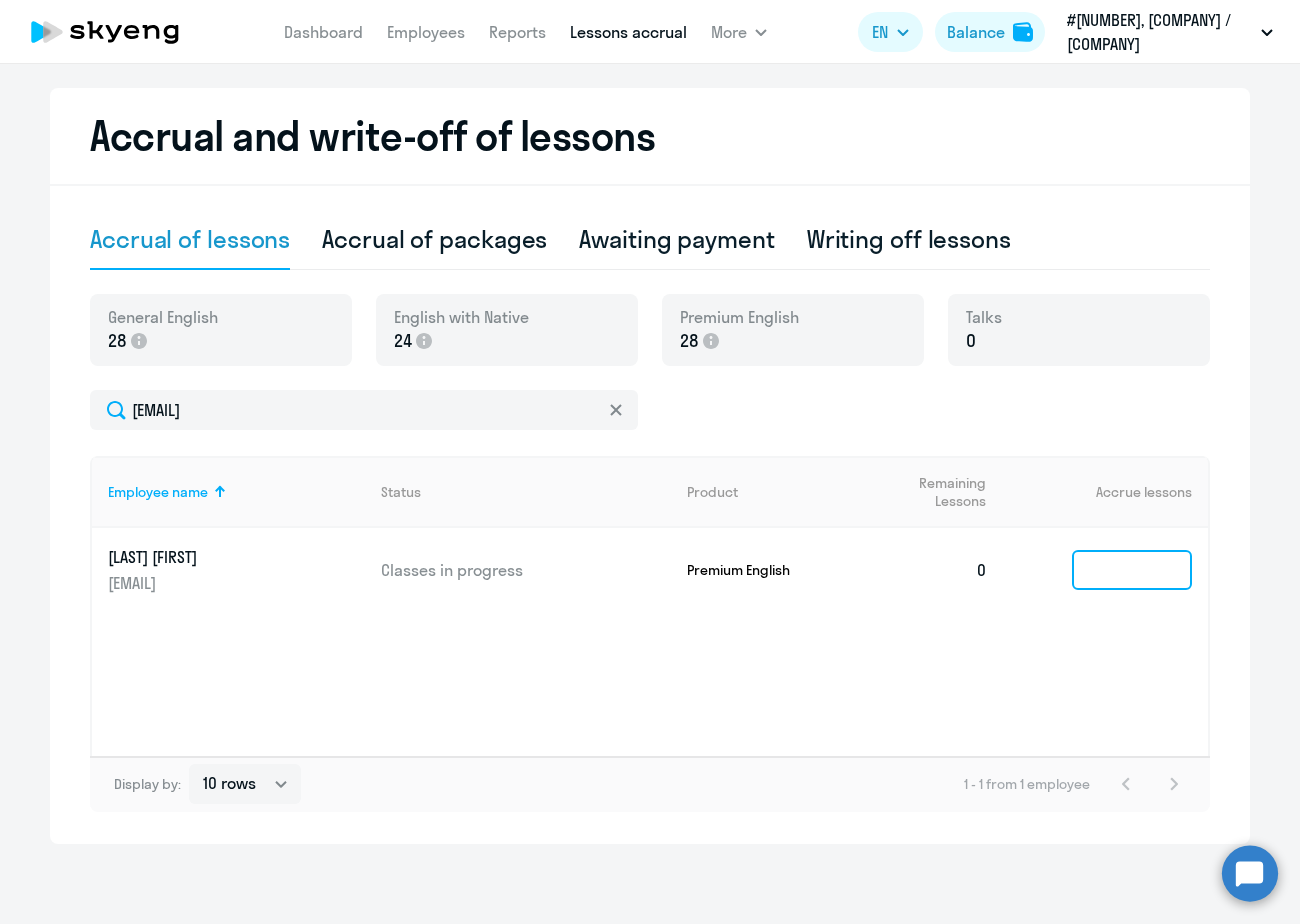 click 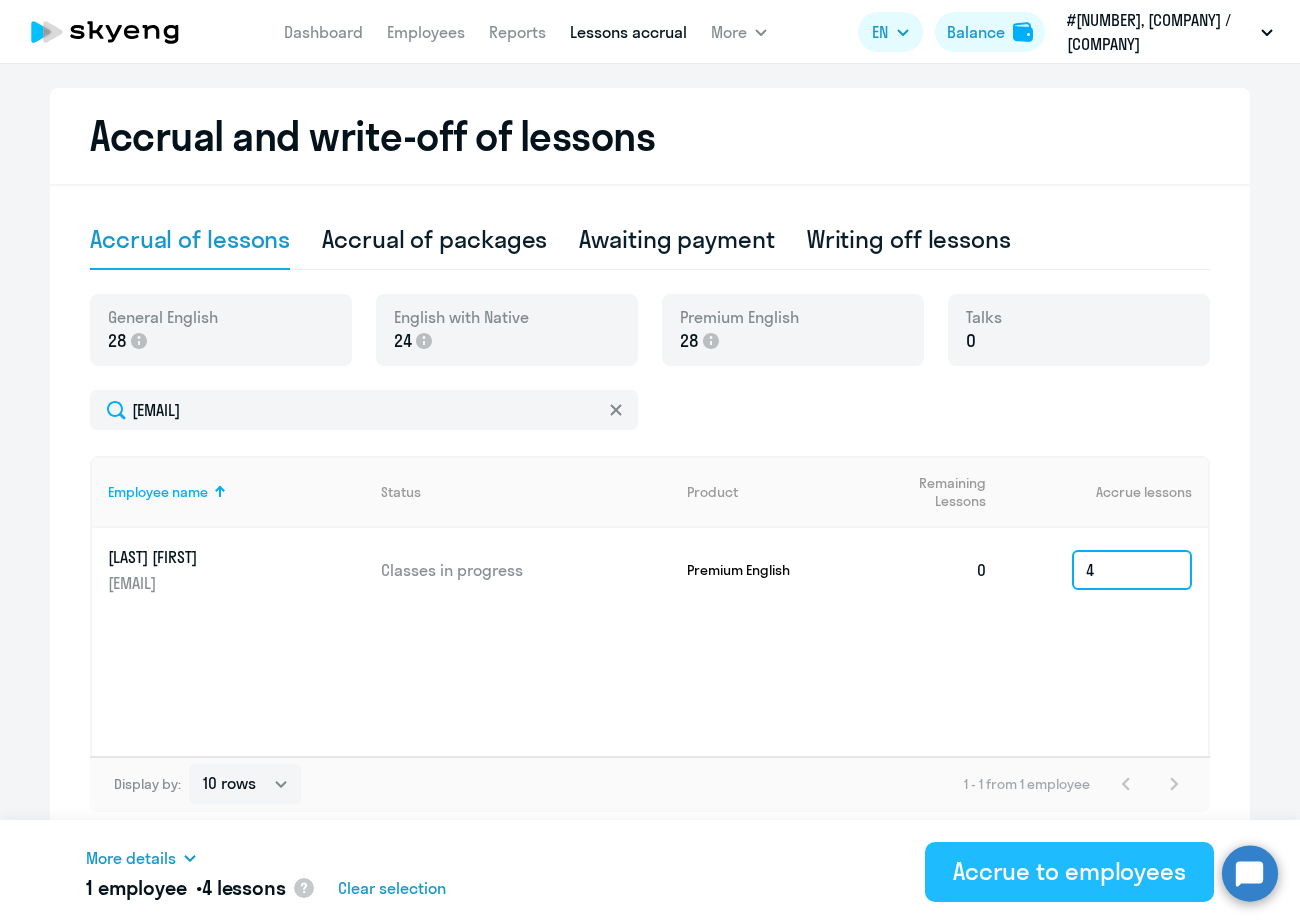 type on "4" 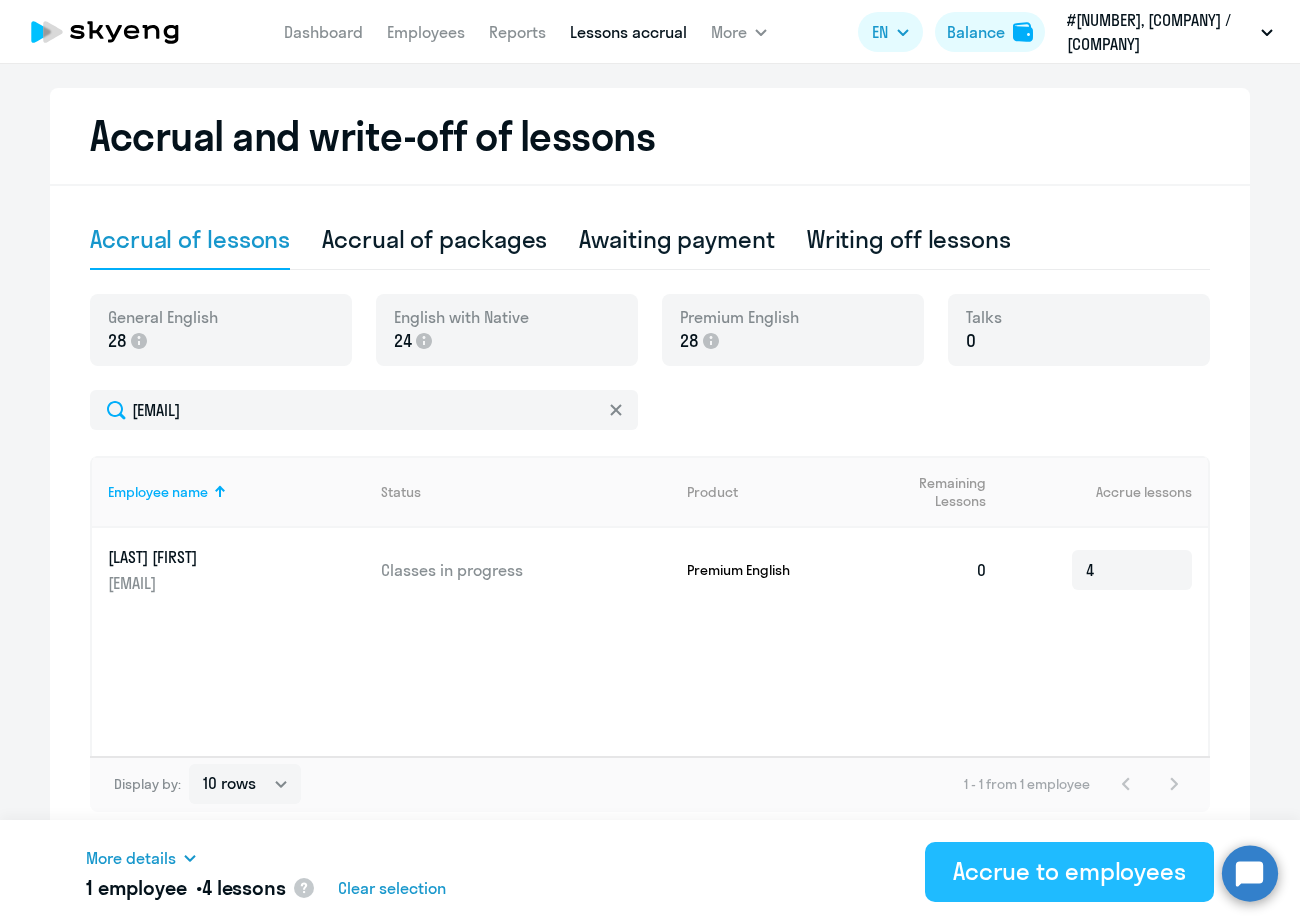 click on "Accrue to employees" at bounding box center (1069, 871) 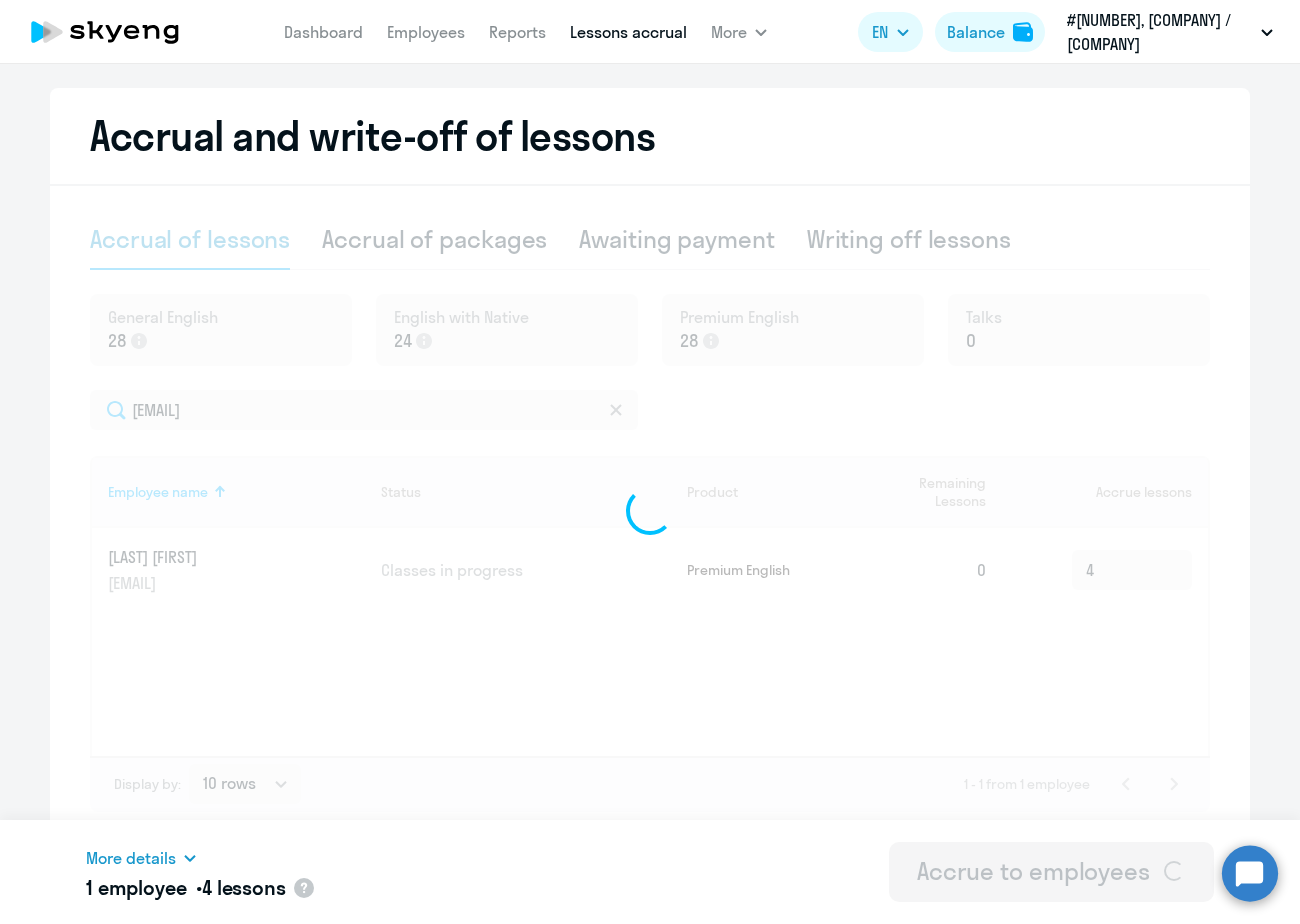 type 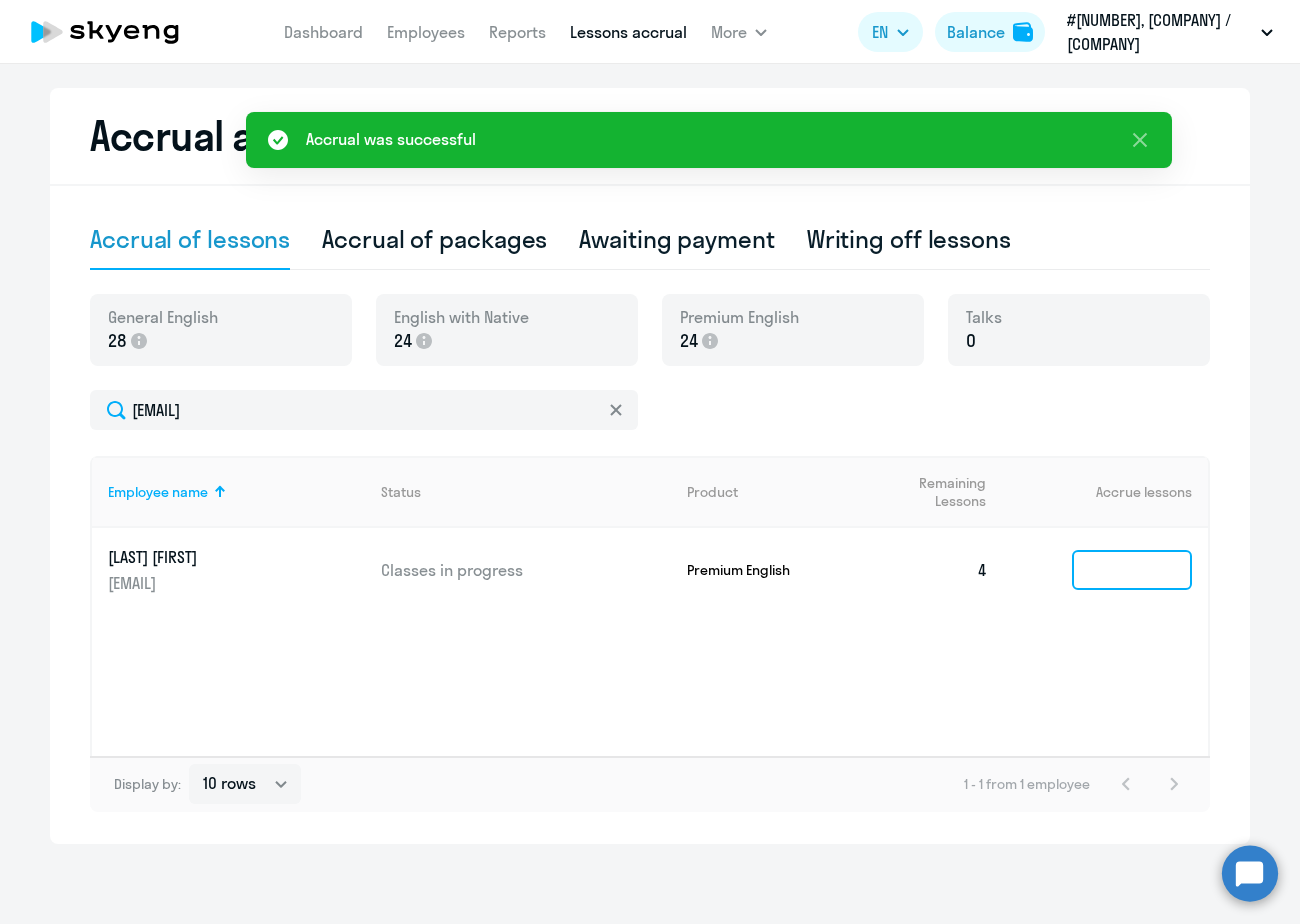 click 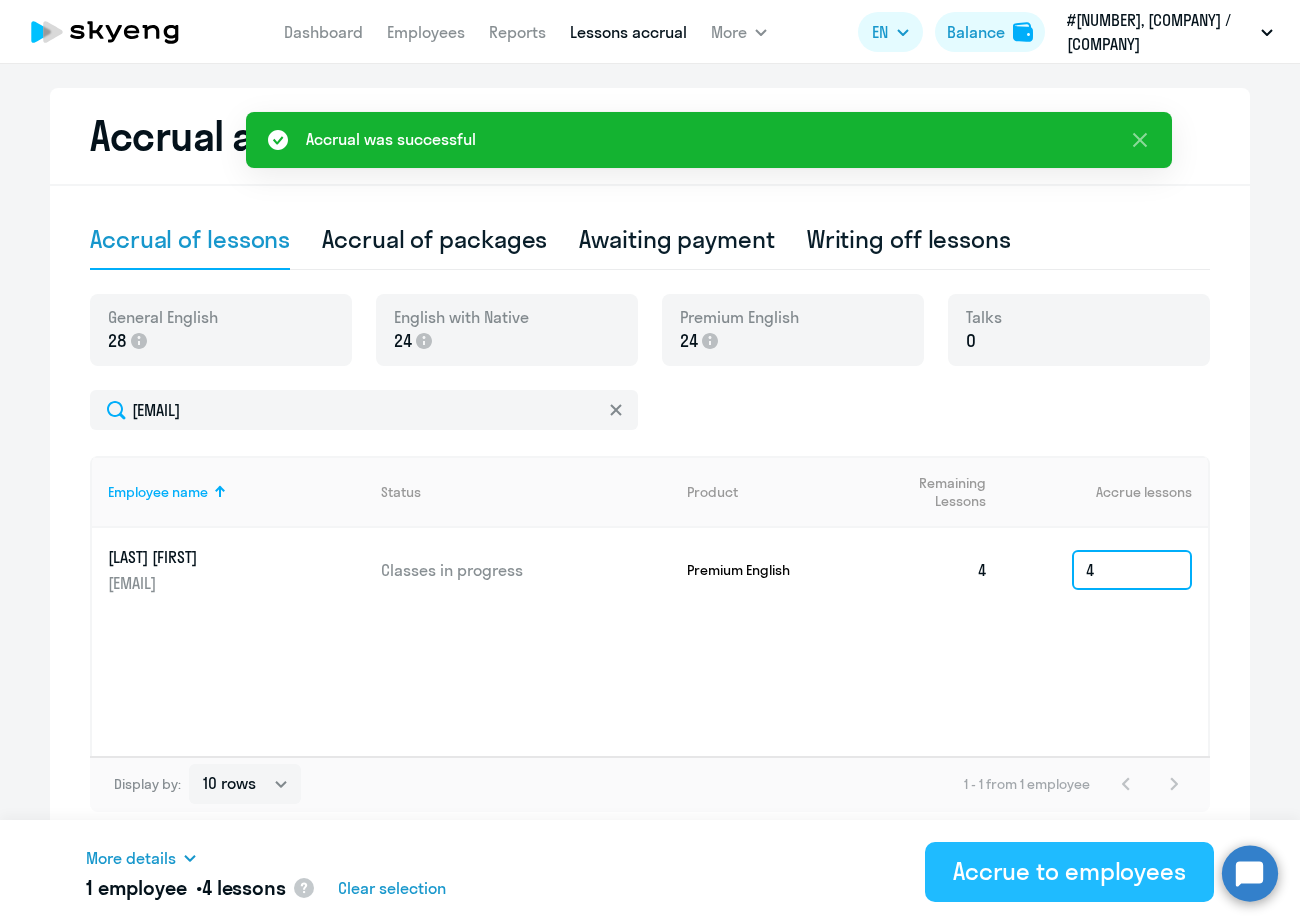 type on "4" 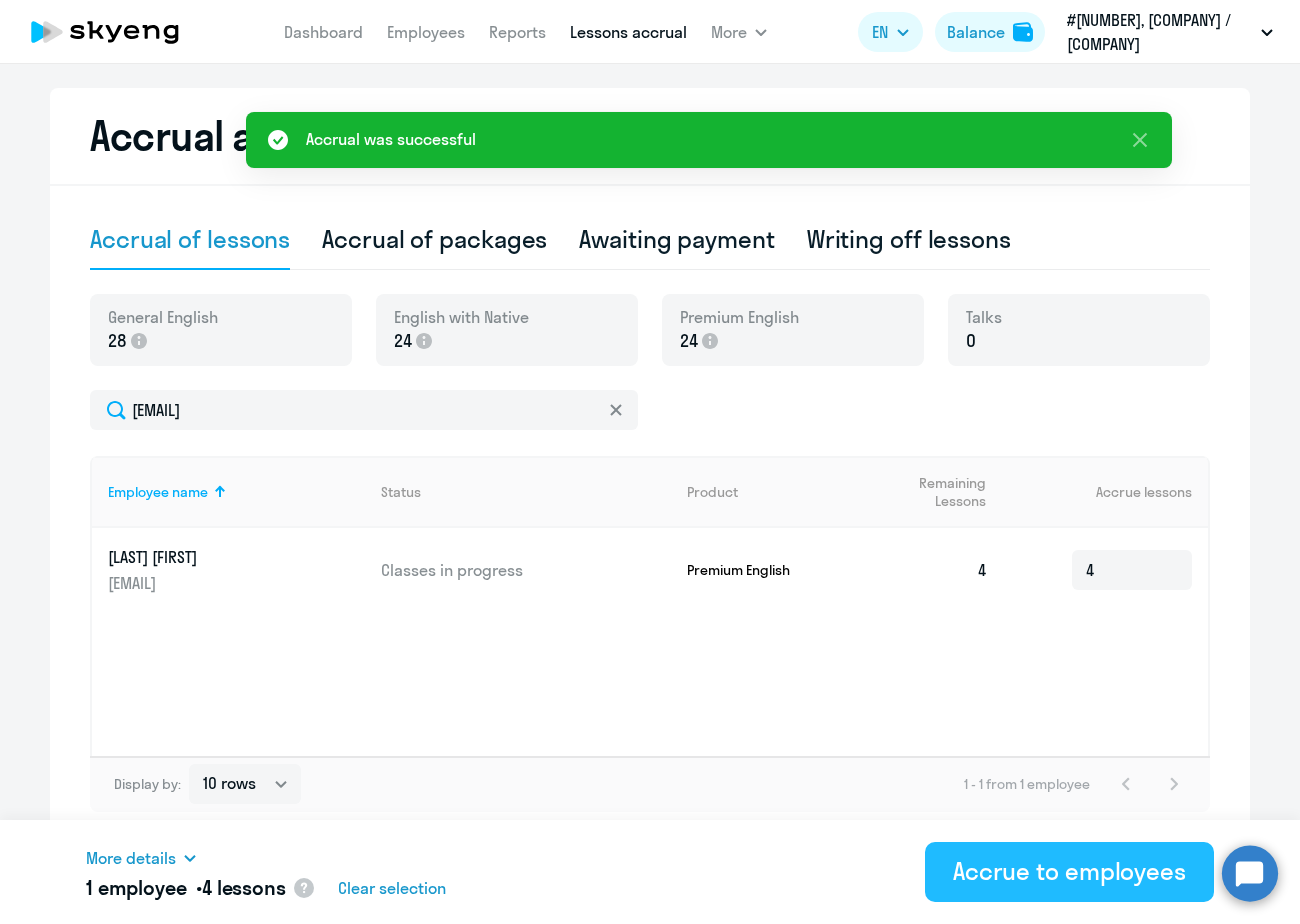 click on "Accrue to employees" at bounding box center (1069, 871) 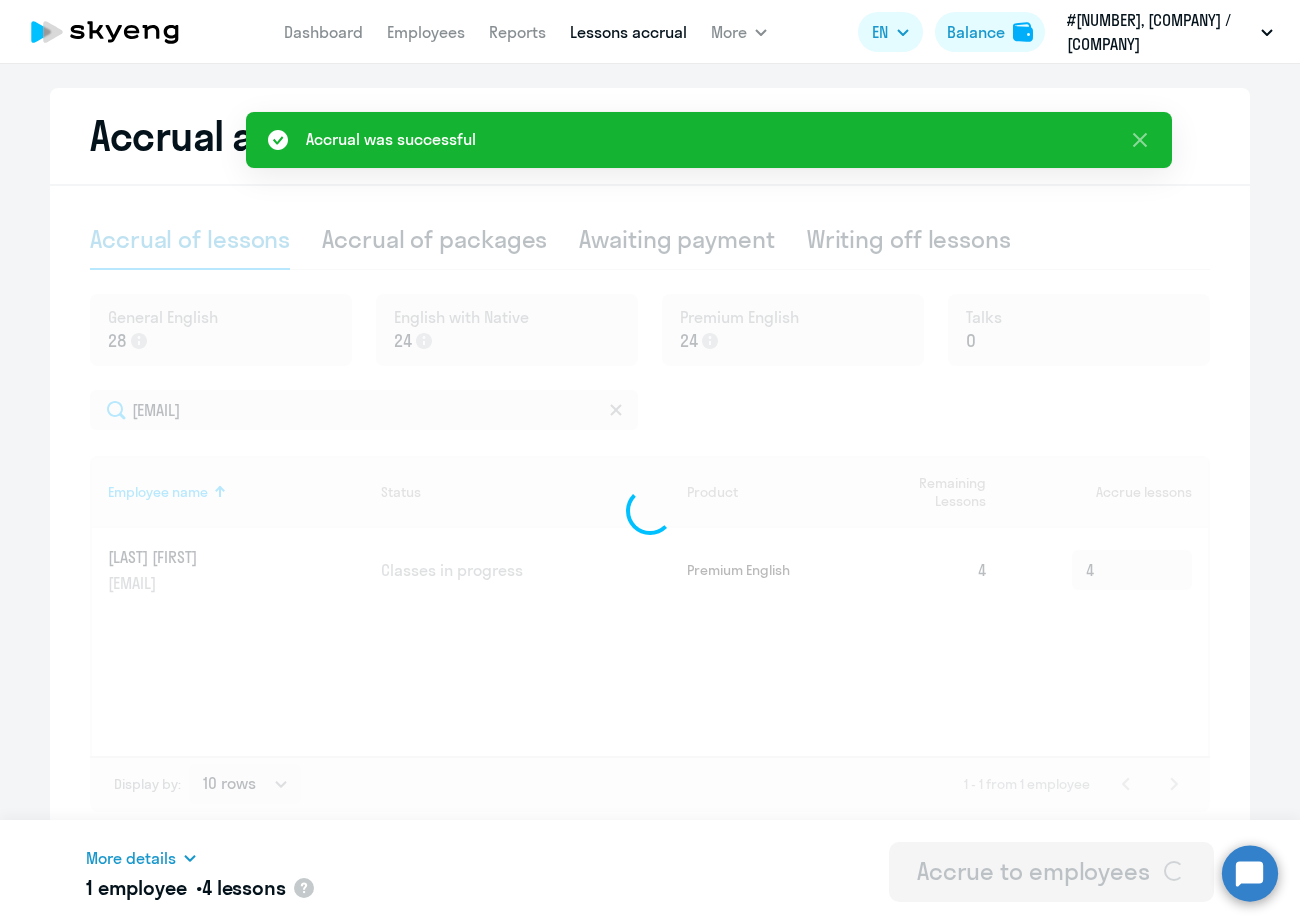 type 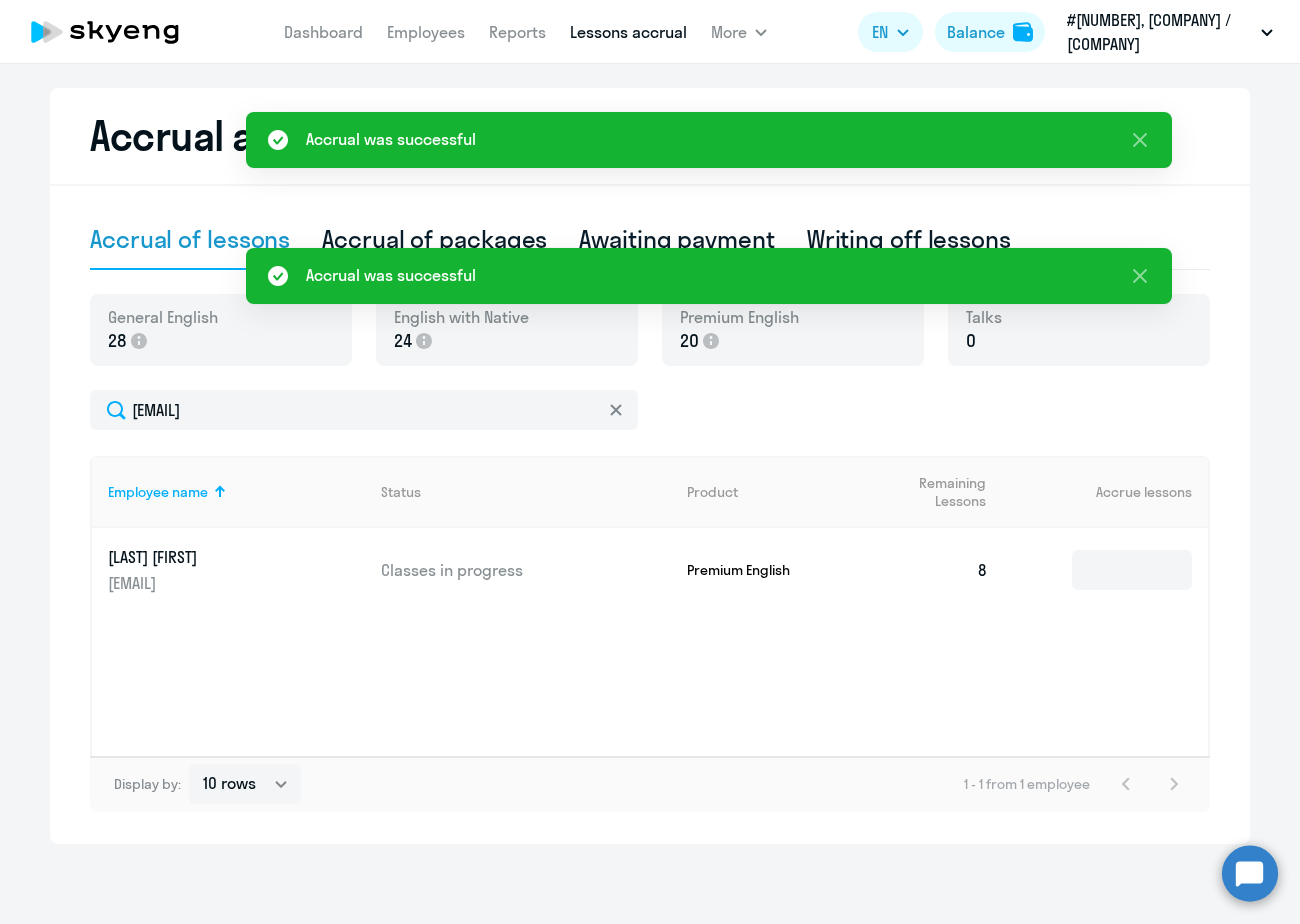 click on "Accrual and write-off of lessons" 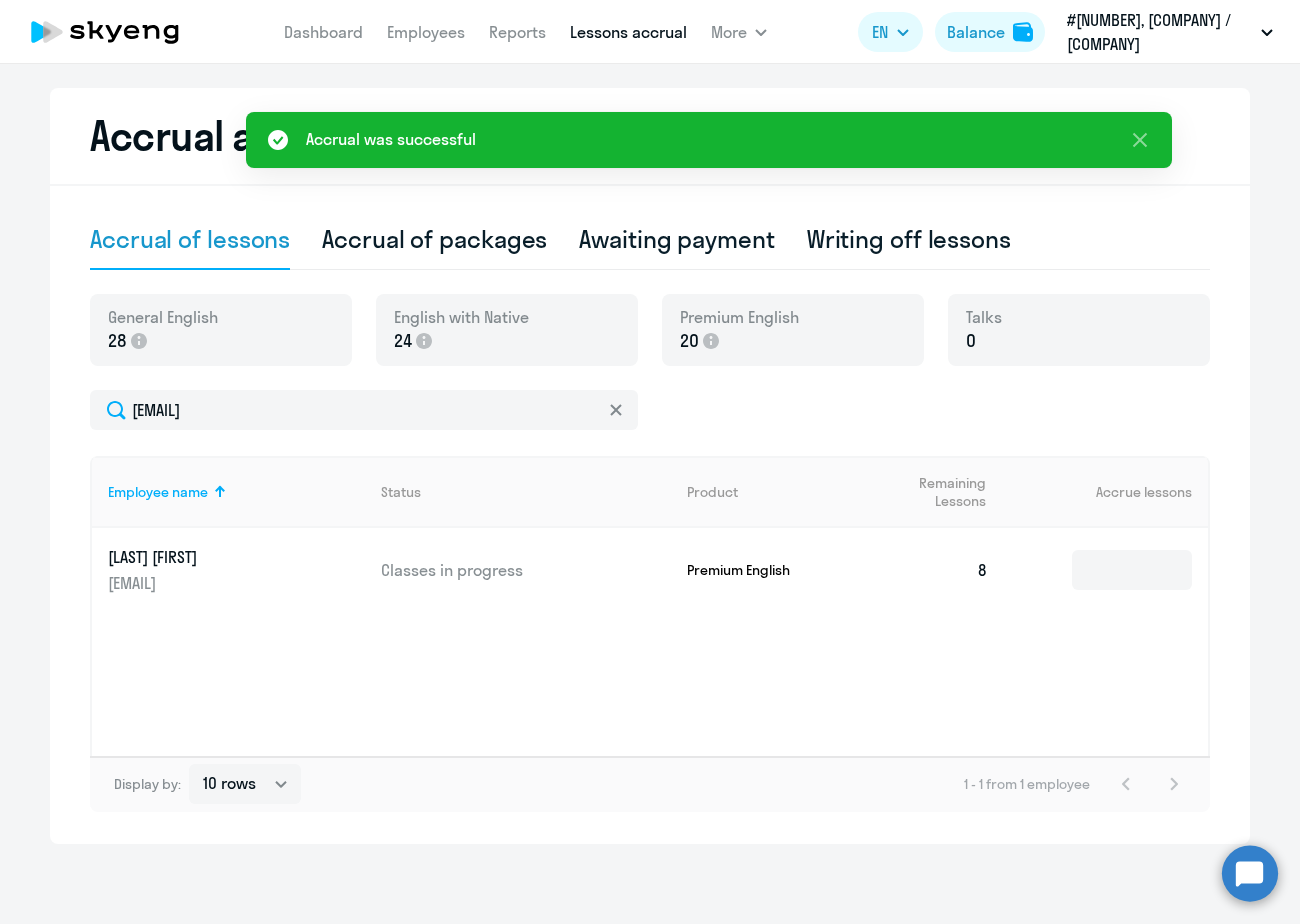 click on "Accrual of lessons" 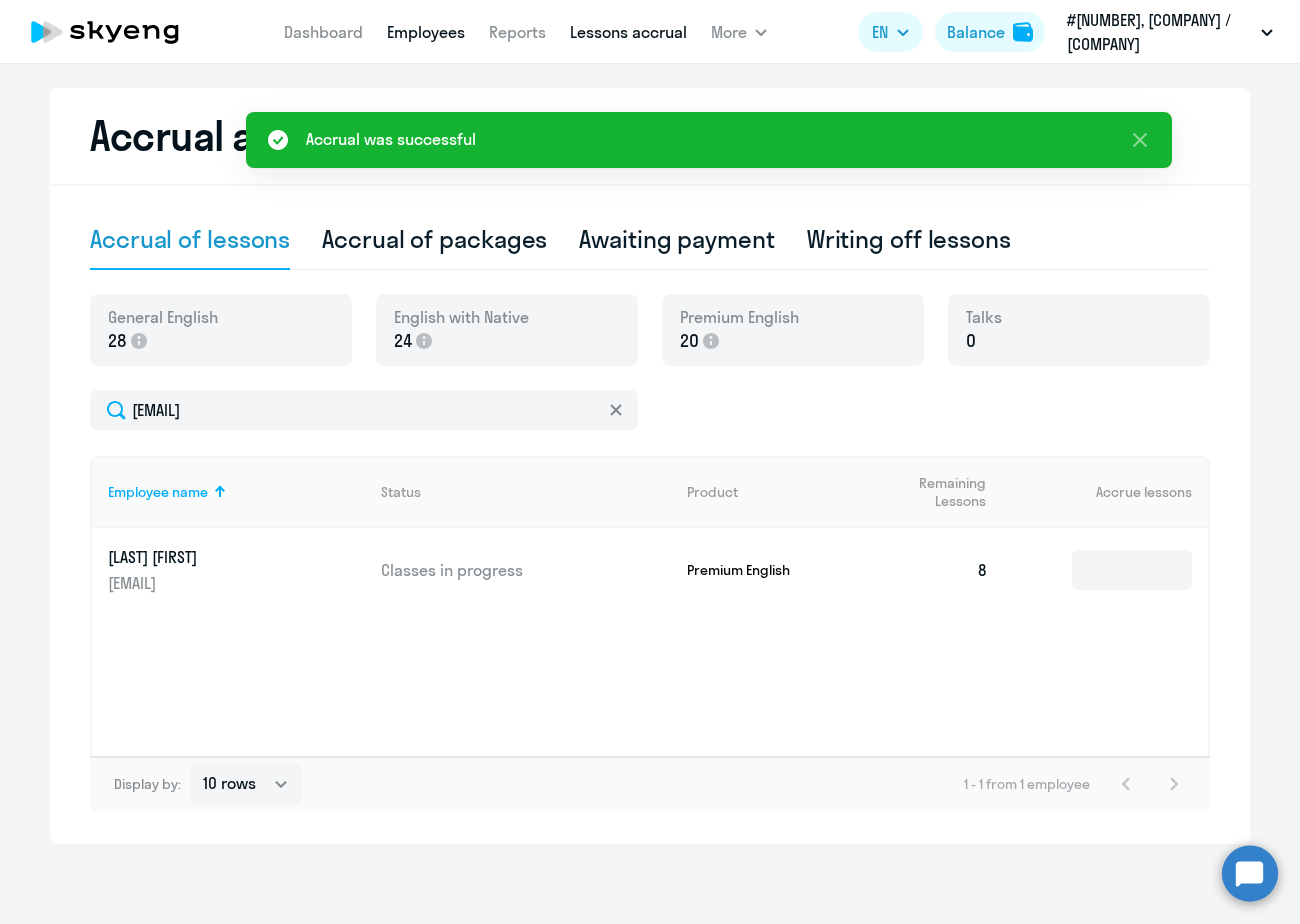 click on "Employees" at bounding box center [426, 32] 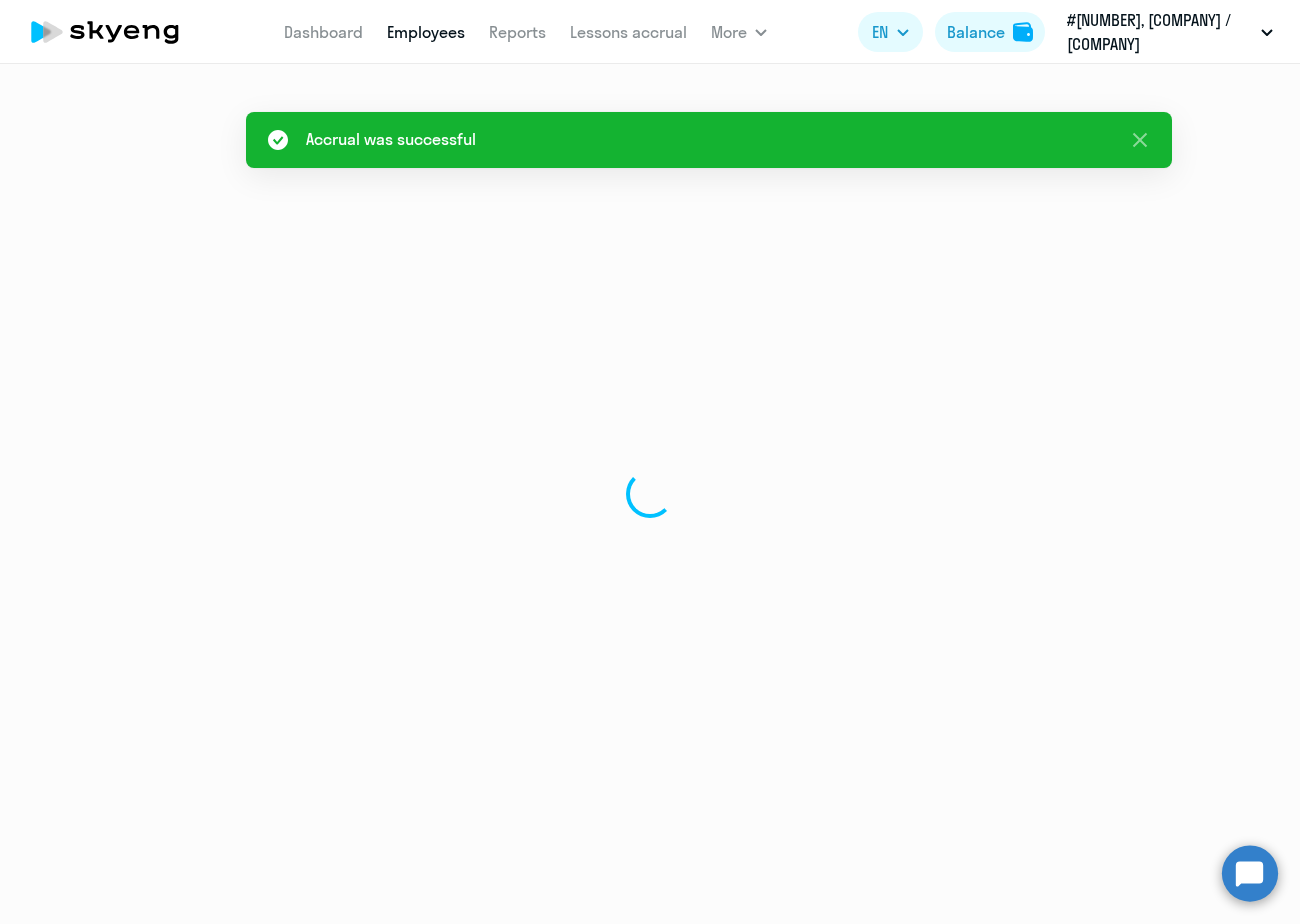 scroll, scrollTop: 0, scrollLeft: 0, axis: both 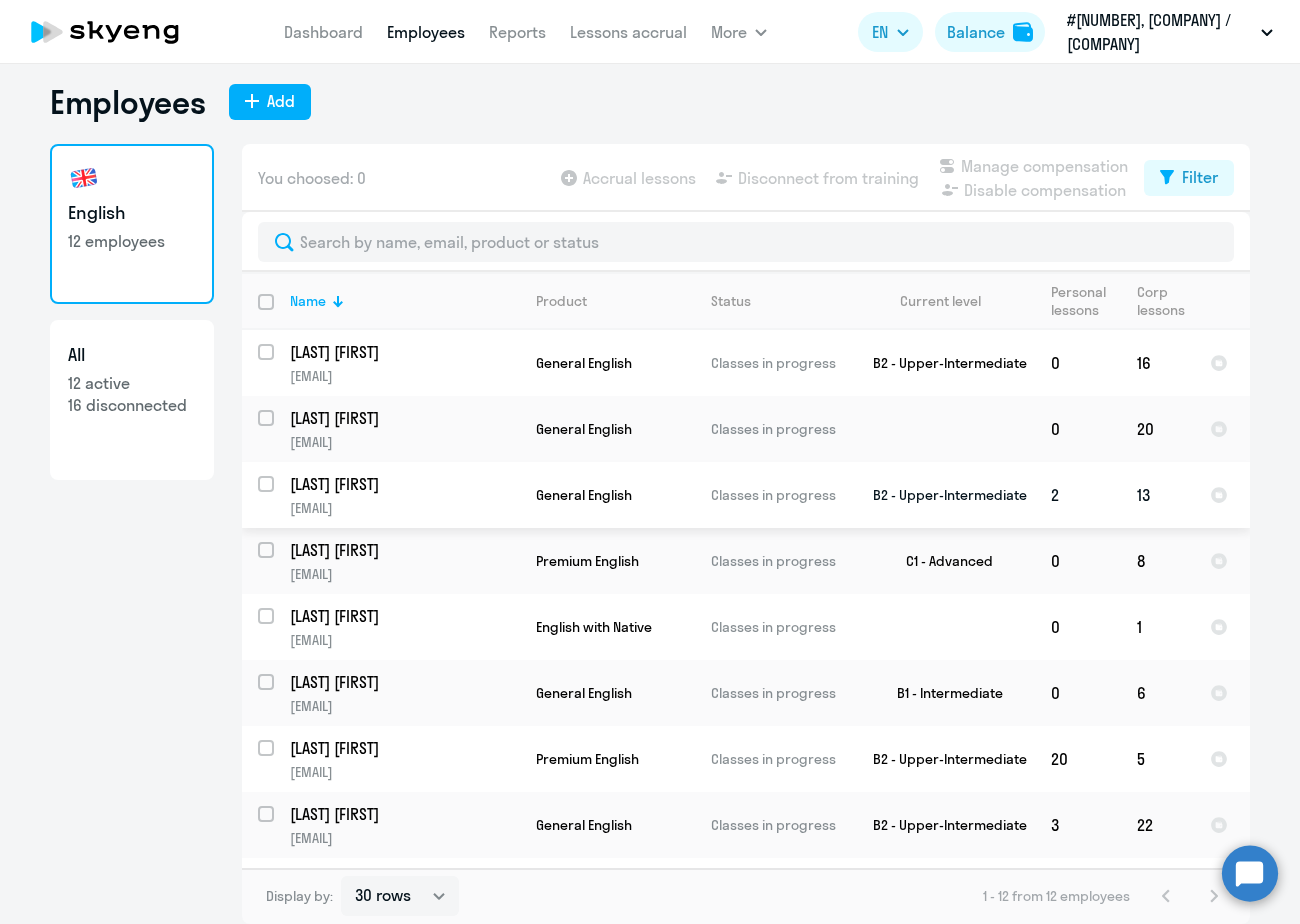 click at bounding box center (278, 496) 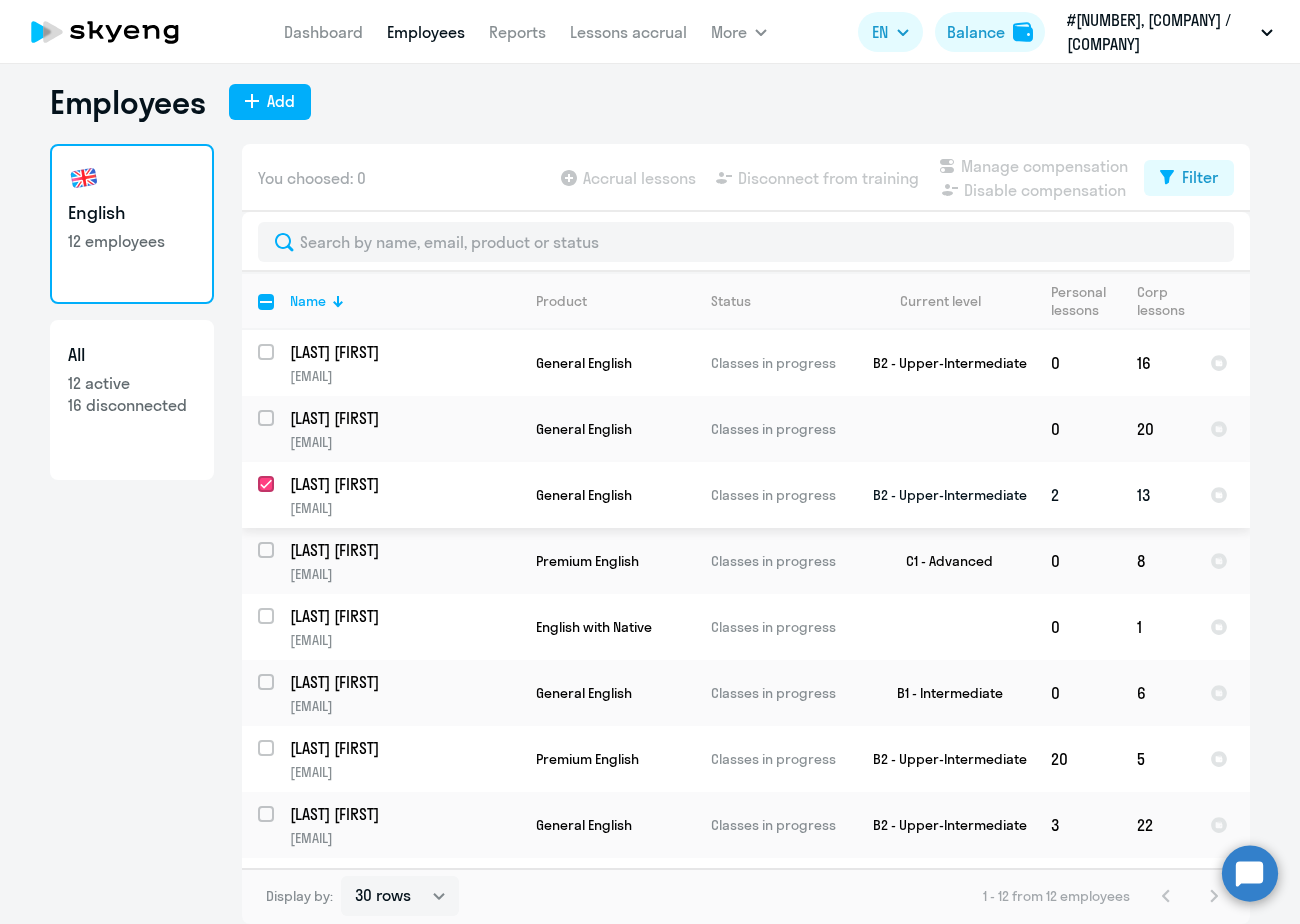 checkbox on "true" 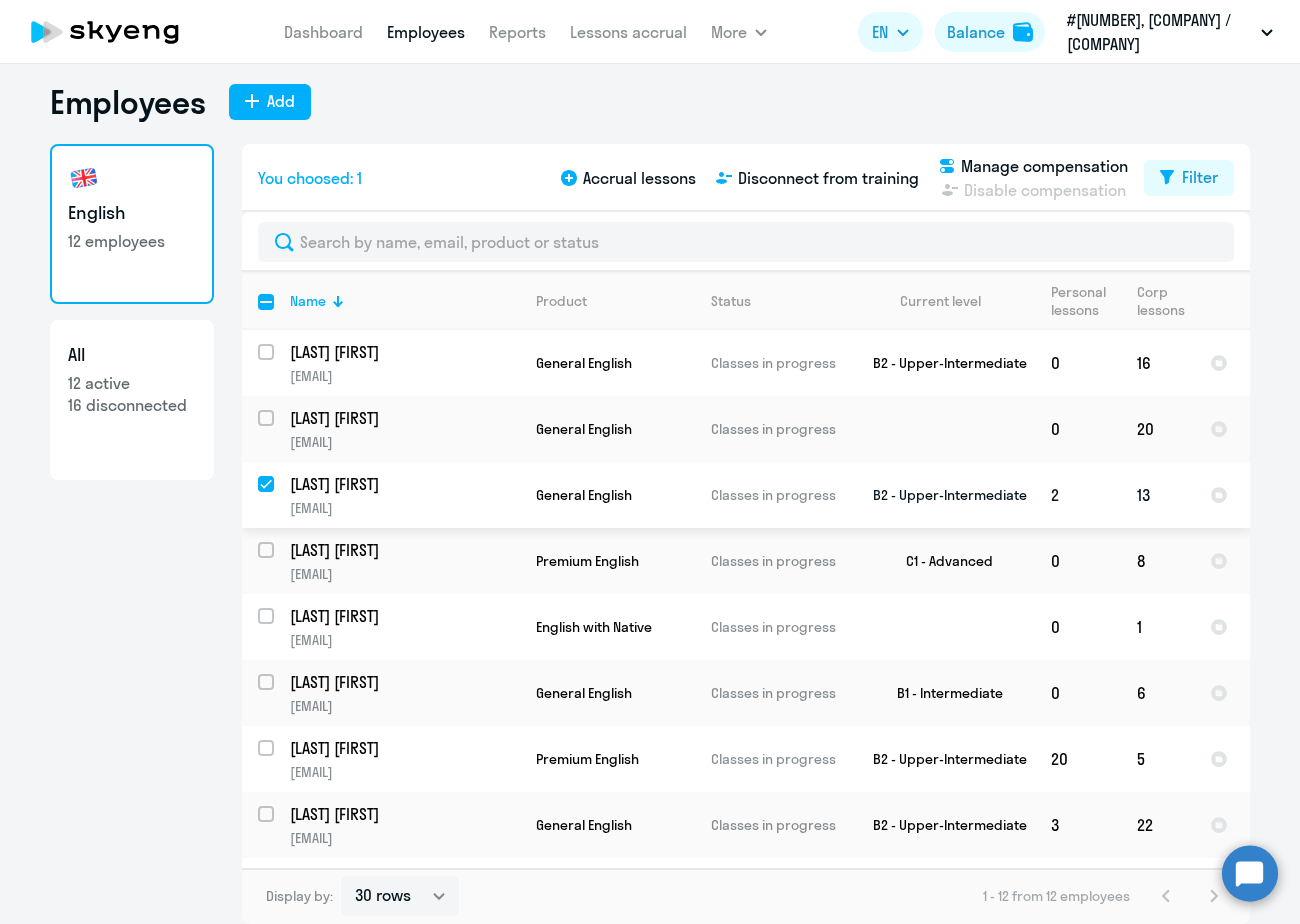 click on "[LAST] [FIRST]" 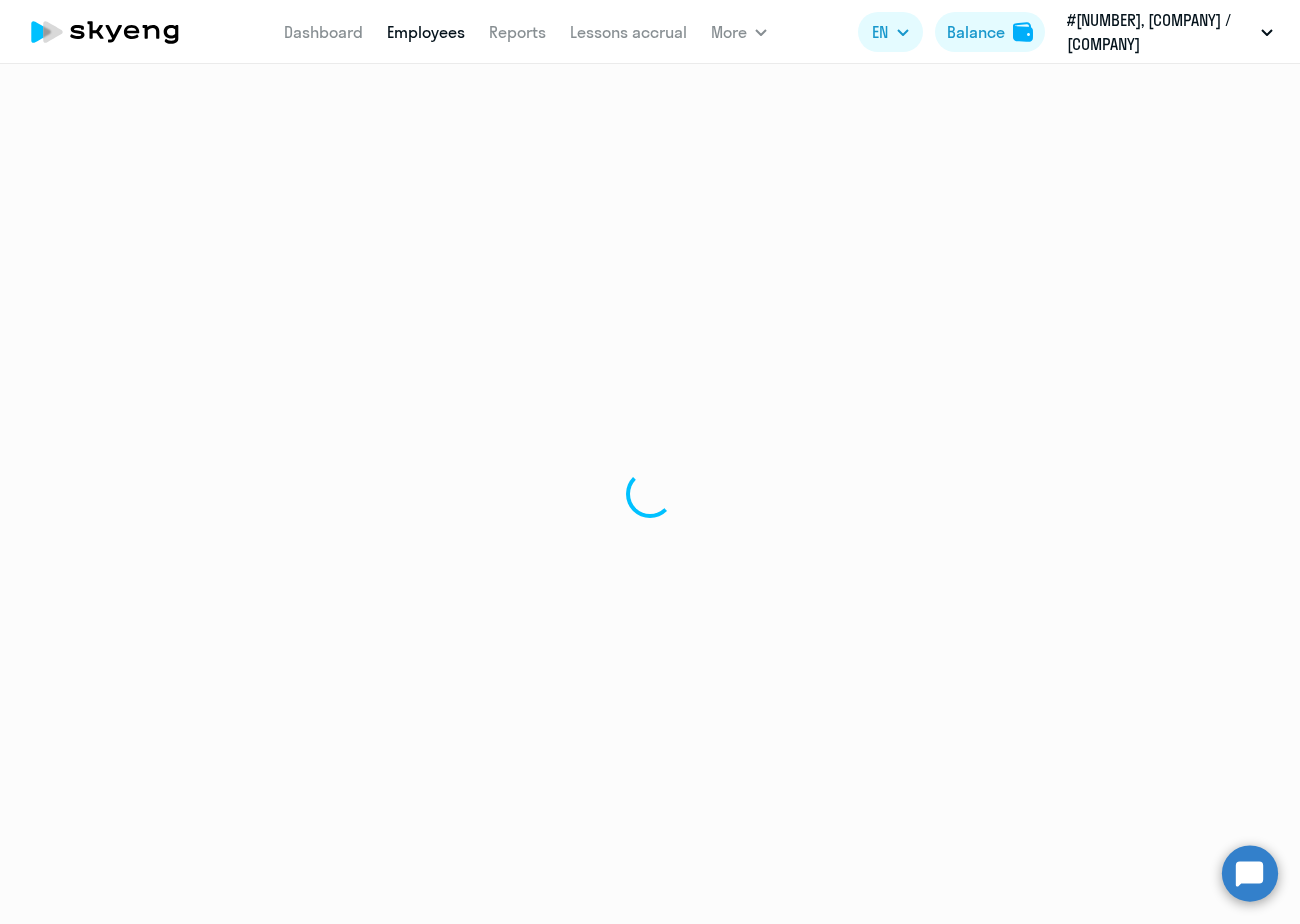 select on "english" 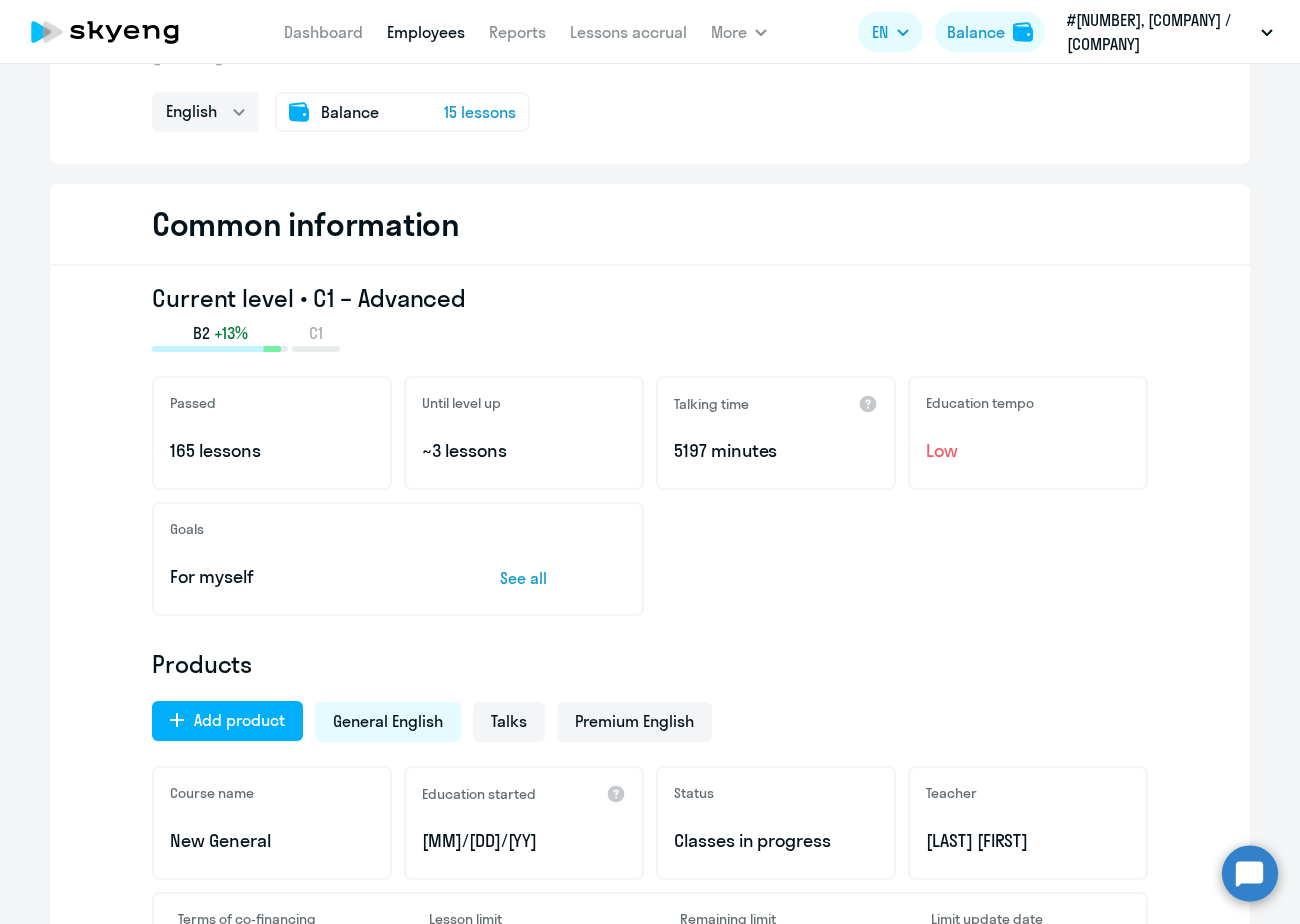 scroll, scrollTop: 131, scrollLeft: 0, axis: vertical 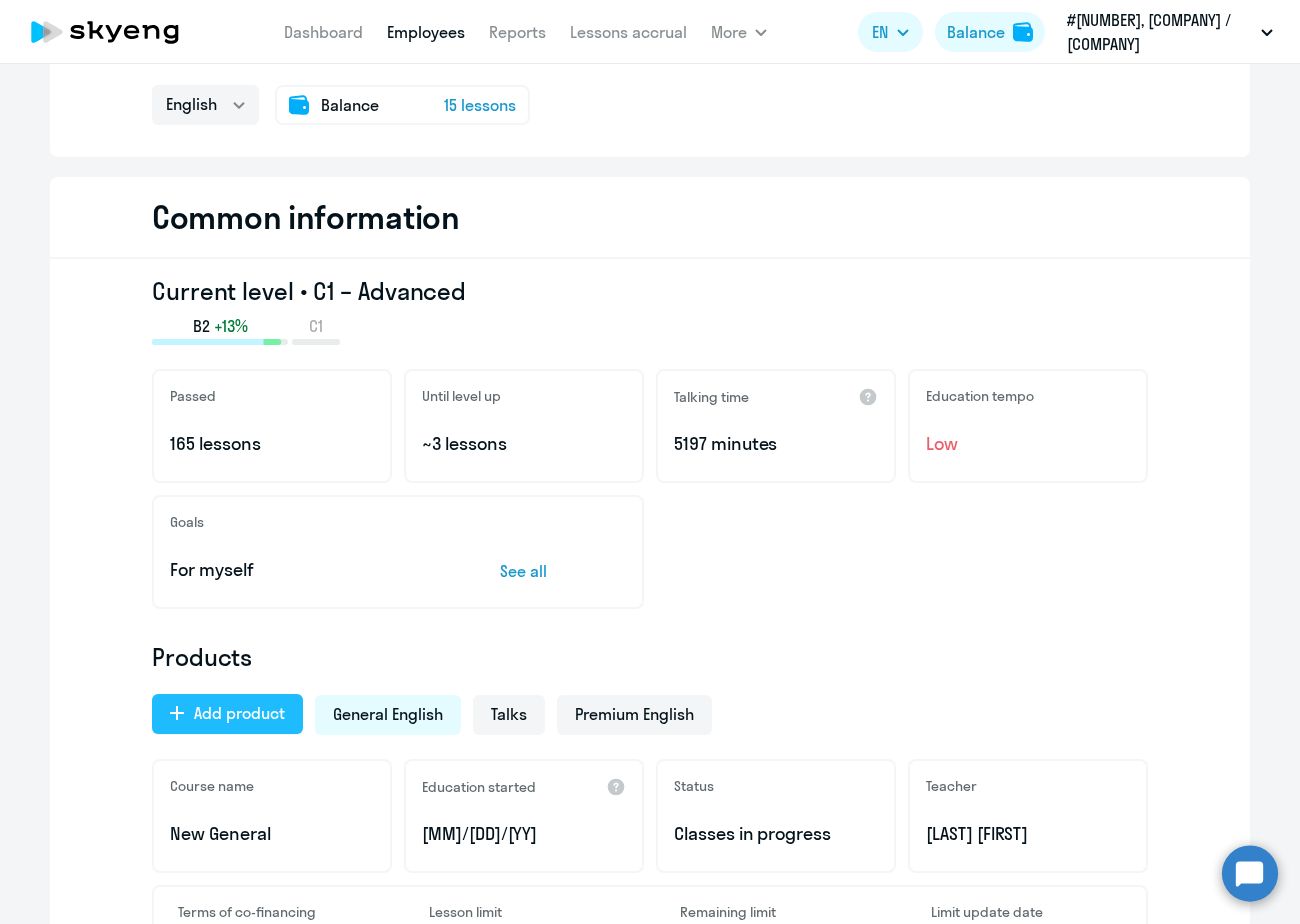click on "Add product" 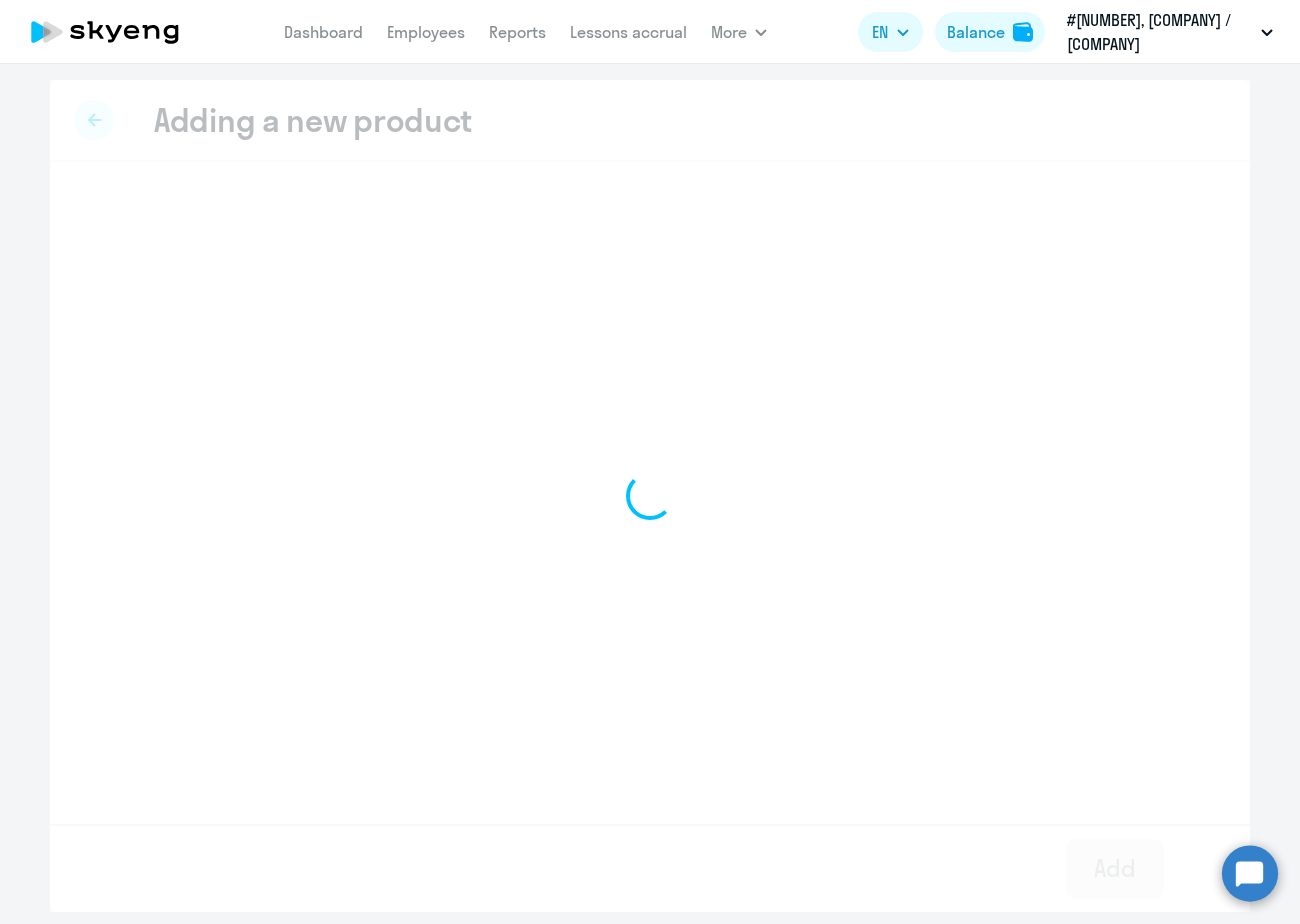 select on "english_adult_native_speaker" 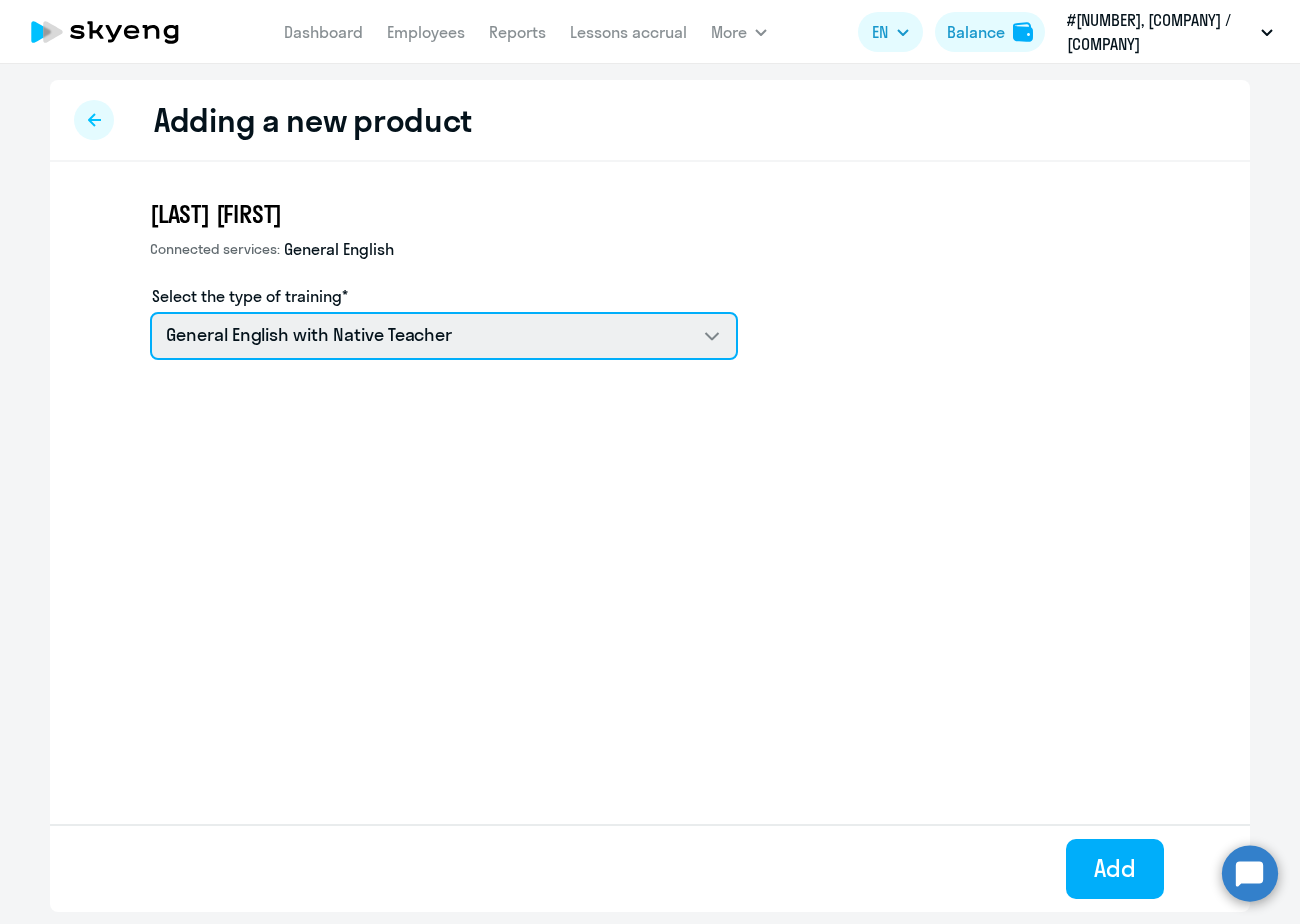 click on "General English with Native Teacher   Talks   Premium English with Non-Native teacher" at bounding box center (444, 336) 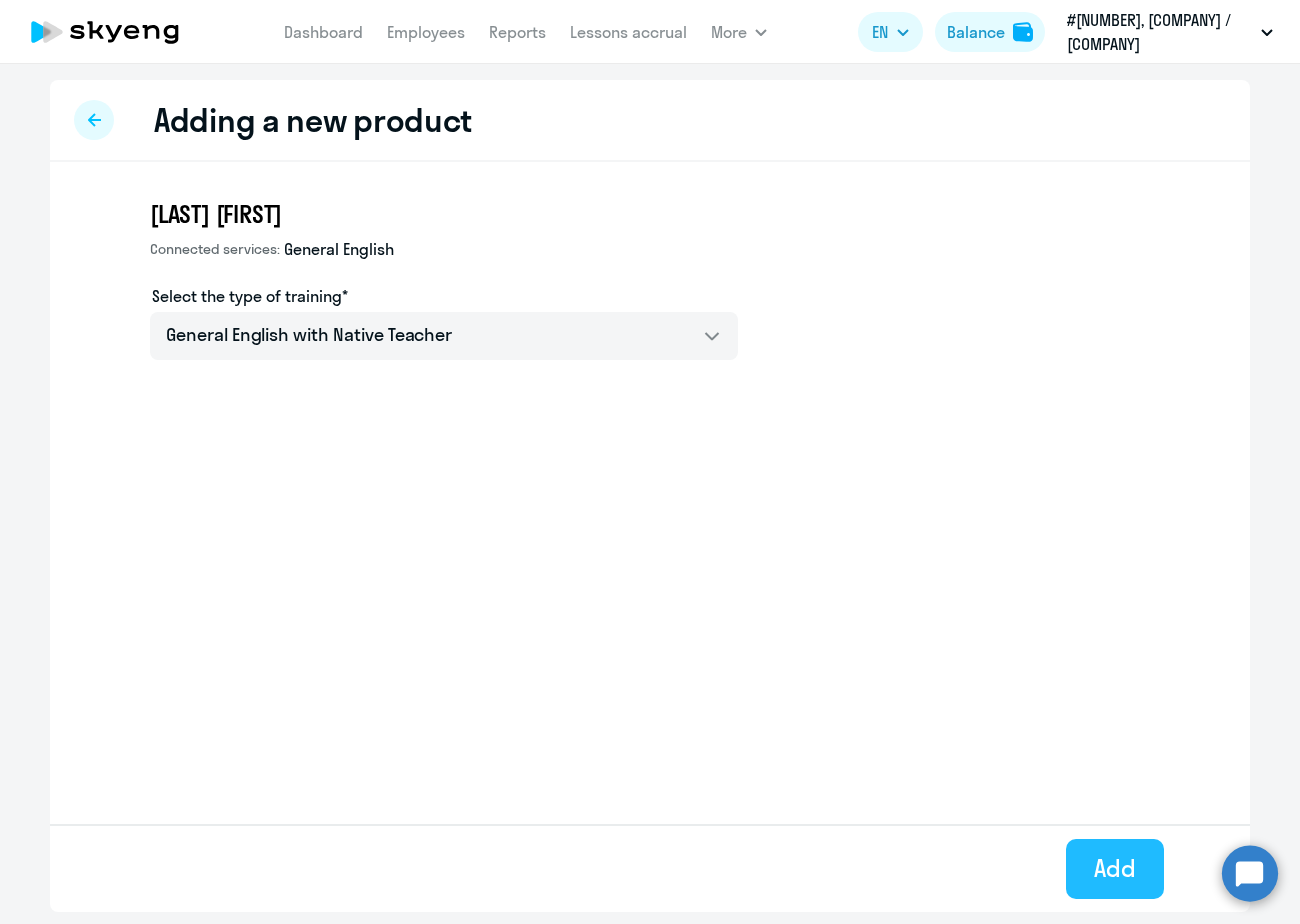 click on "Add" 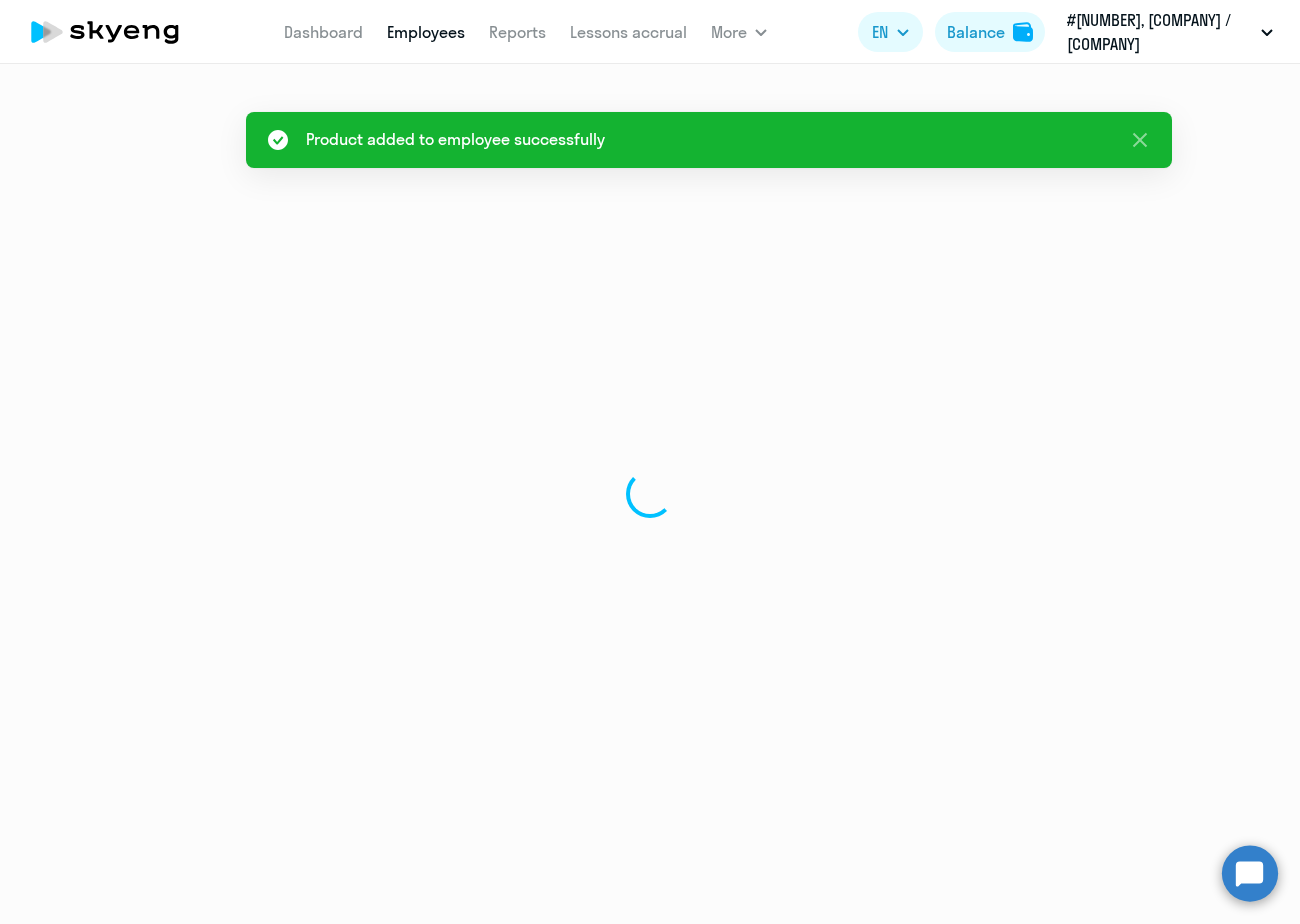 select on "english" 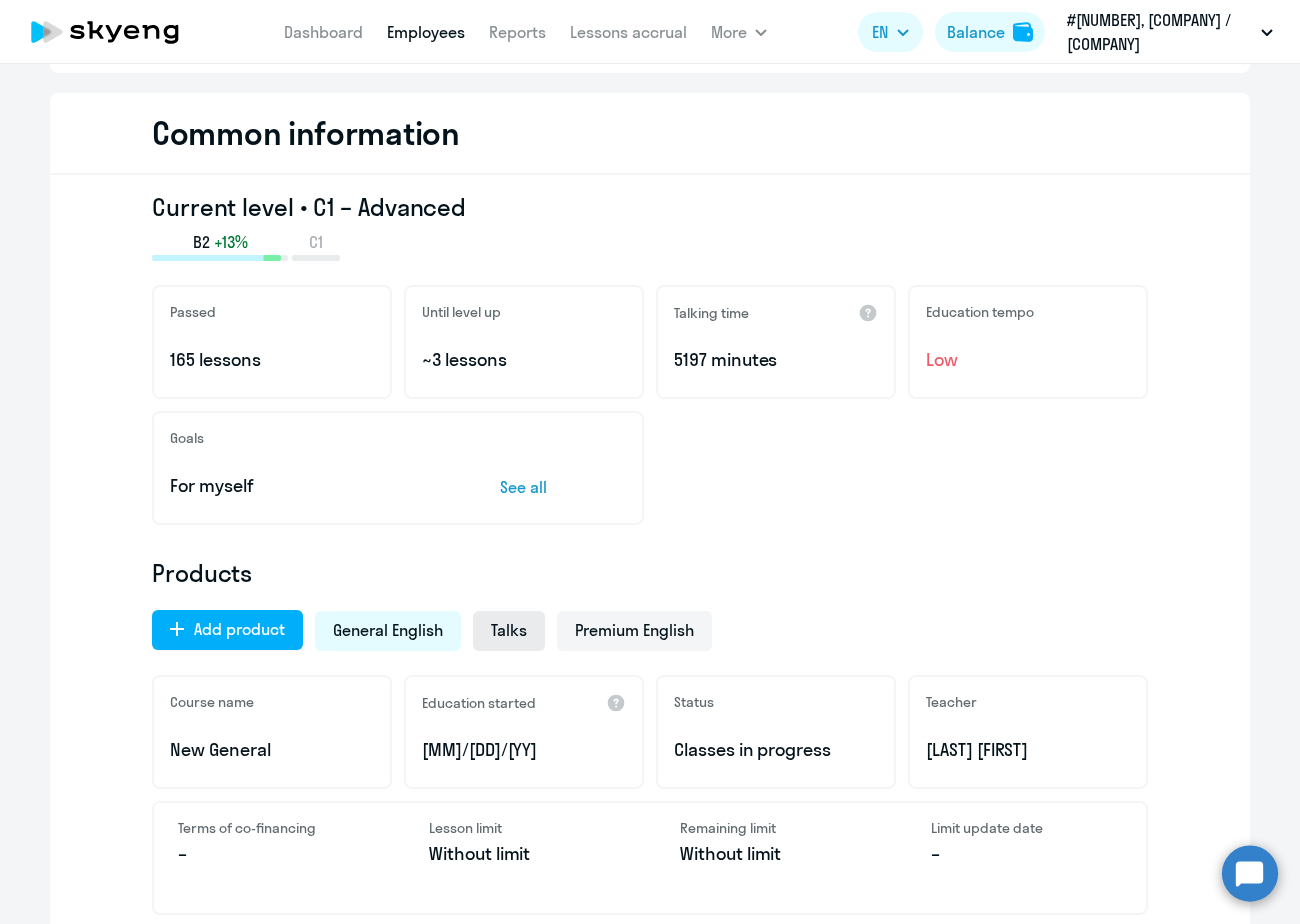 scroll, scrollTop: 101, scrollLeft: 0, axis: vertical 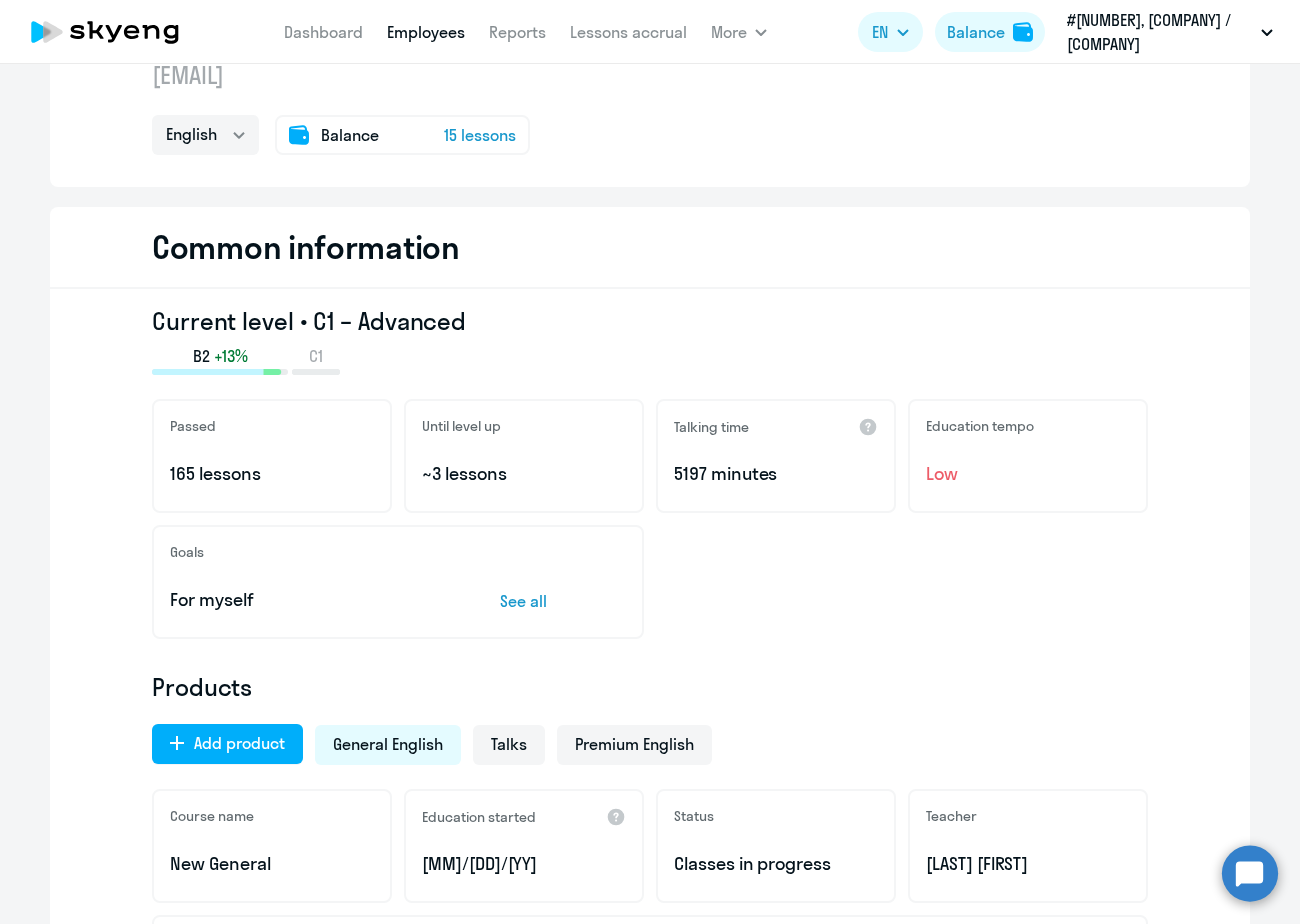 click on "15 lessons" 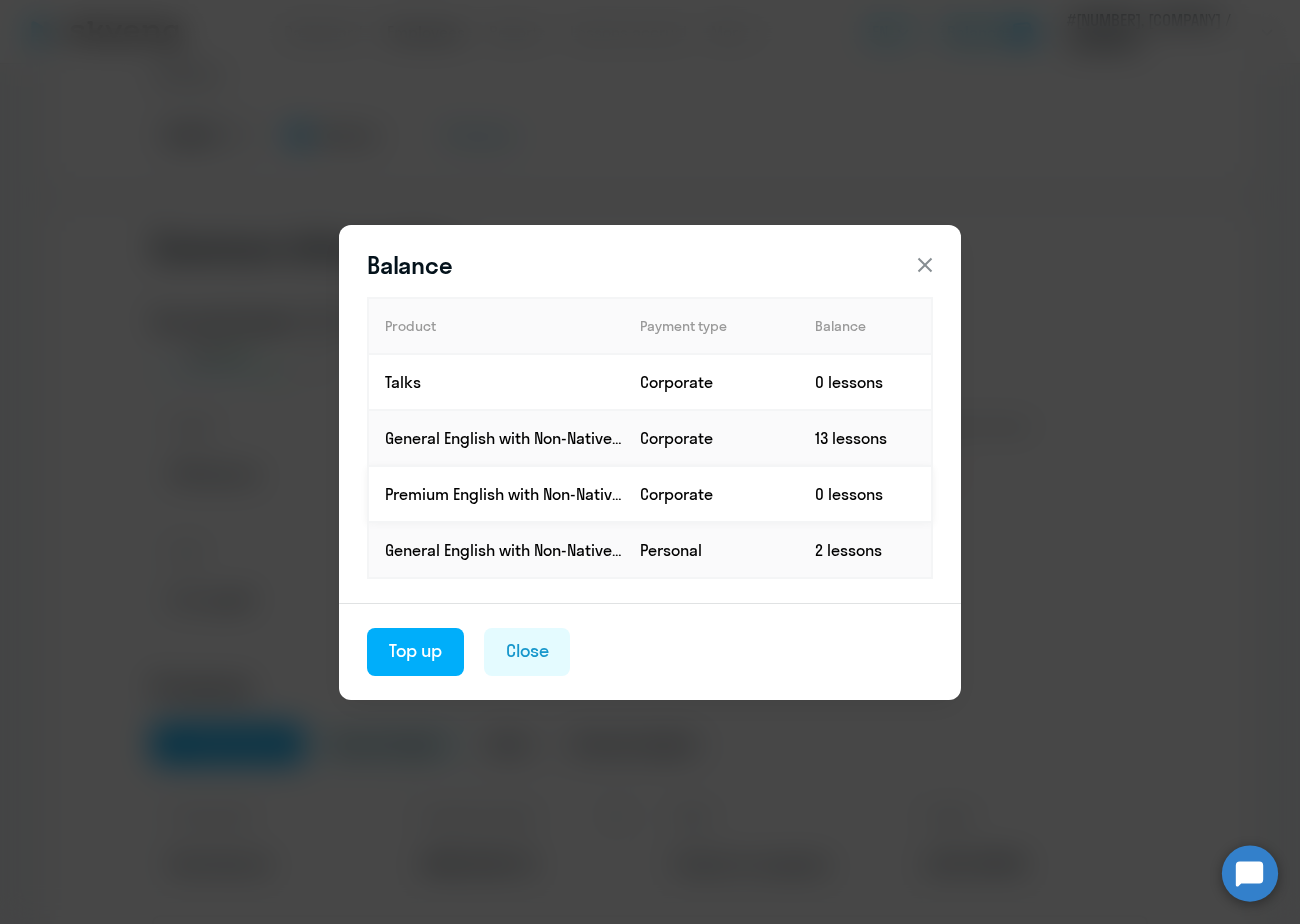 click on "Premium English with Non-Native teacher" at bounding box center [504, 494] 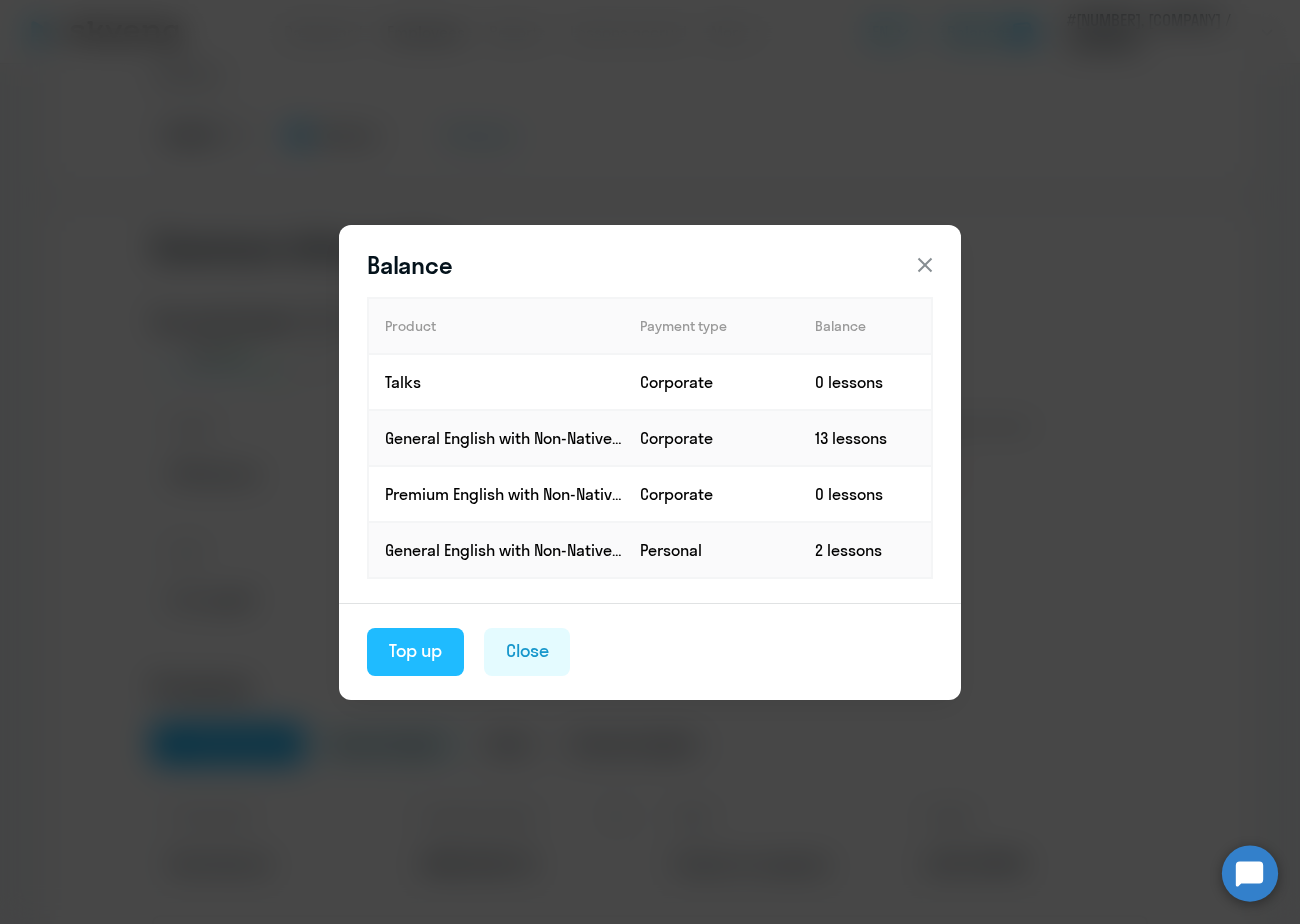 click on "Top up" at bounding box center (415, 651) 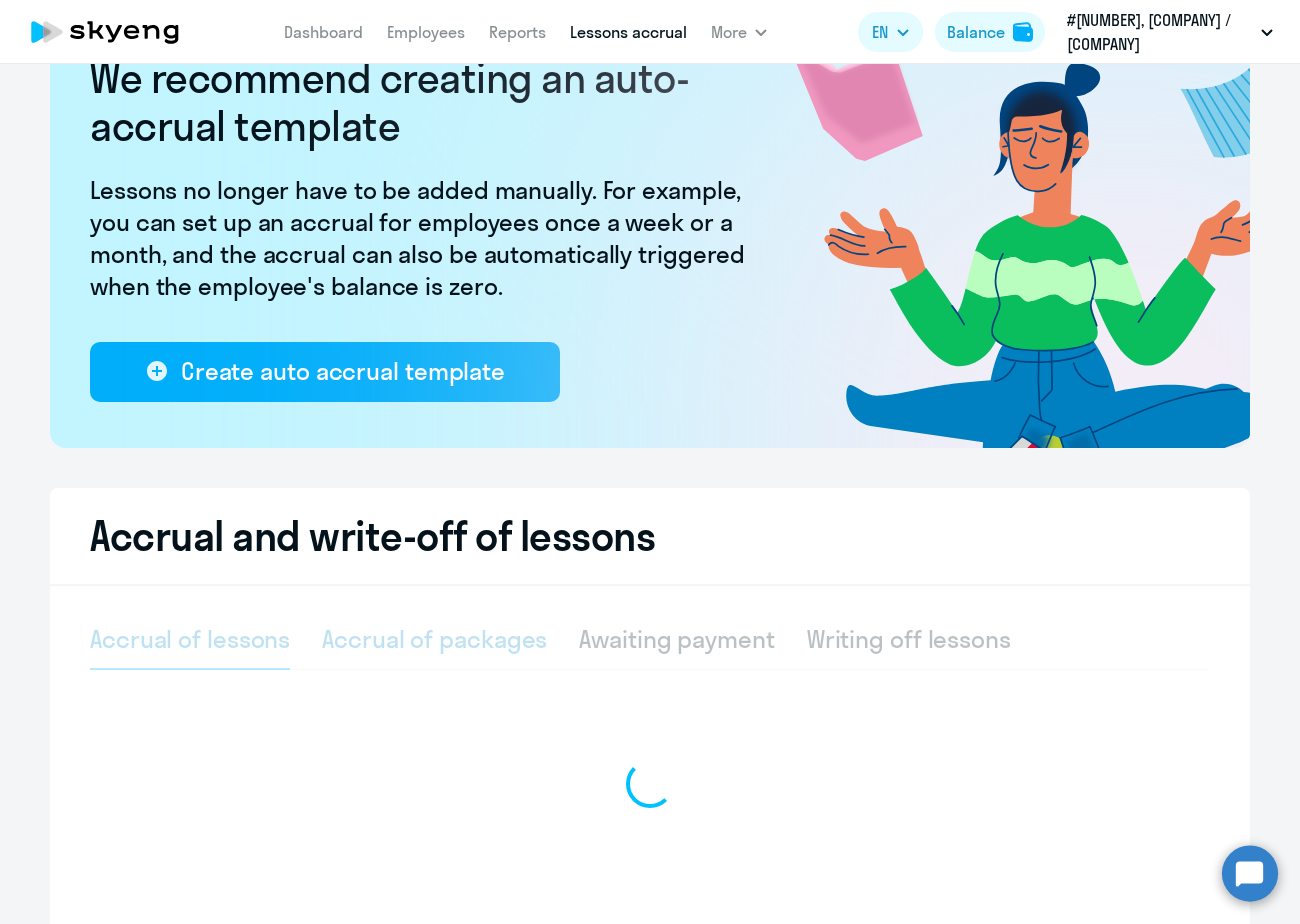 select on "10" 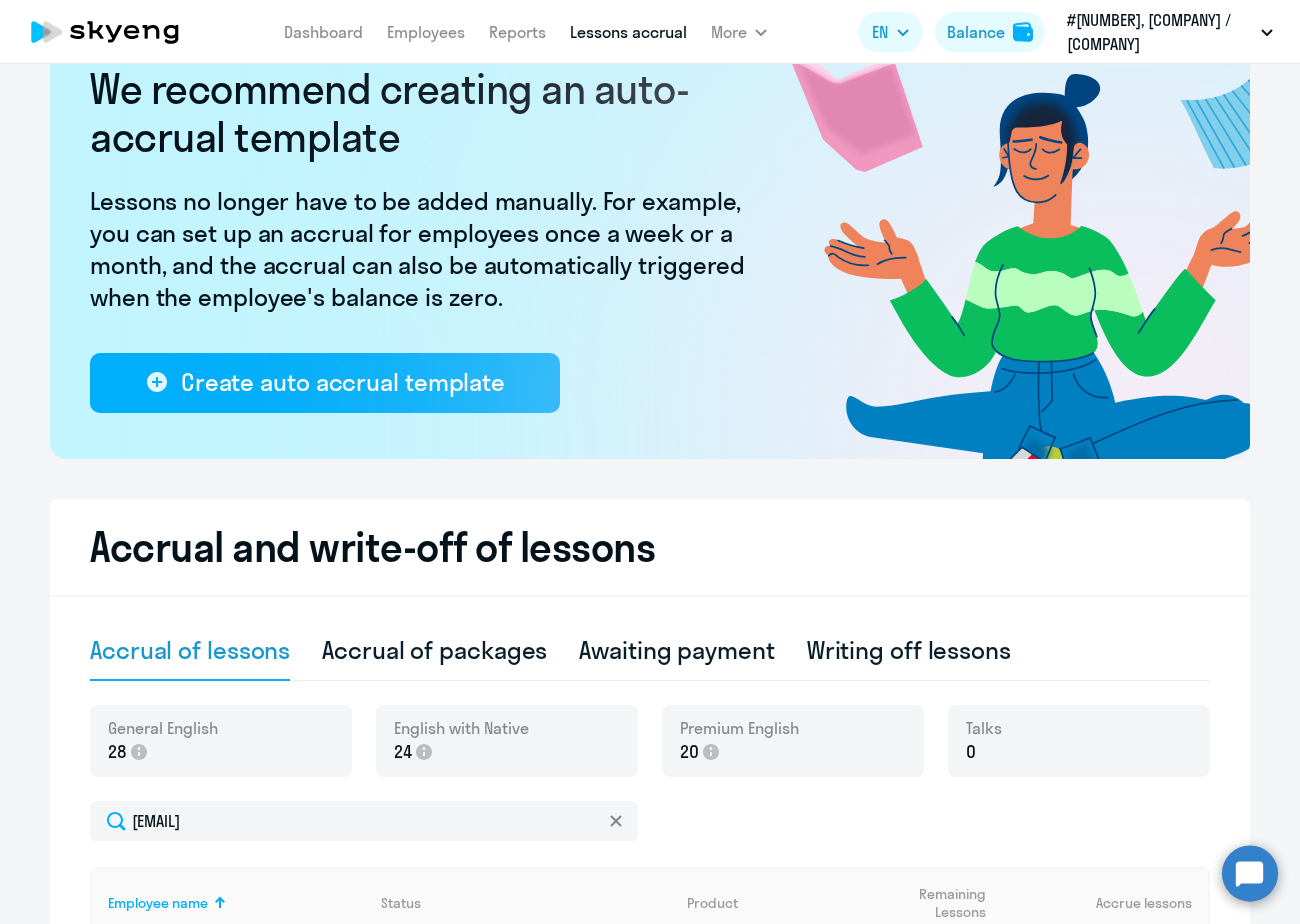 scroll, scrollTop: 0, scrollLeft: 0, axis: both 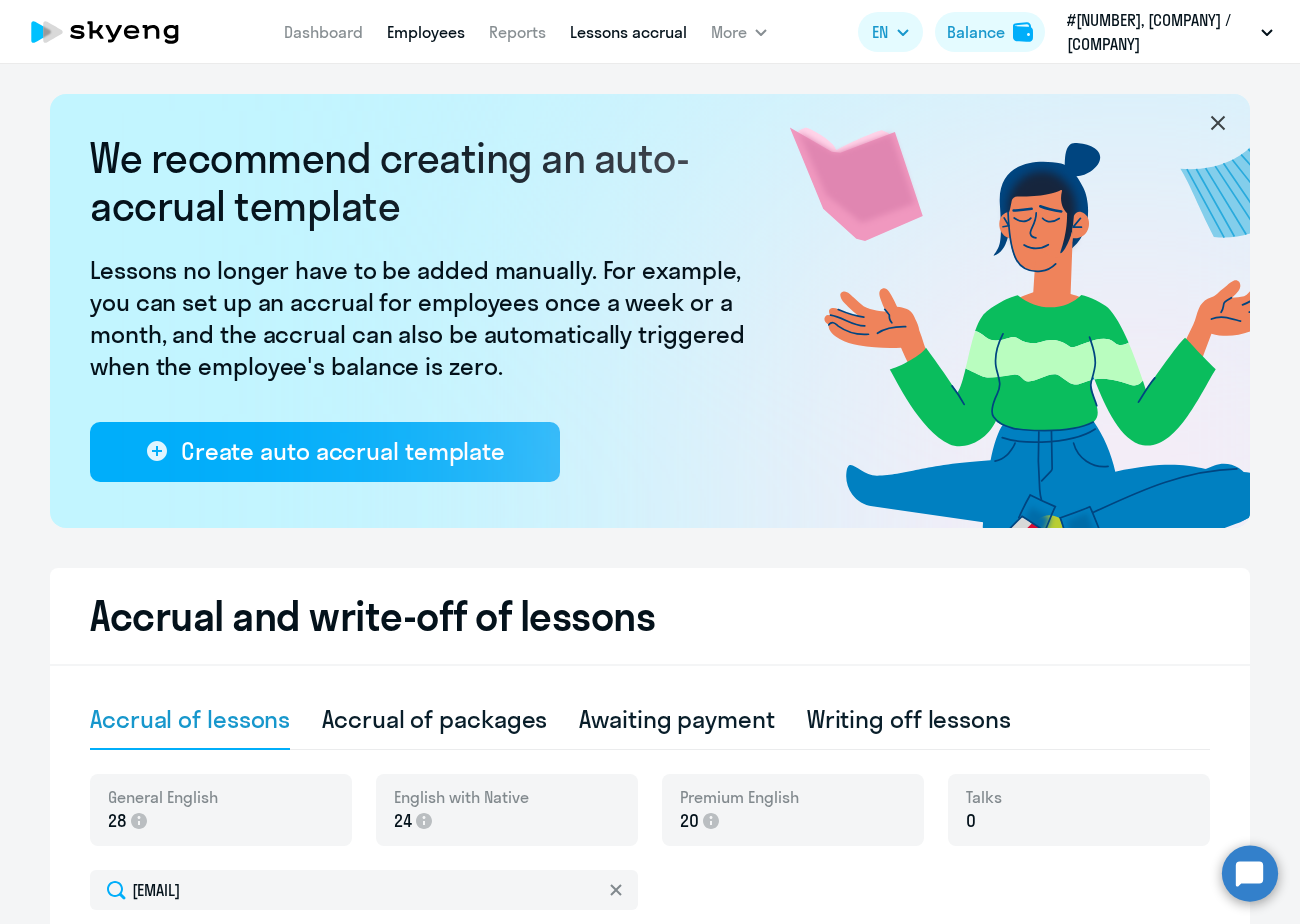 click on "Employees" at bounding box center (426, 32) 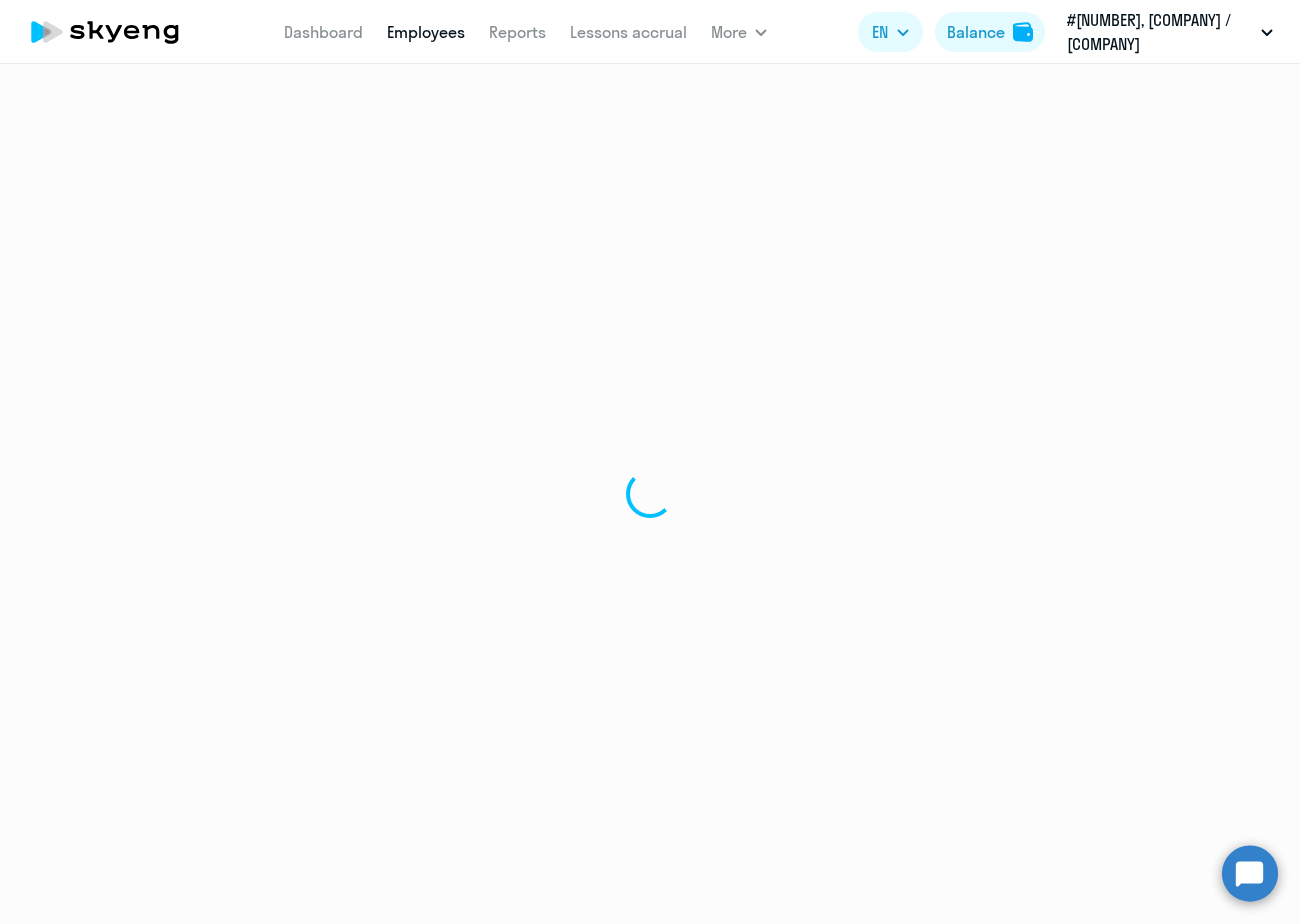 select on "30" 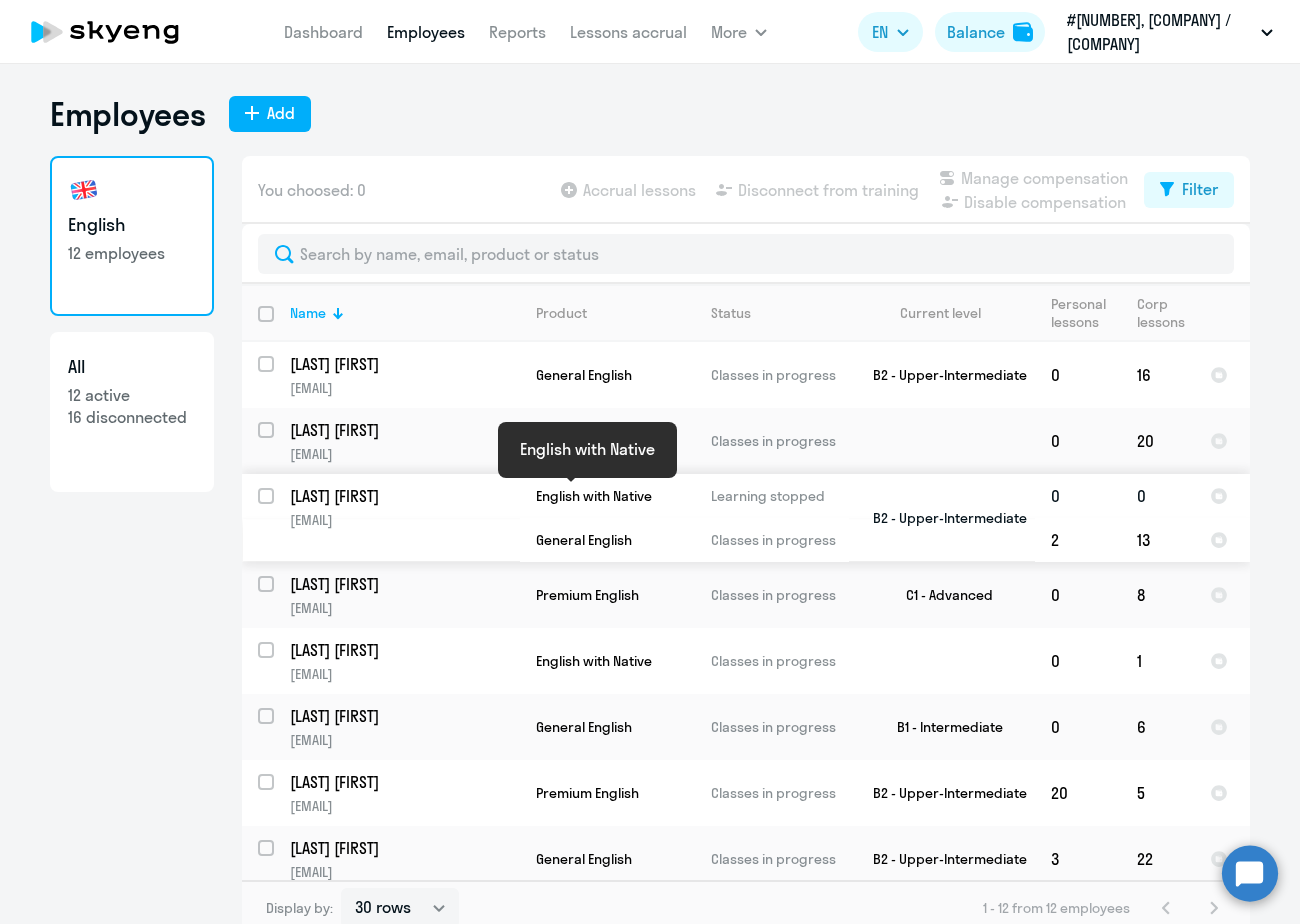 click on "English with Native" 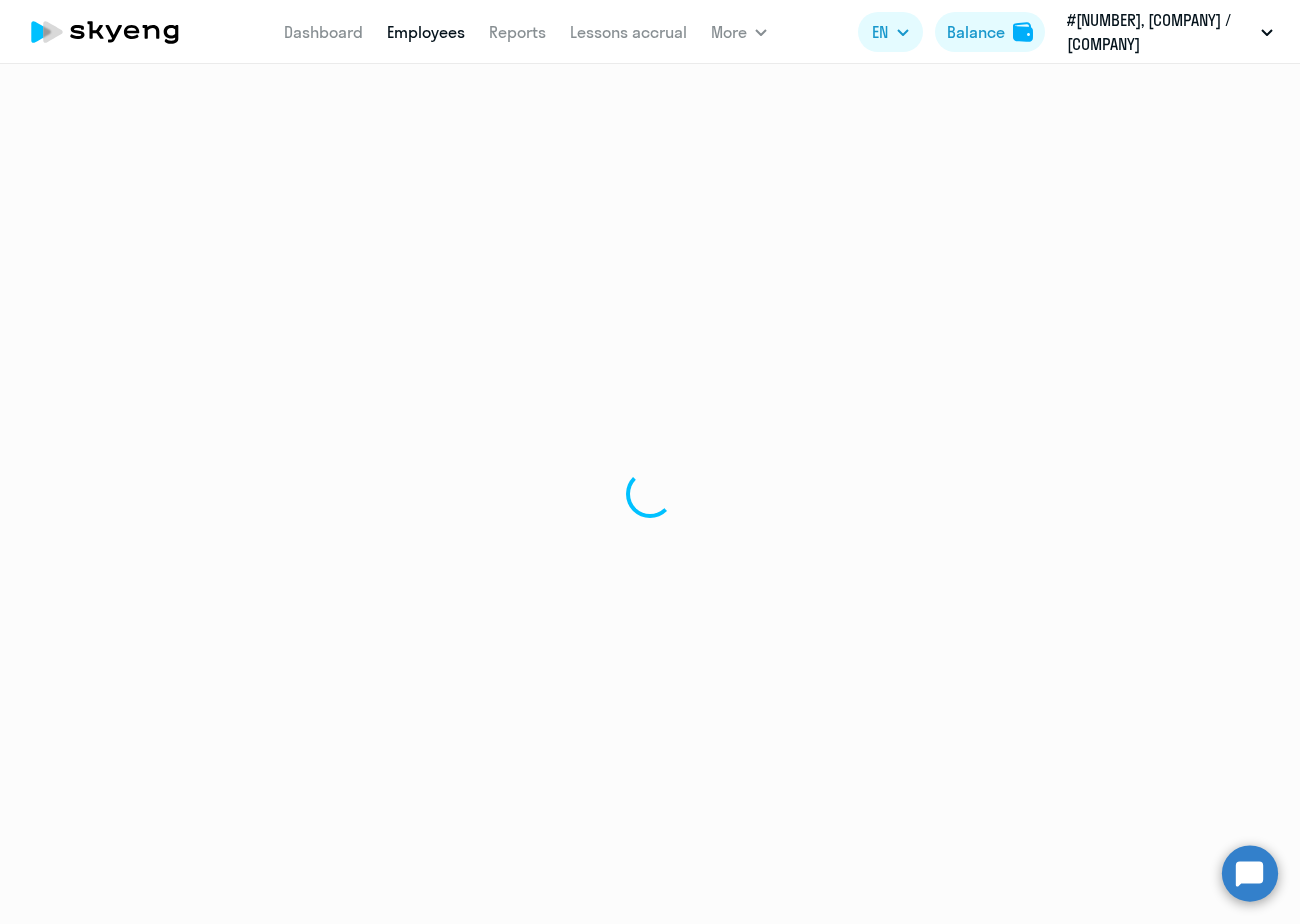 select on "english" 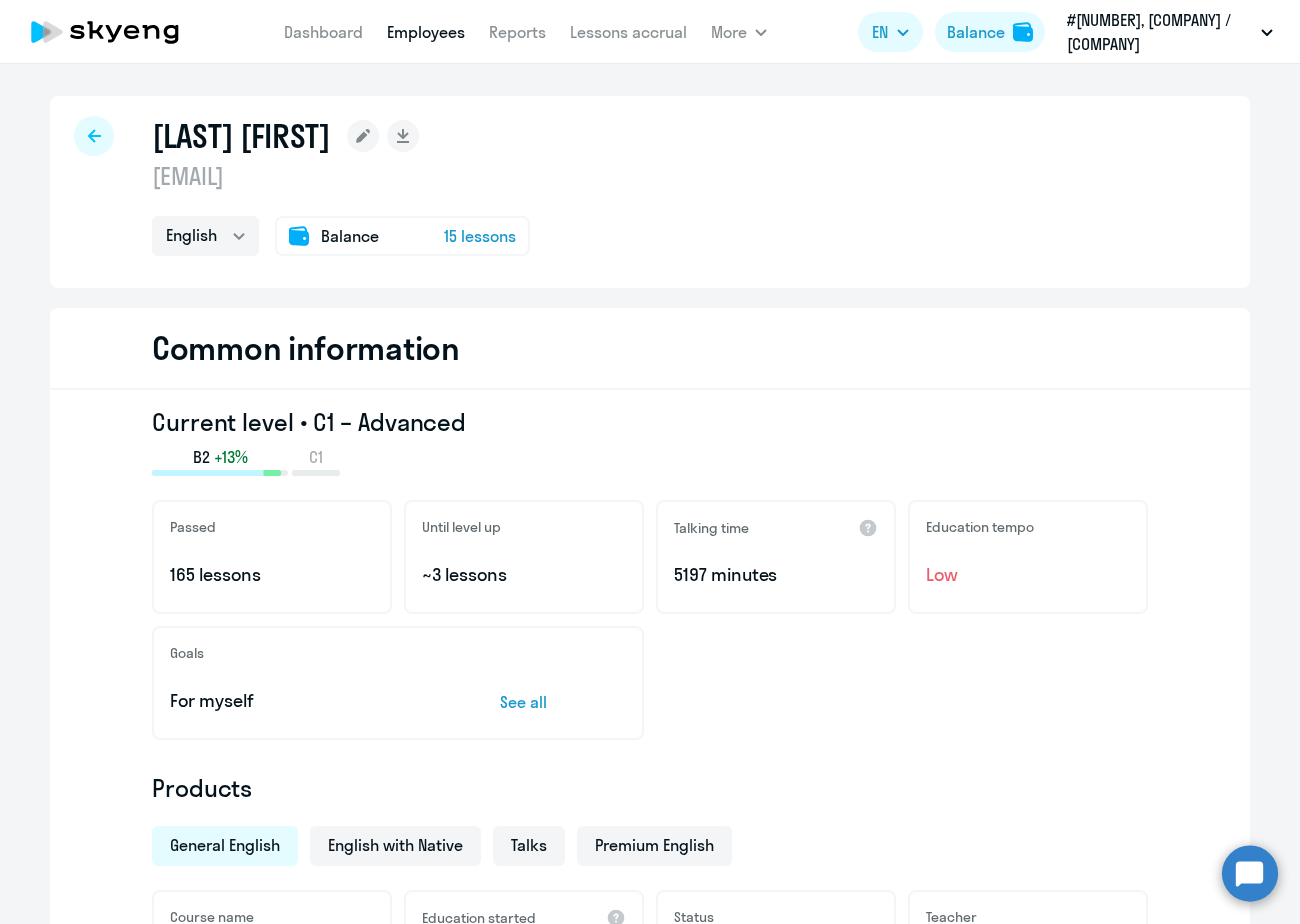 click on "15 lessons" 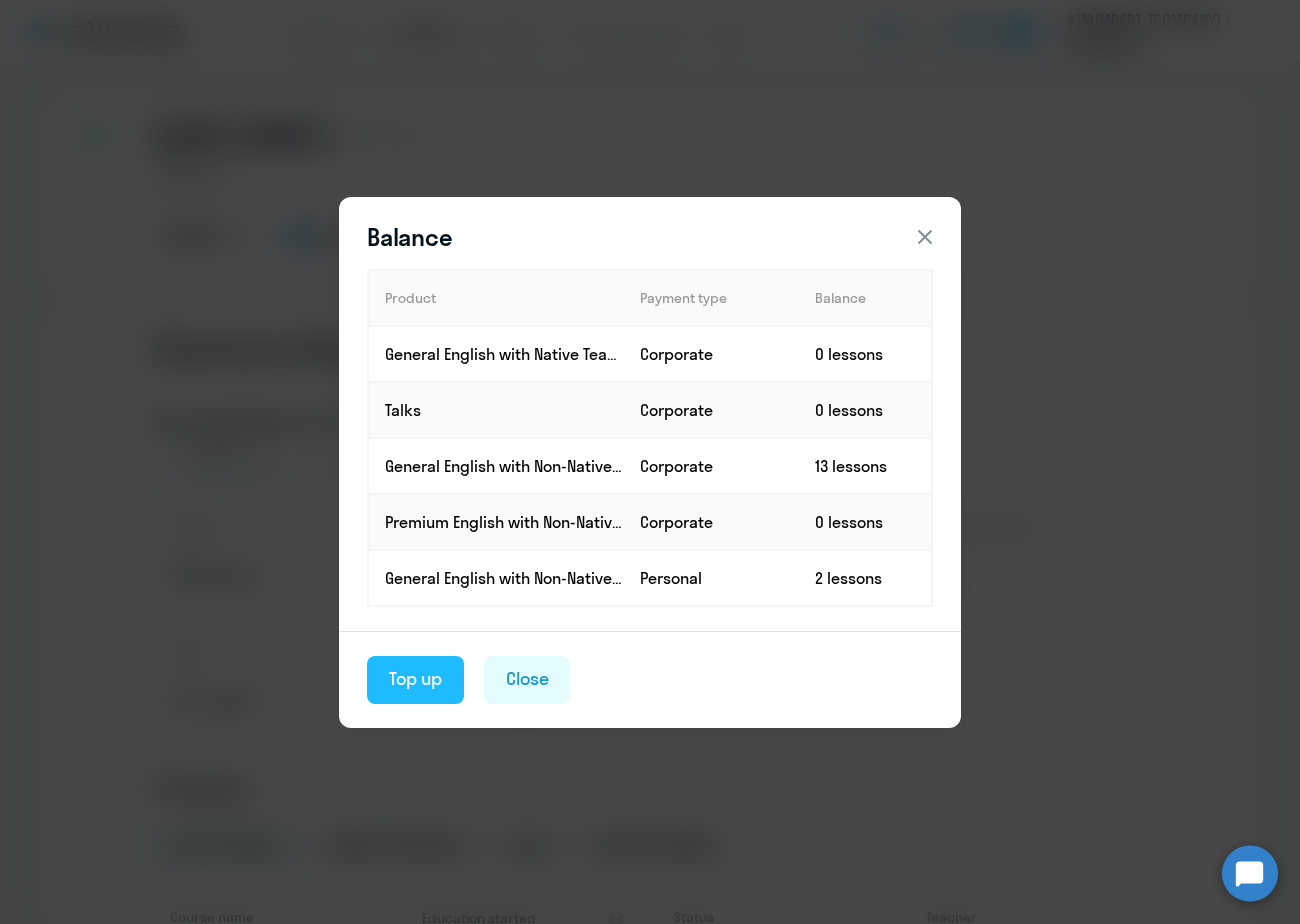 click on "Top up" at bounding box center [415, 679] 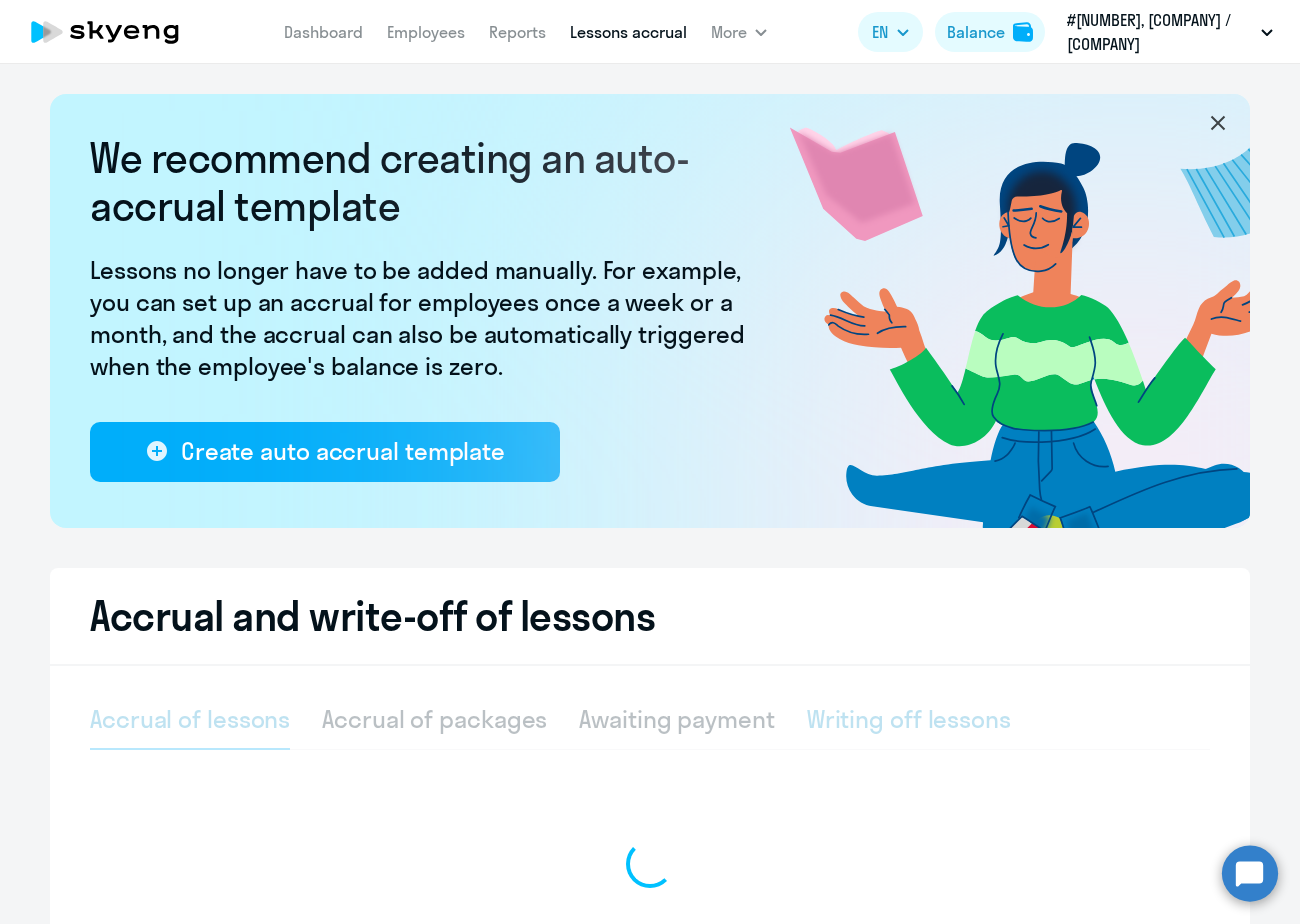 select on "10" 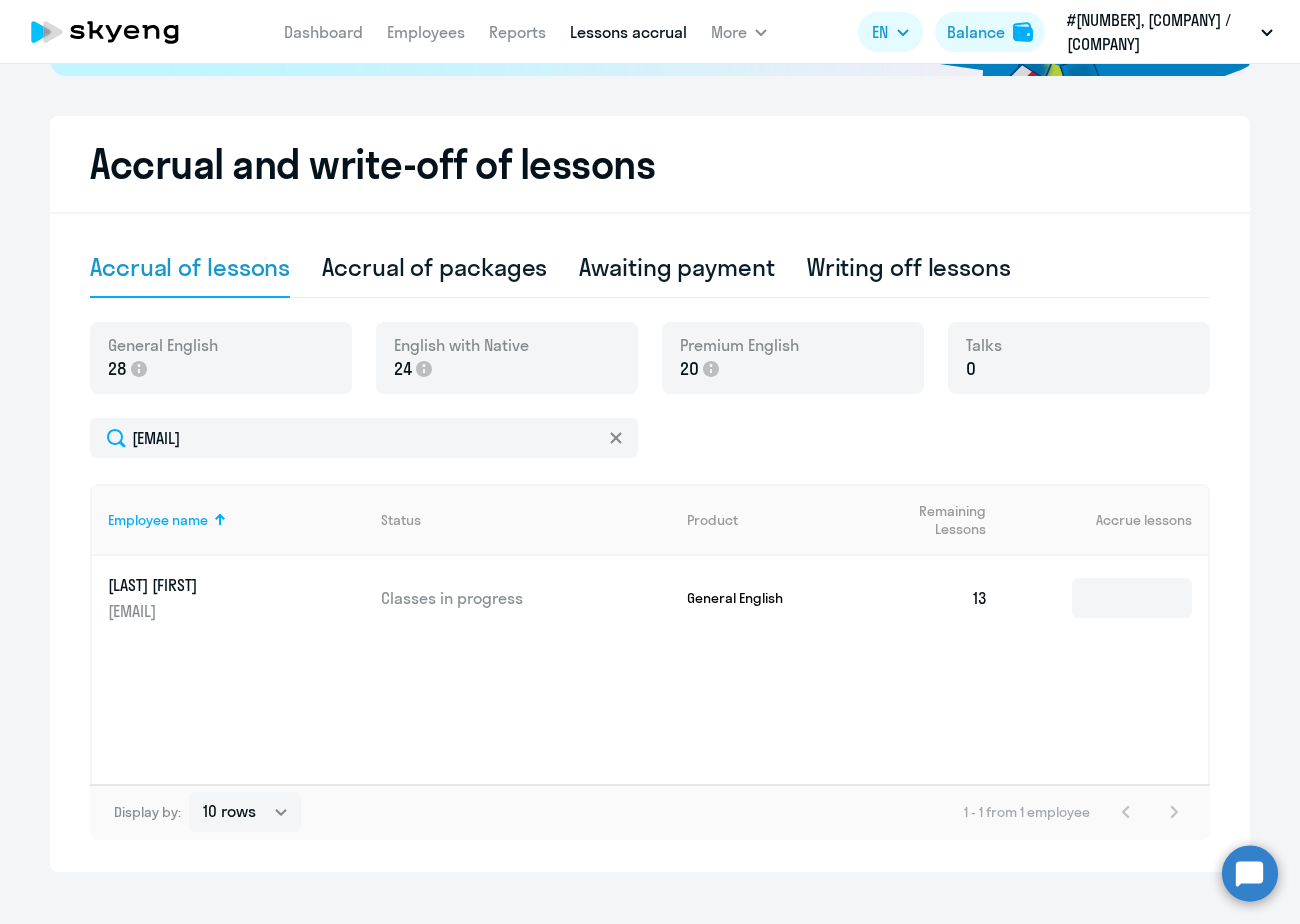 scroll, scrollTop: 460, scrollLeft: 0, axis: vertical 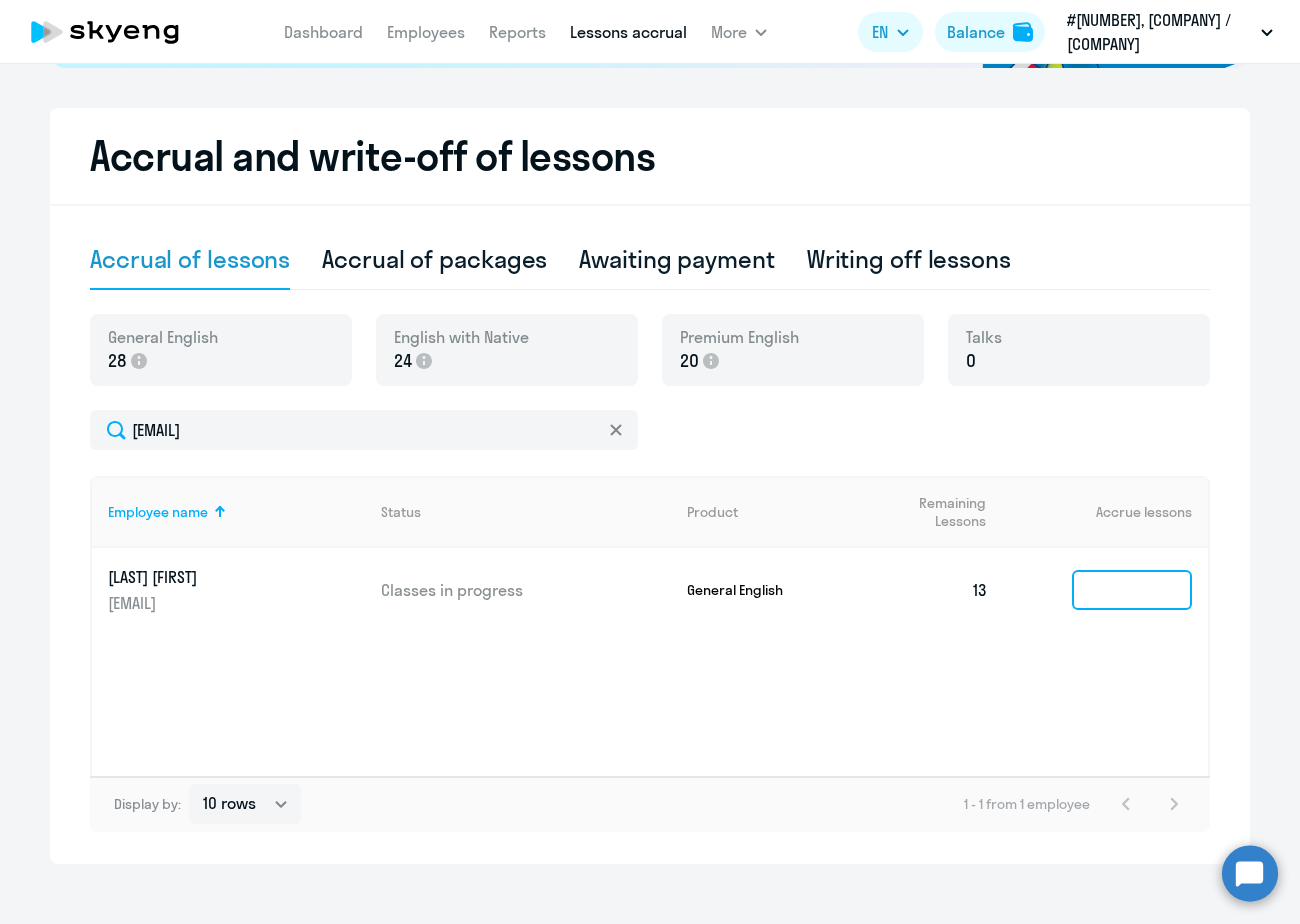 click 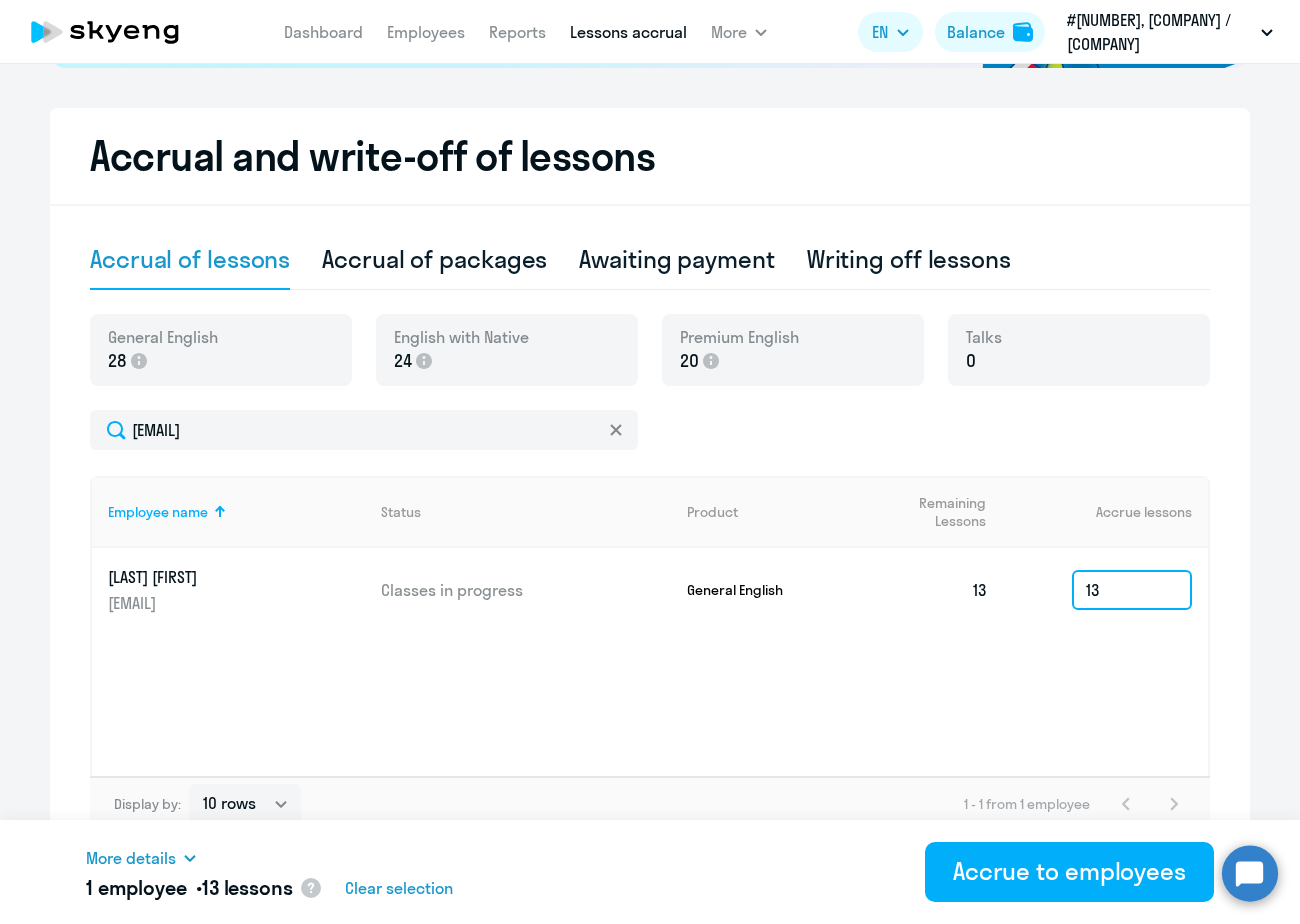 type on "13" 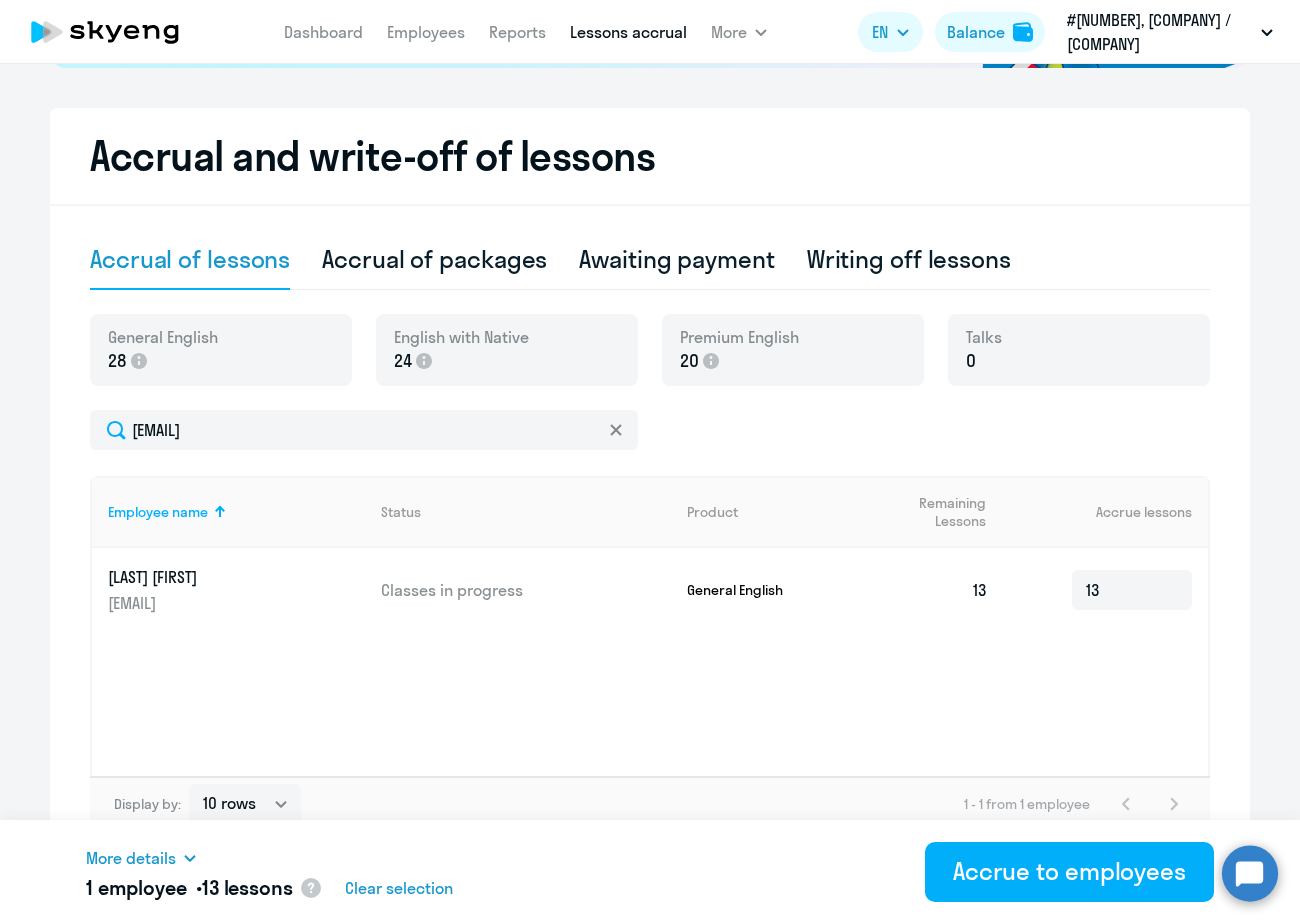 click on "Employee name   Status   Product   Remaining Lessons   Accrue lessons  [LAST] [FIRST] [EMAIL] Classes in progress General English  13  13" 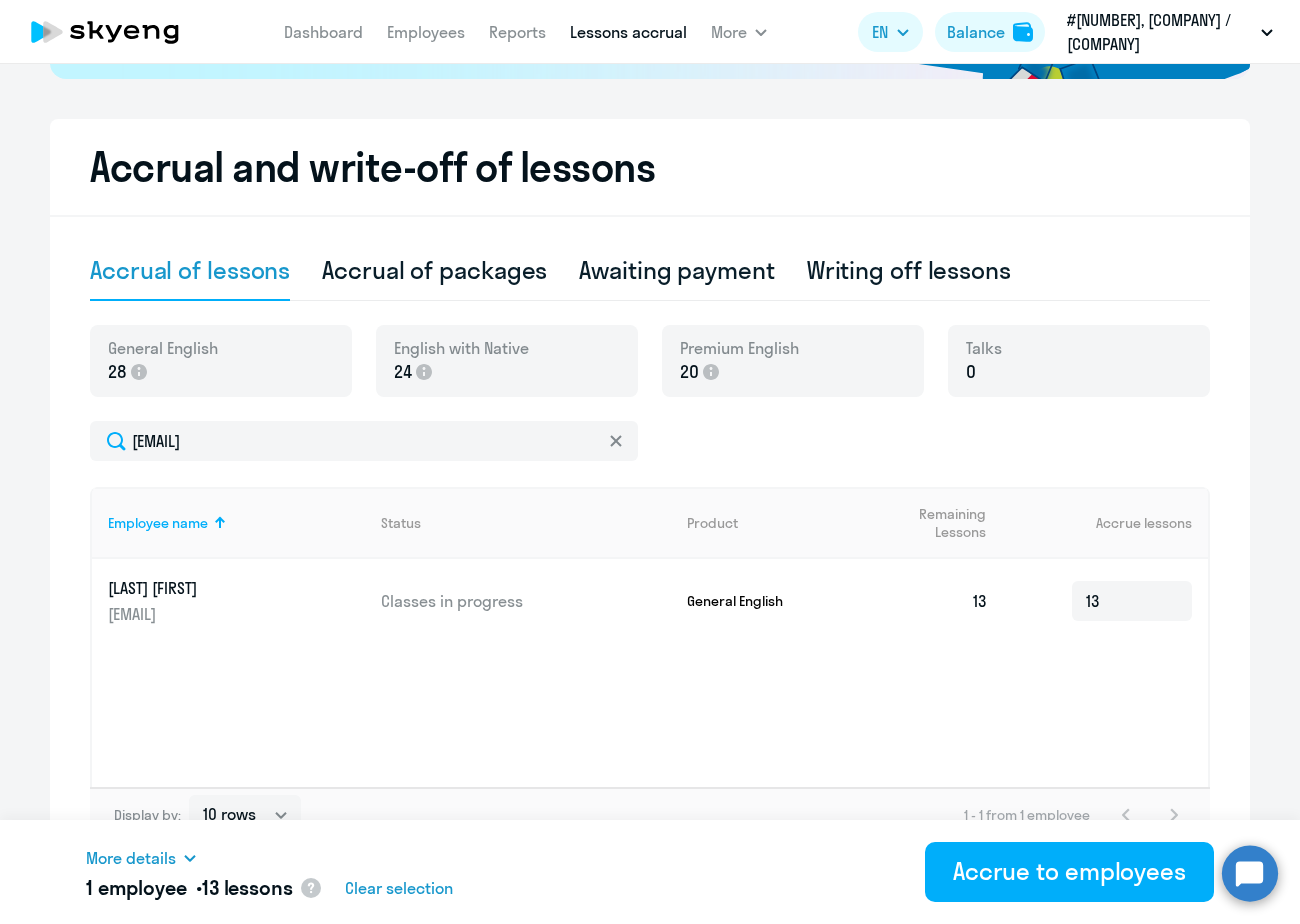 scroll, scrollTop: 247, scrollLeft: 0, axis: vertical 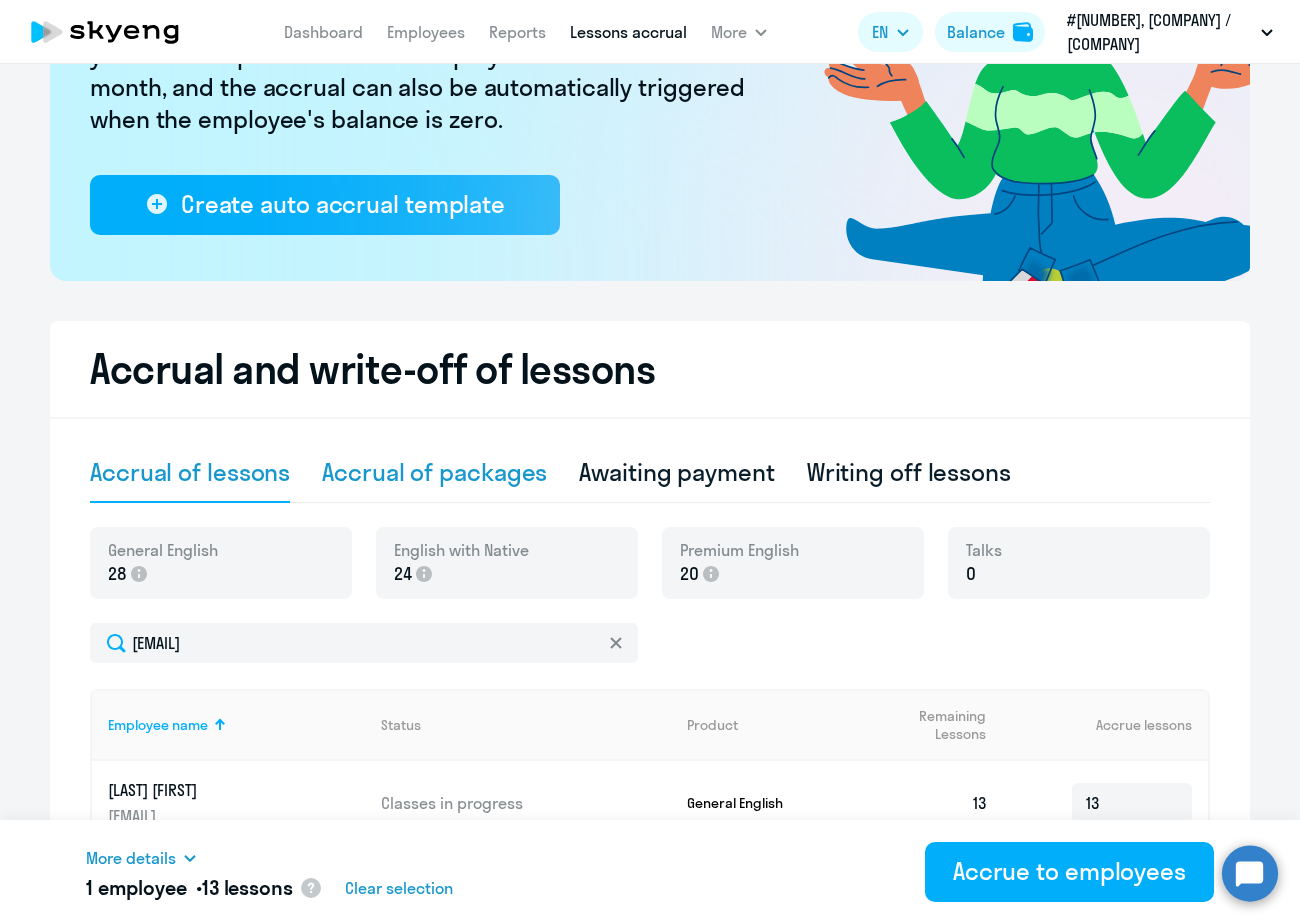 click on "Accrual of packages" 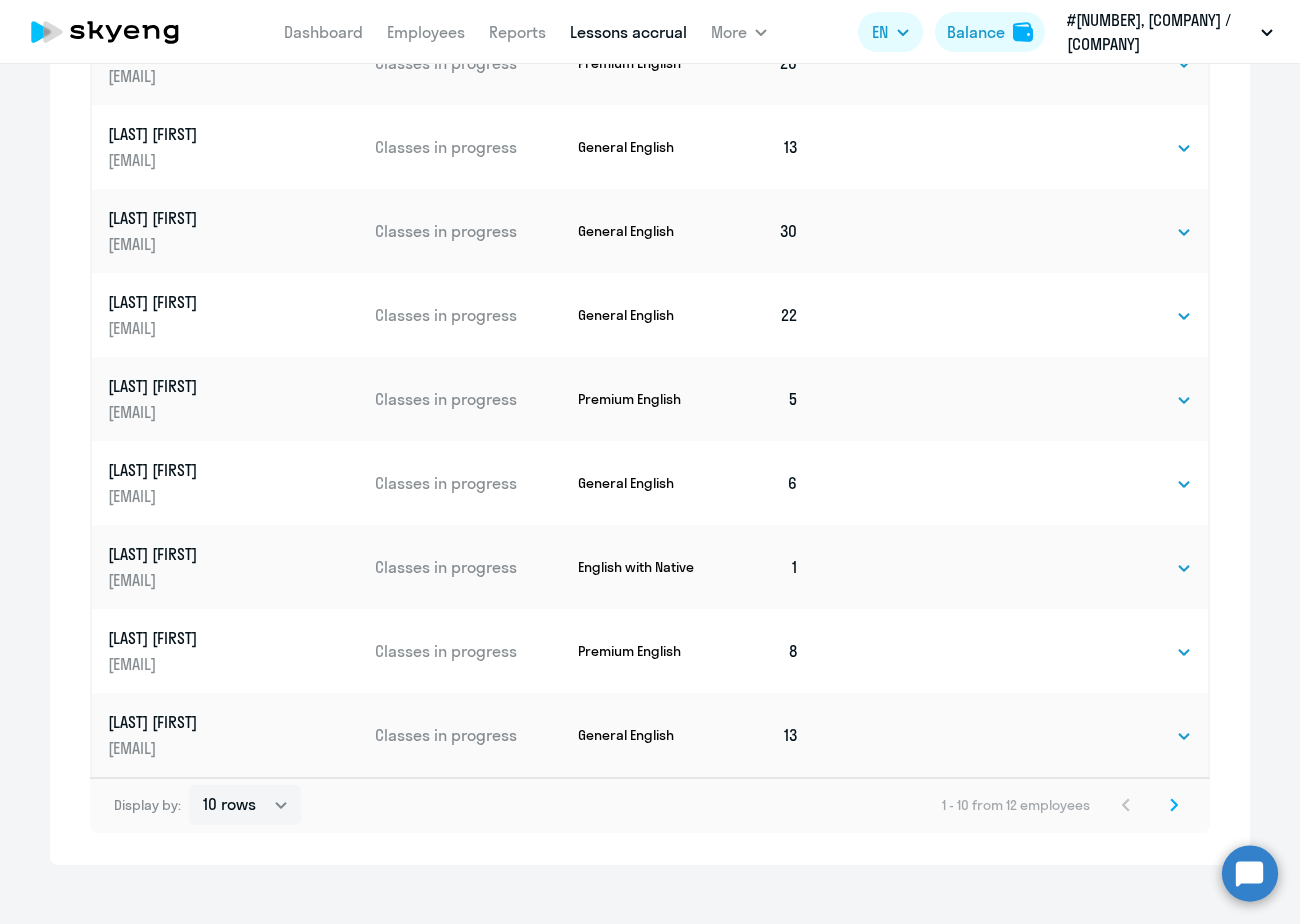 scroll, scrollTop: 1131, scrollLeft: 0, axis: vertical 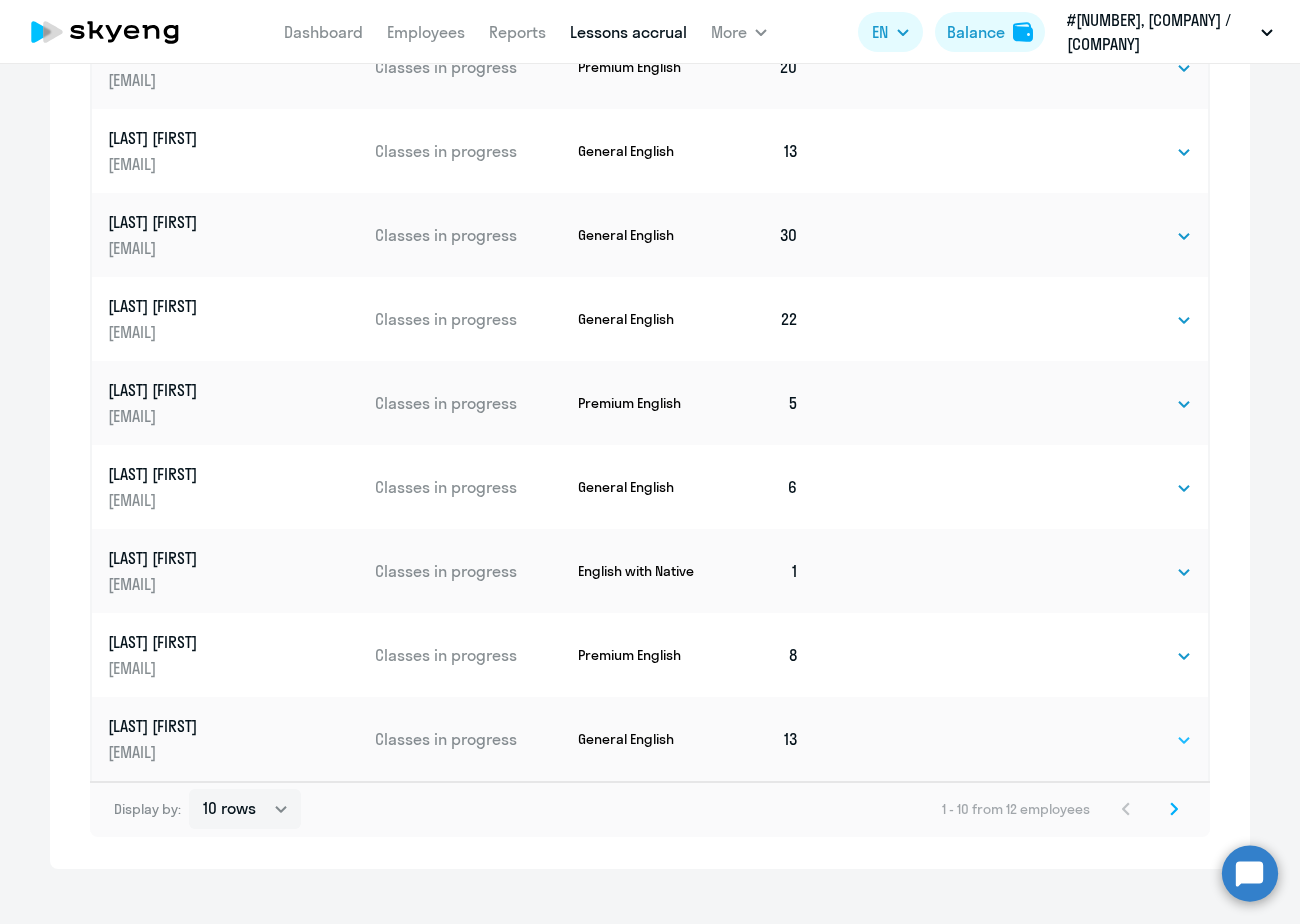 click on "Select   4   8   16   32   64" 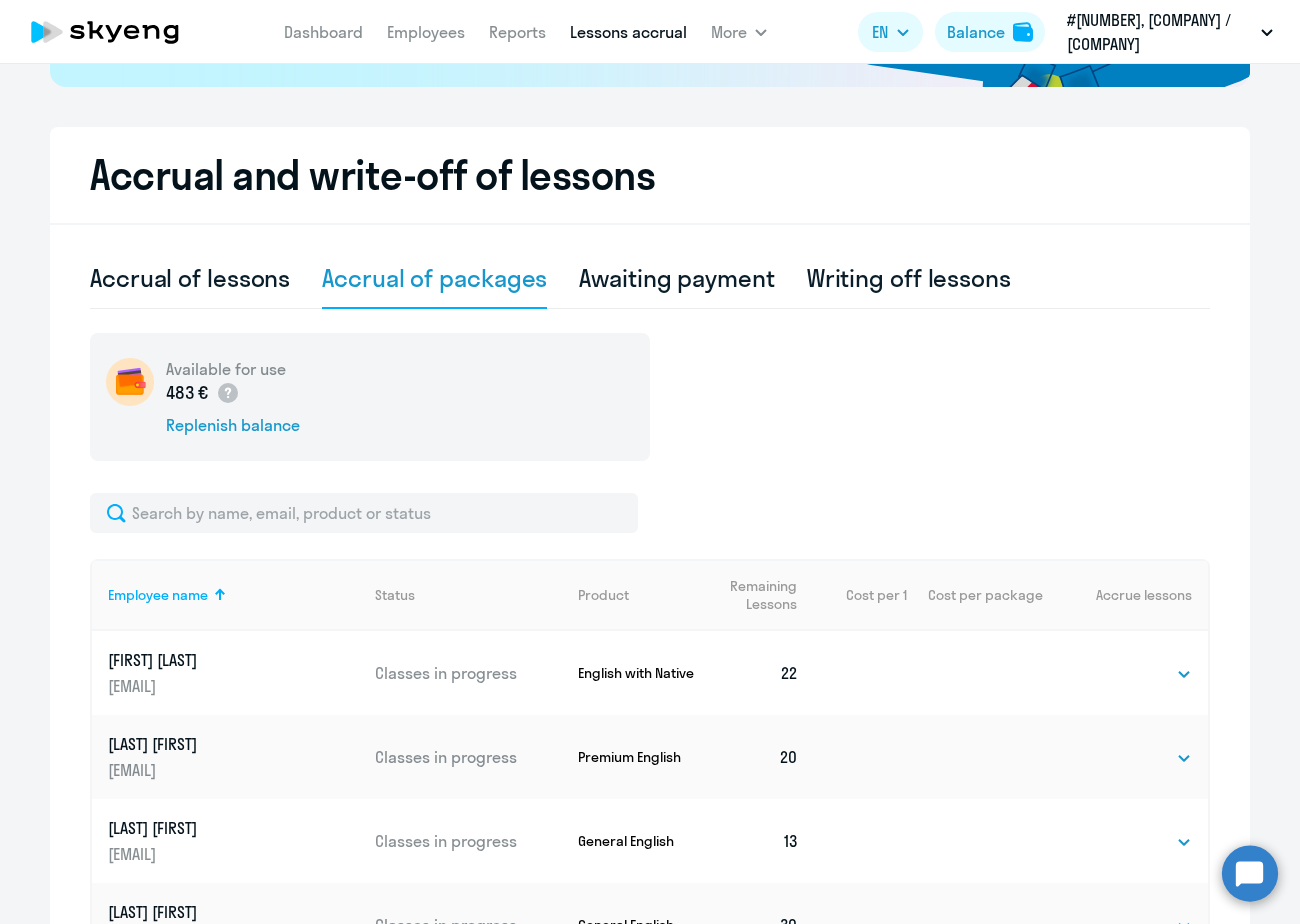 scroll, scrollTop: 0, scrollLeft: 0, axis: both 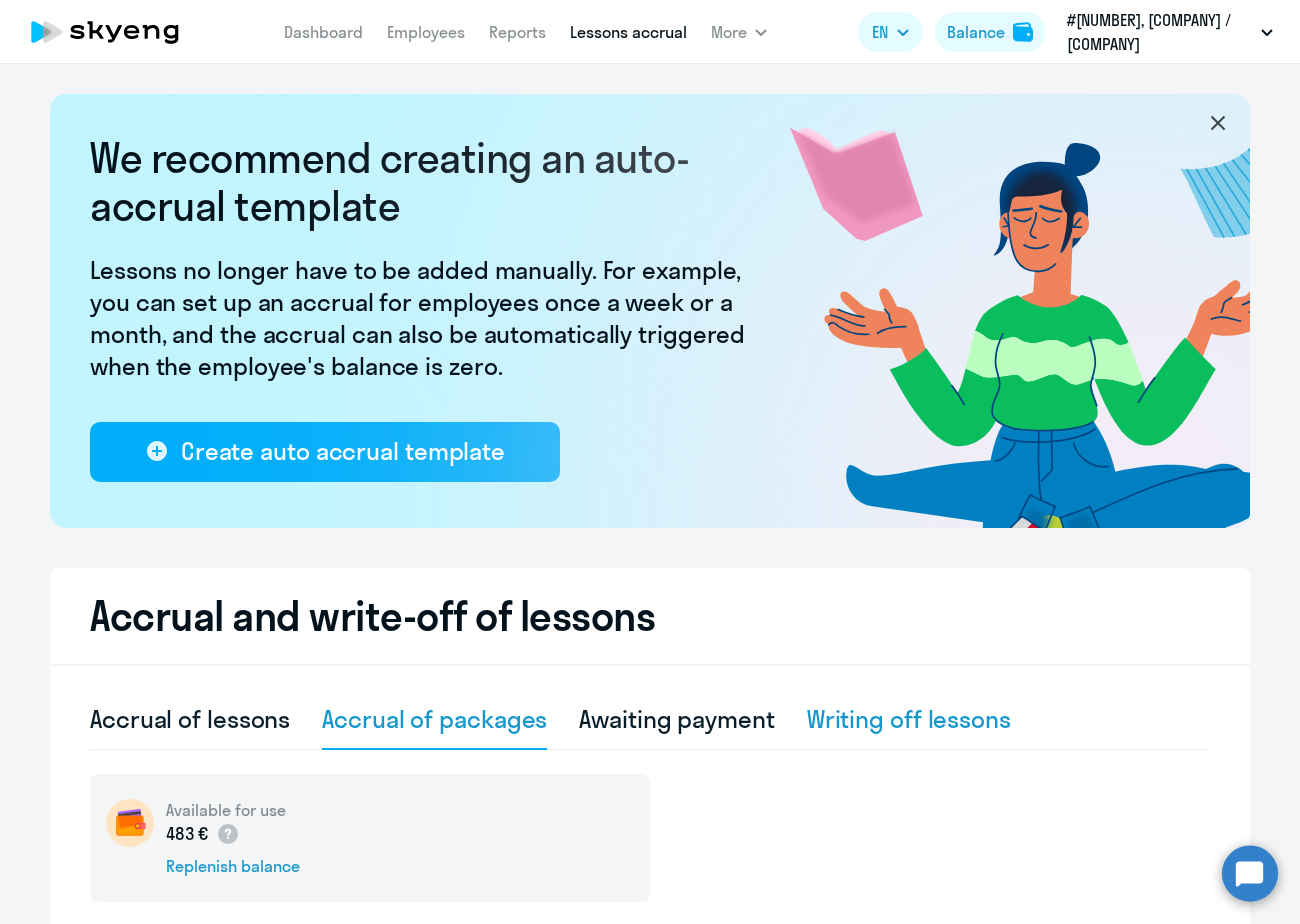 click on "Writing off lessons" 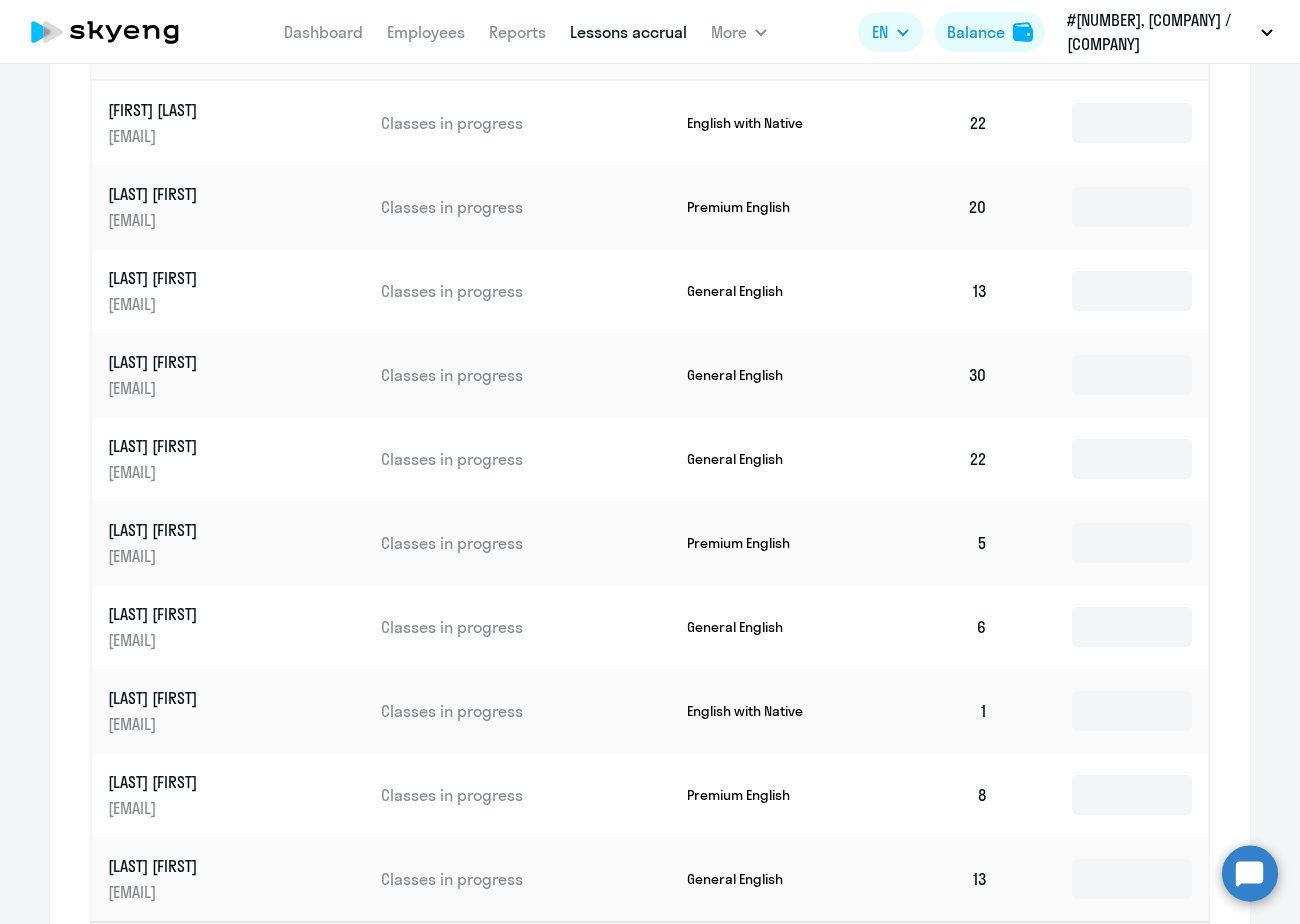 scroll, scrollTop: 996, scrollLeft: 0, axis: vertical 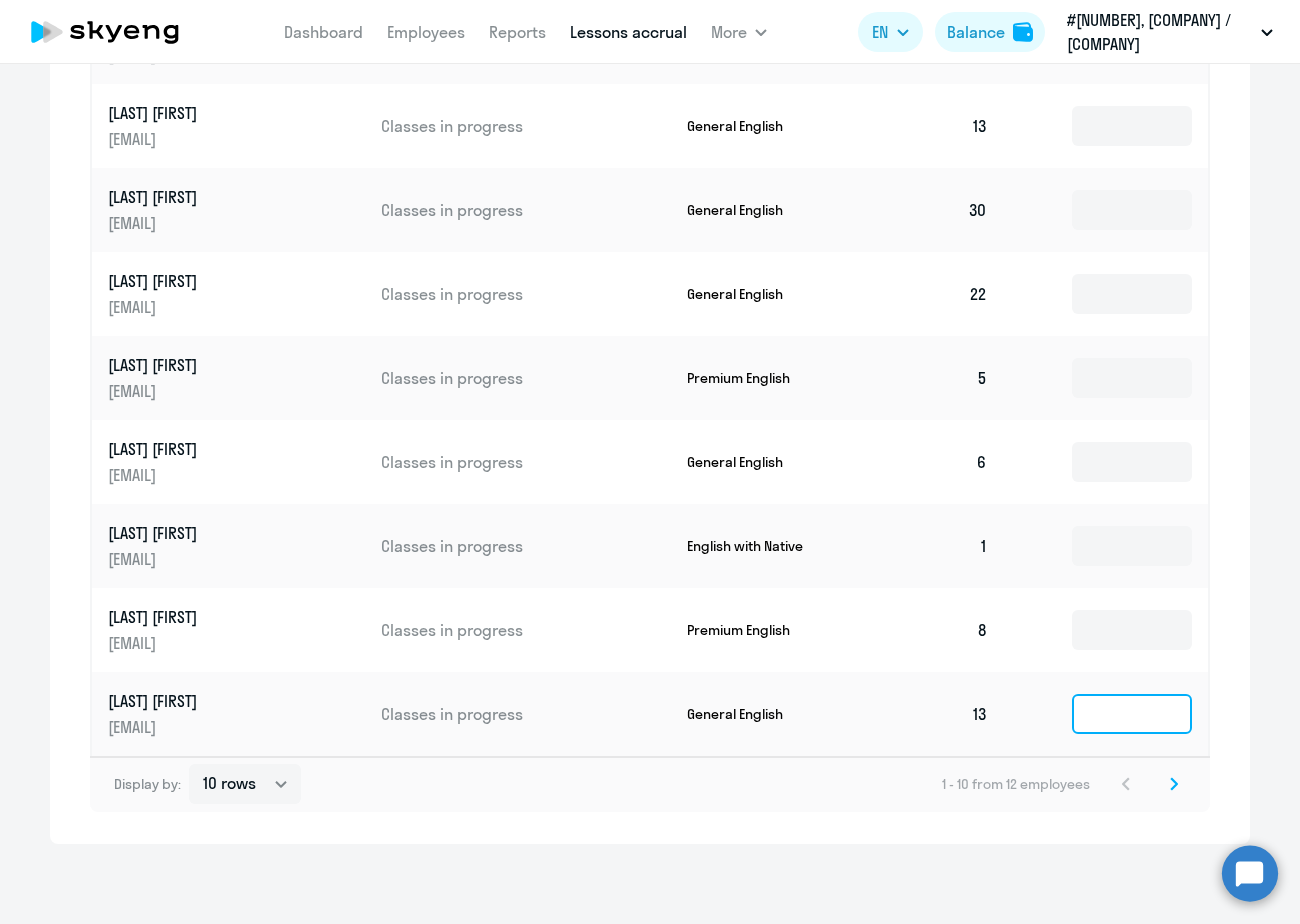 click 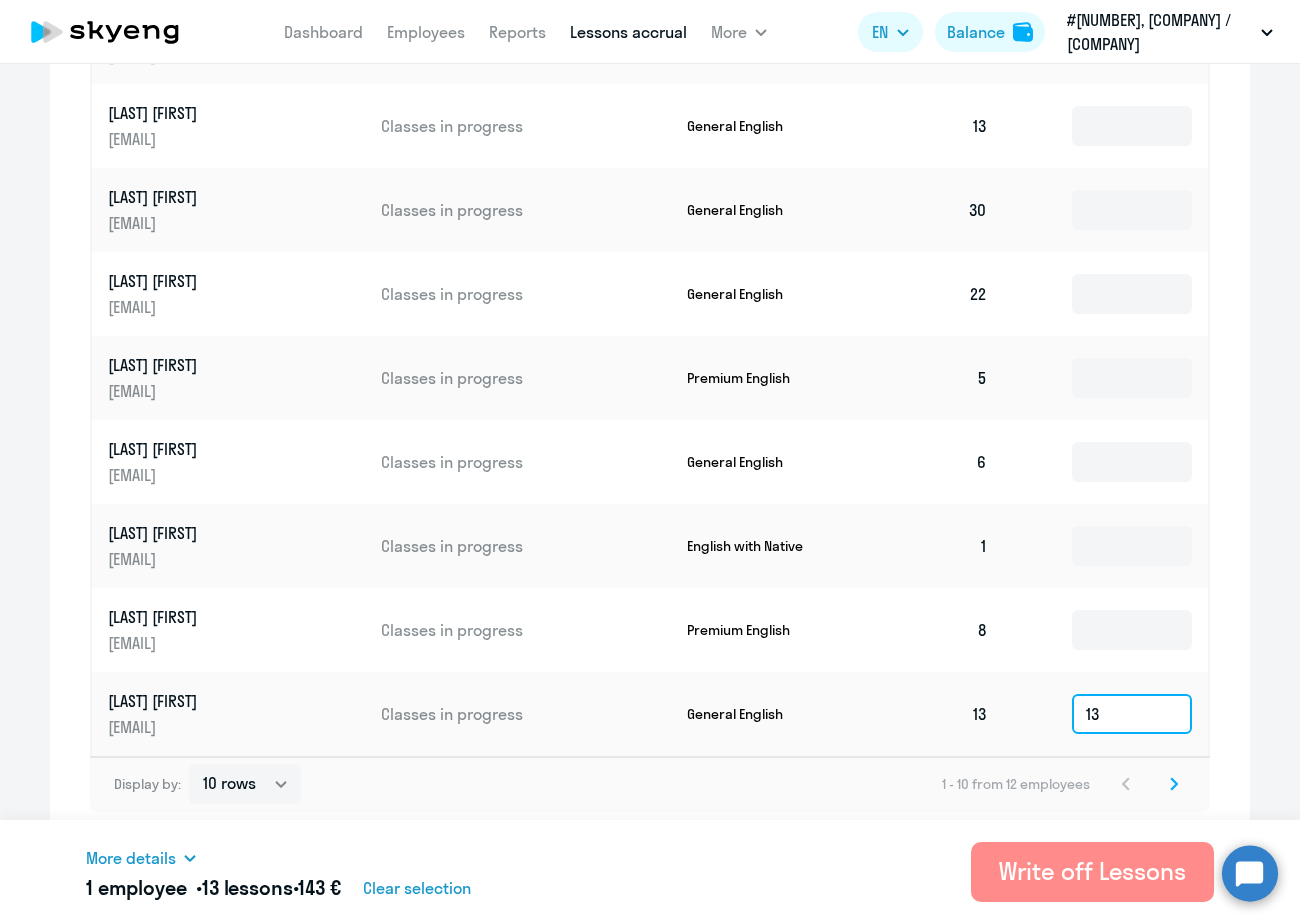 type on "13" 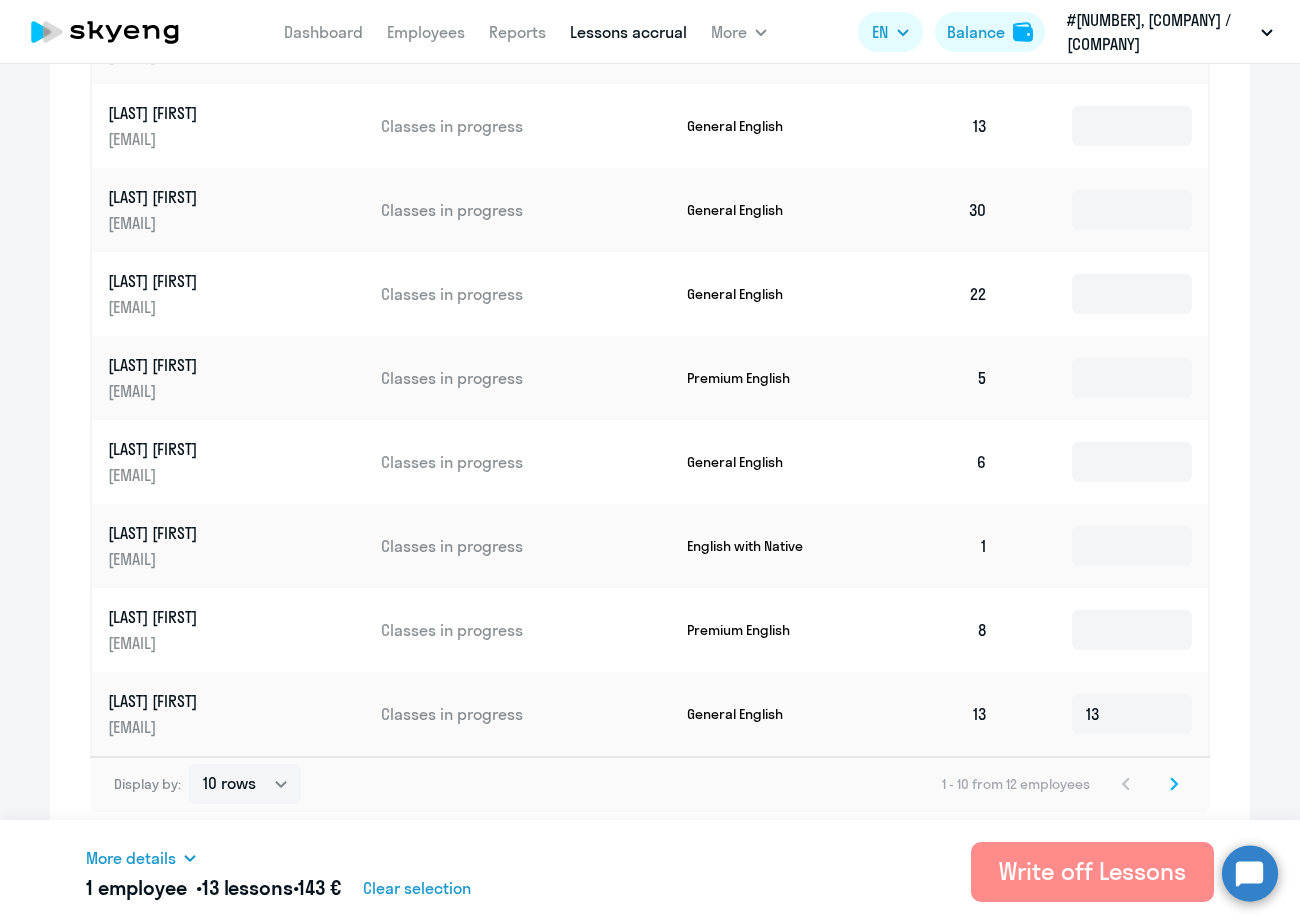 click on "Write off Lessons" at bounding box center (1092, 871) 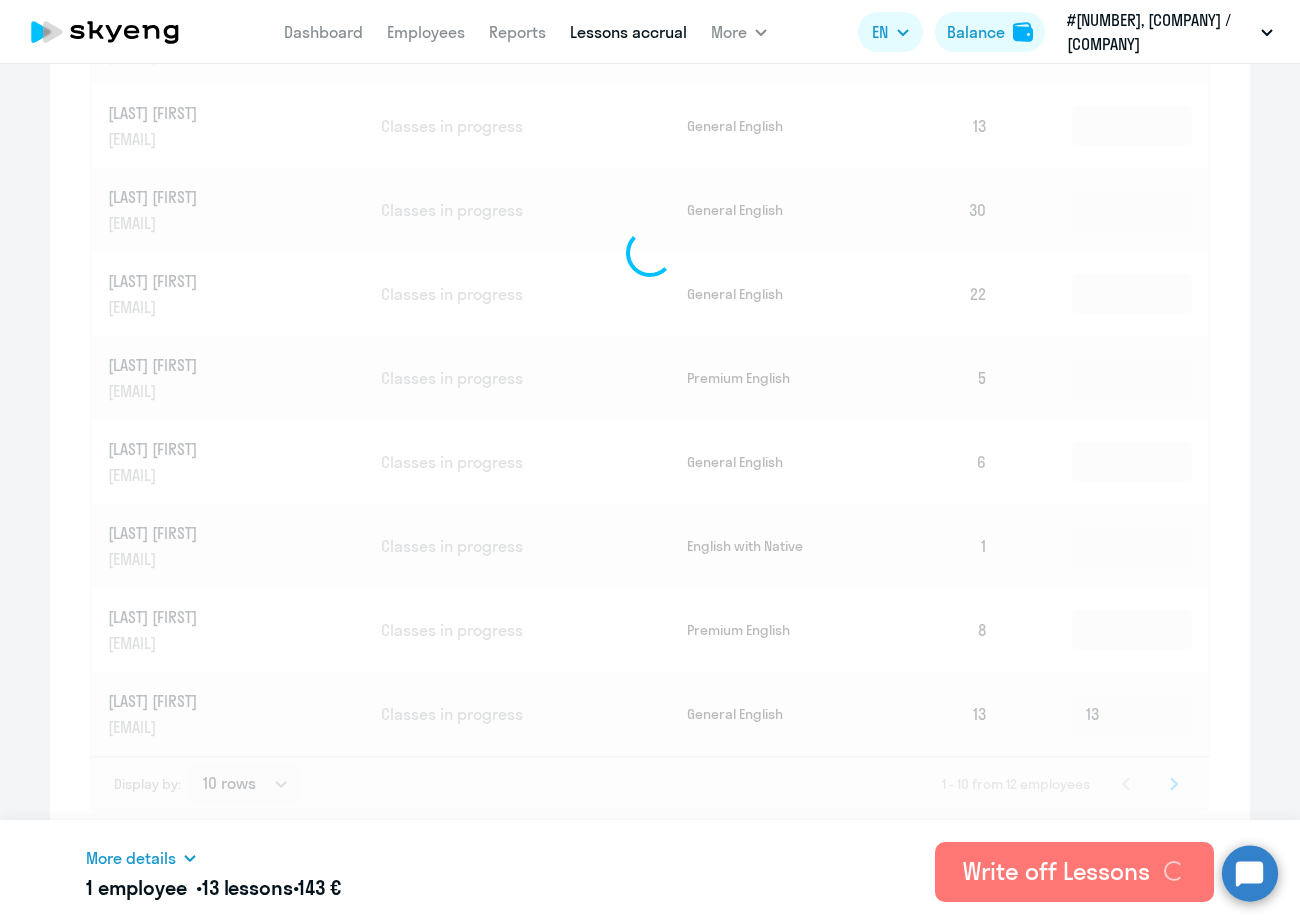 type 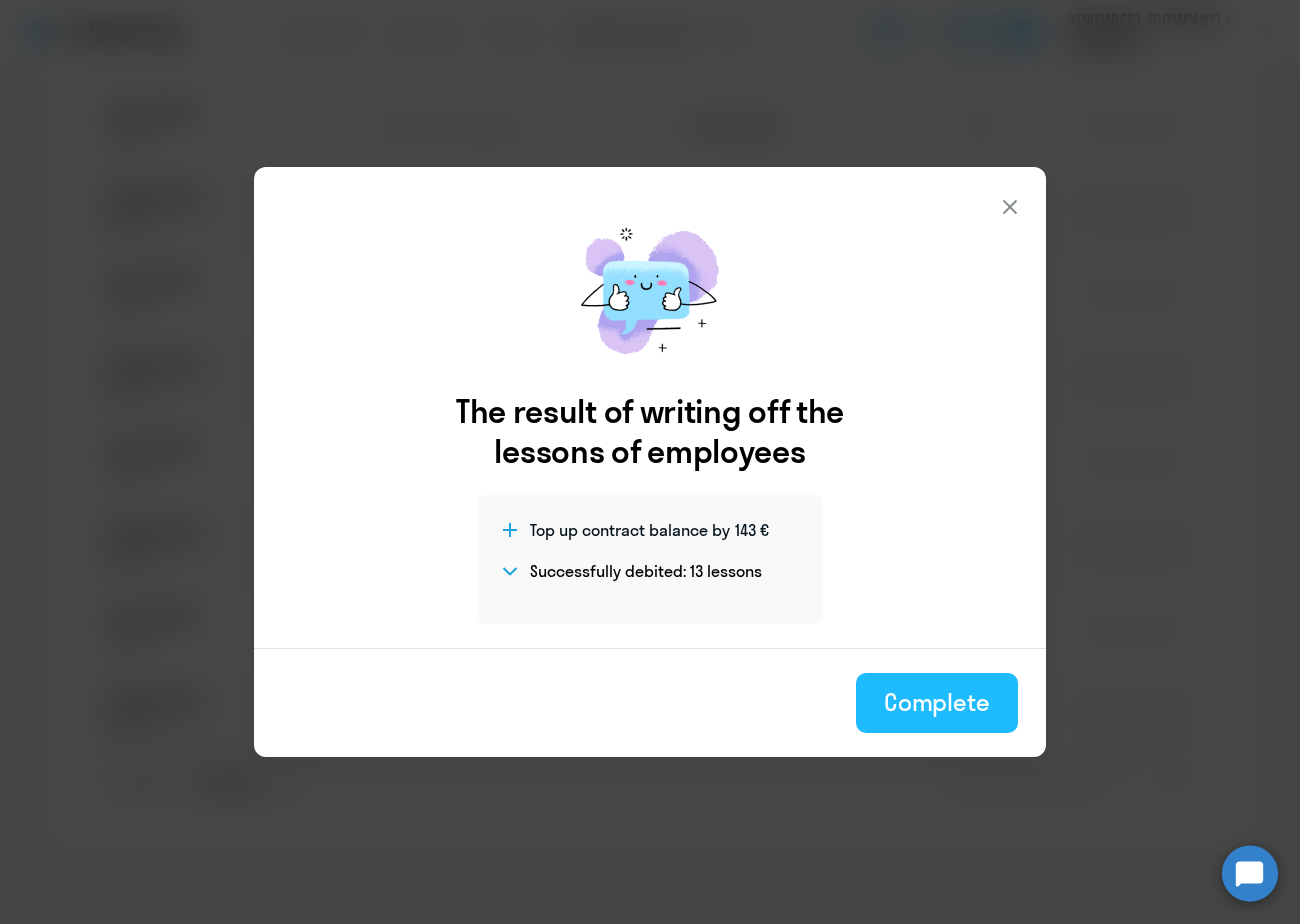 click on "Complete" at bounding box center (937, 702) 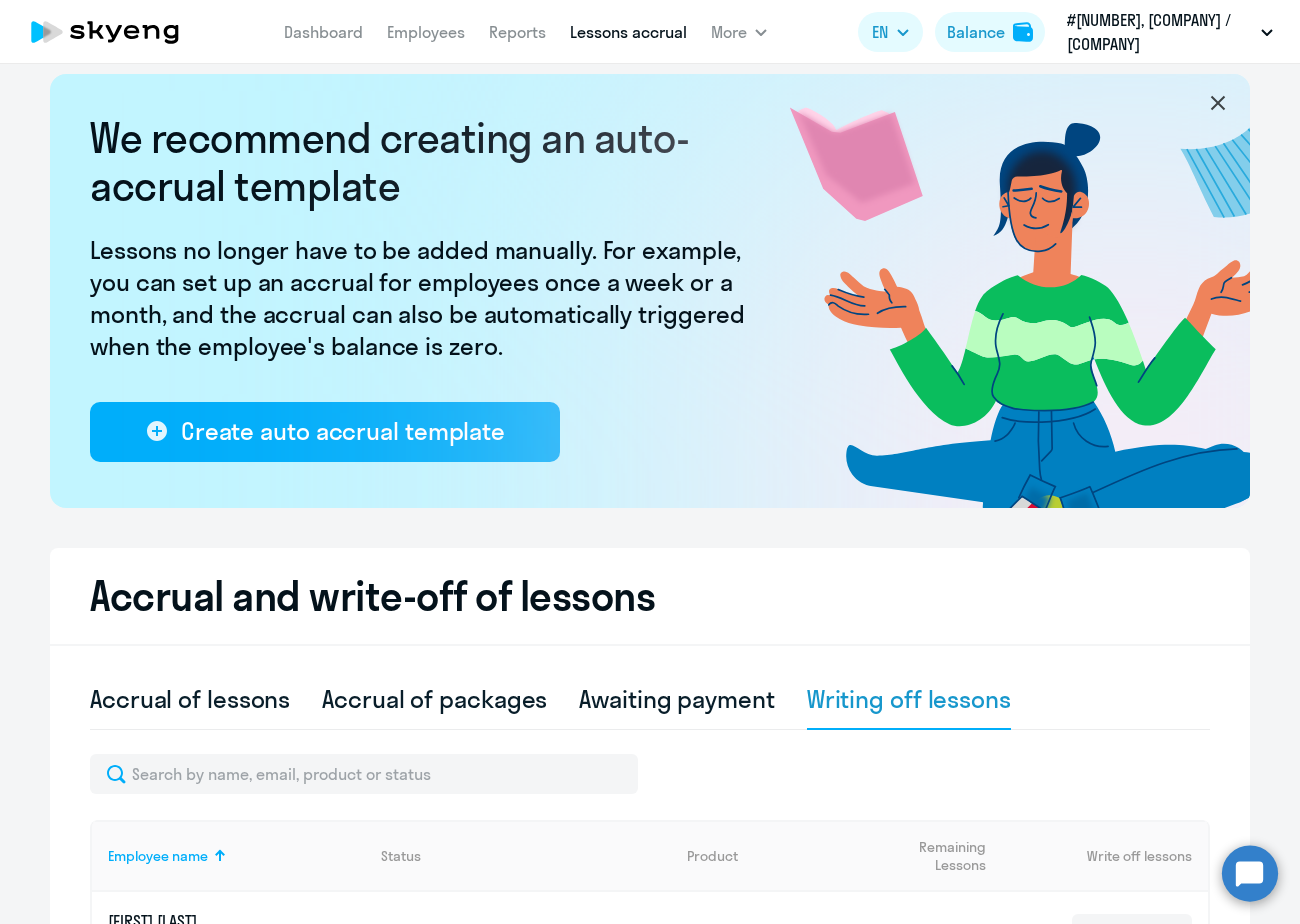 scroll, scrollTop: 0, scrollLeft: 0, axis: both 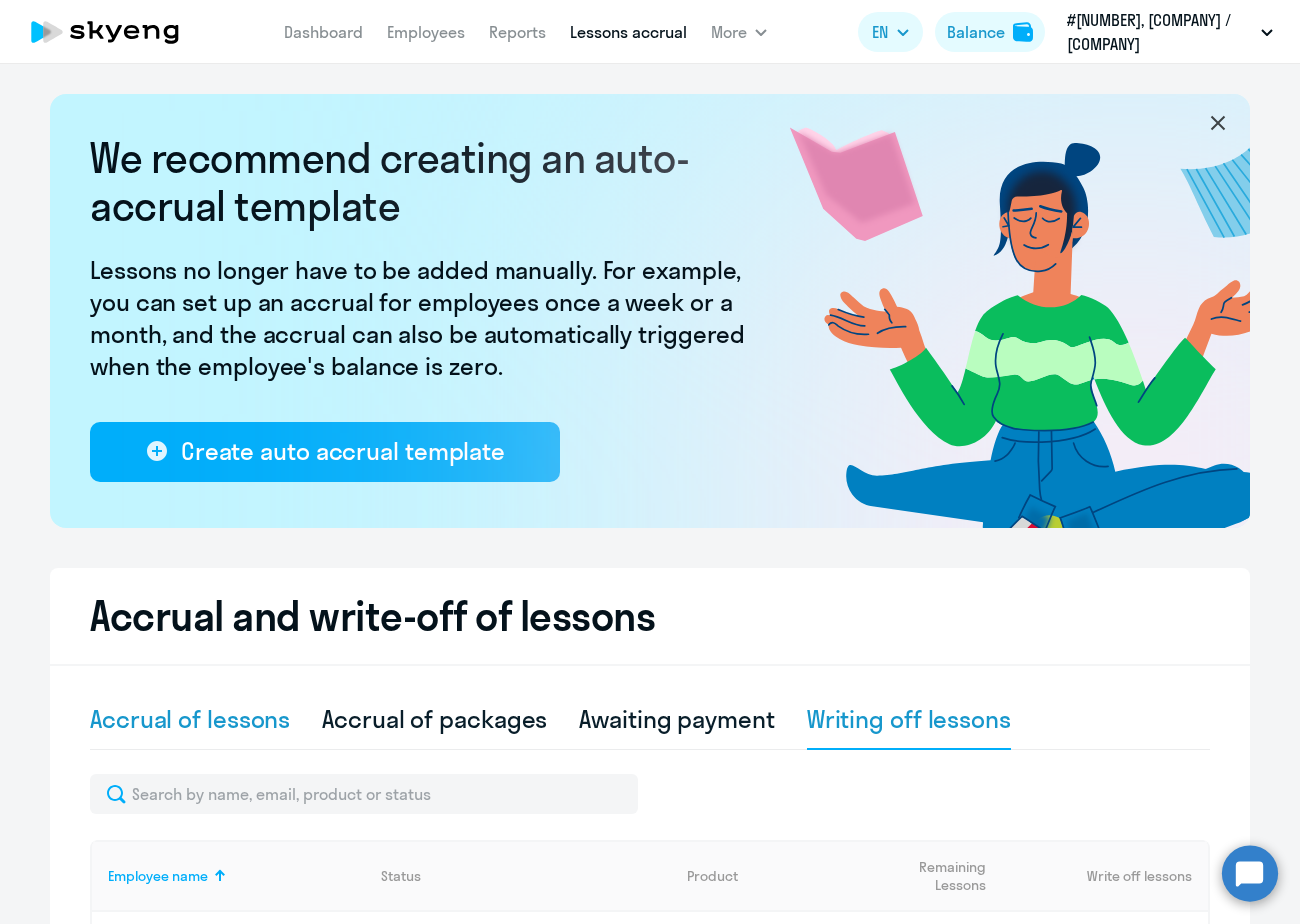 click on "Accrual of lessons" 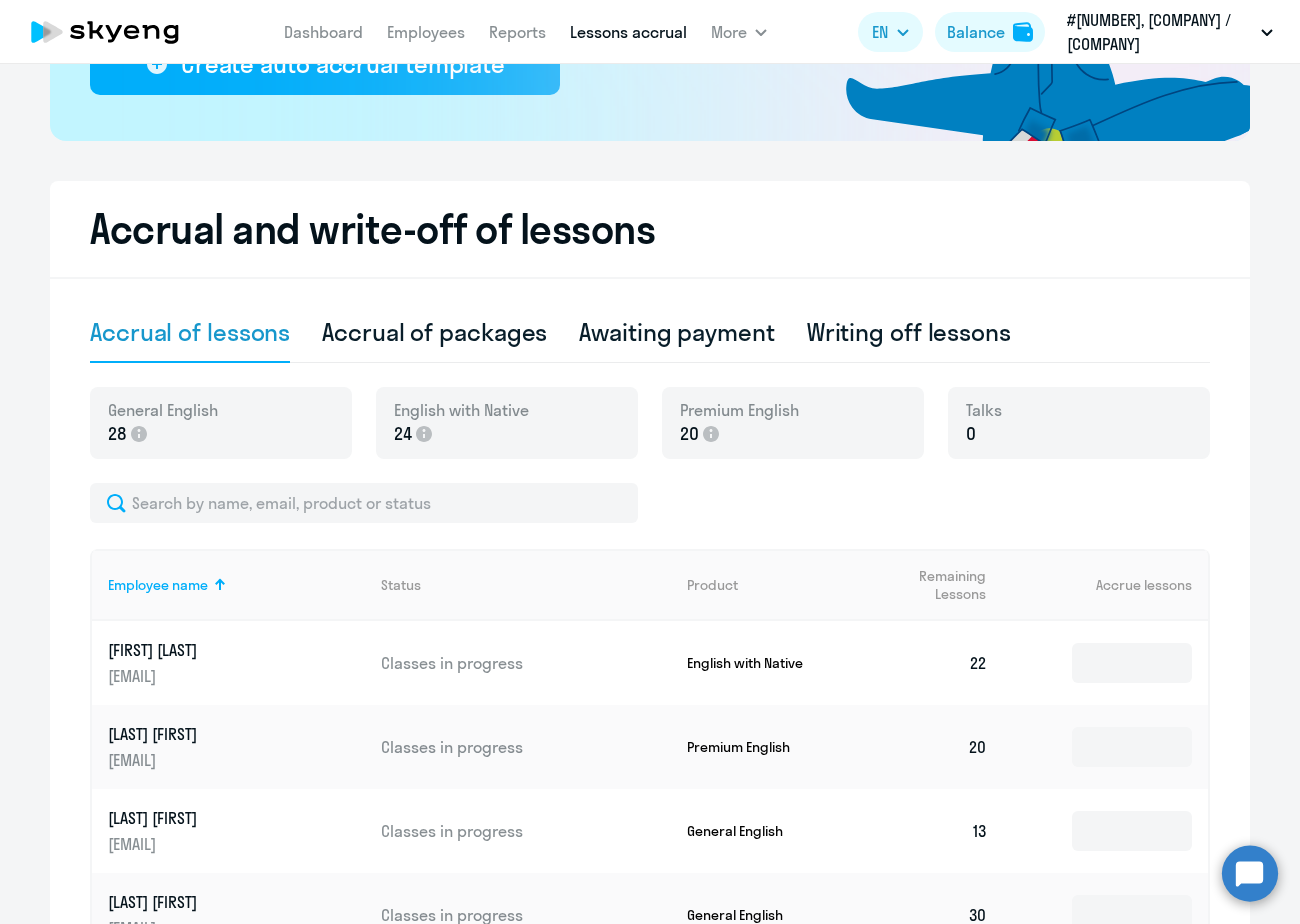 scroll, scrollTop: 106, scrollLeft: 0, axis: vertical 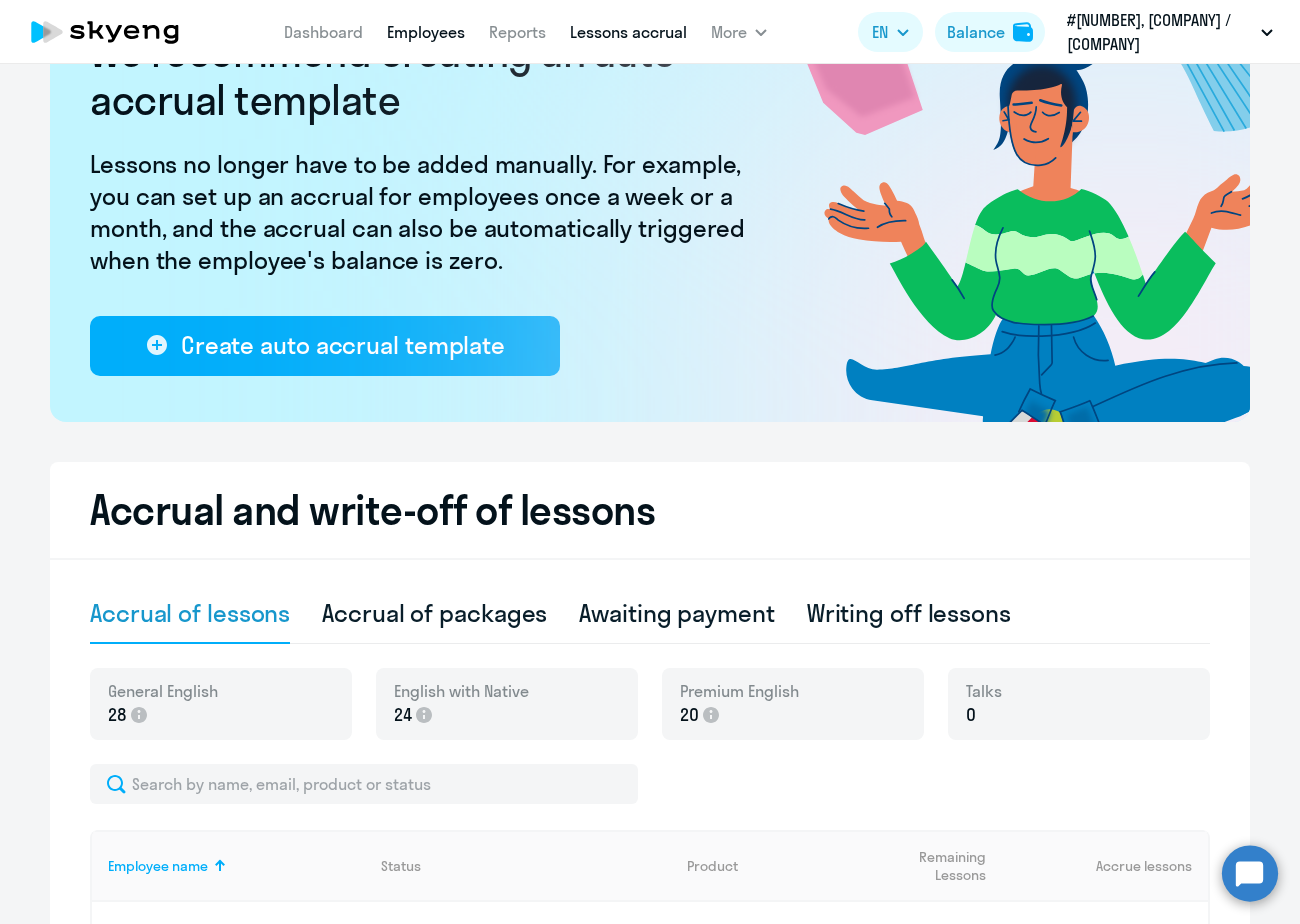 click on "Employees" at bounding box center [426, 32] 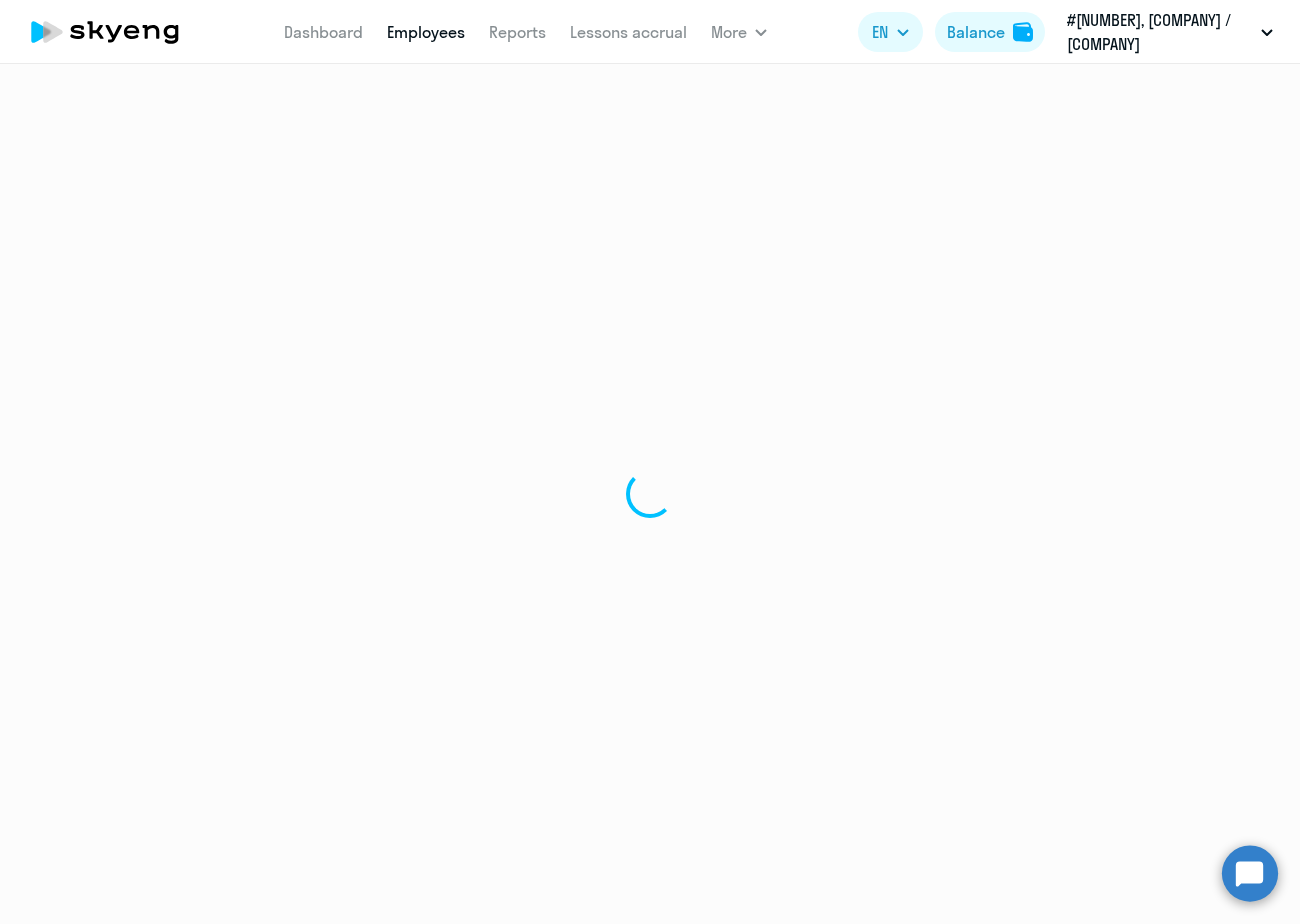 select on "30" 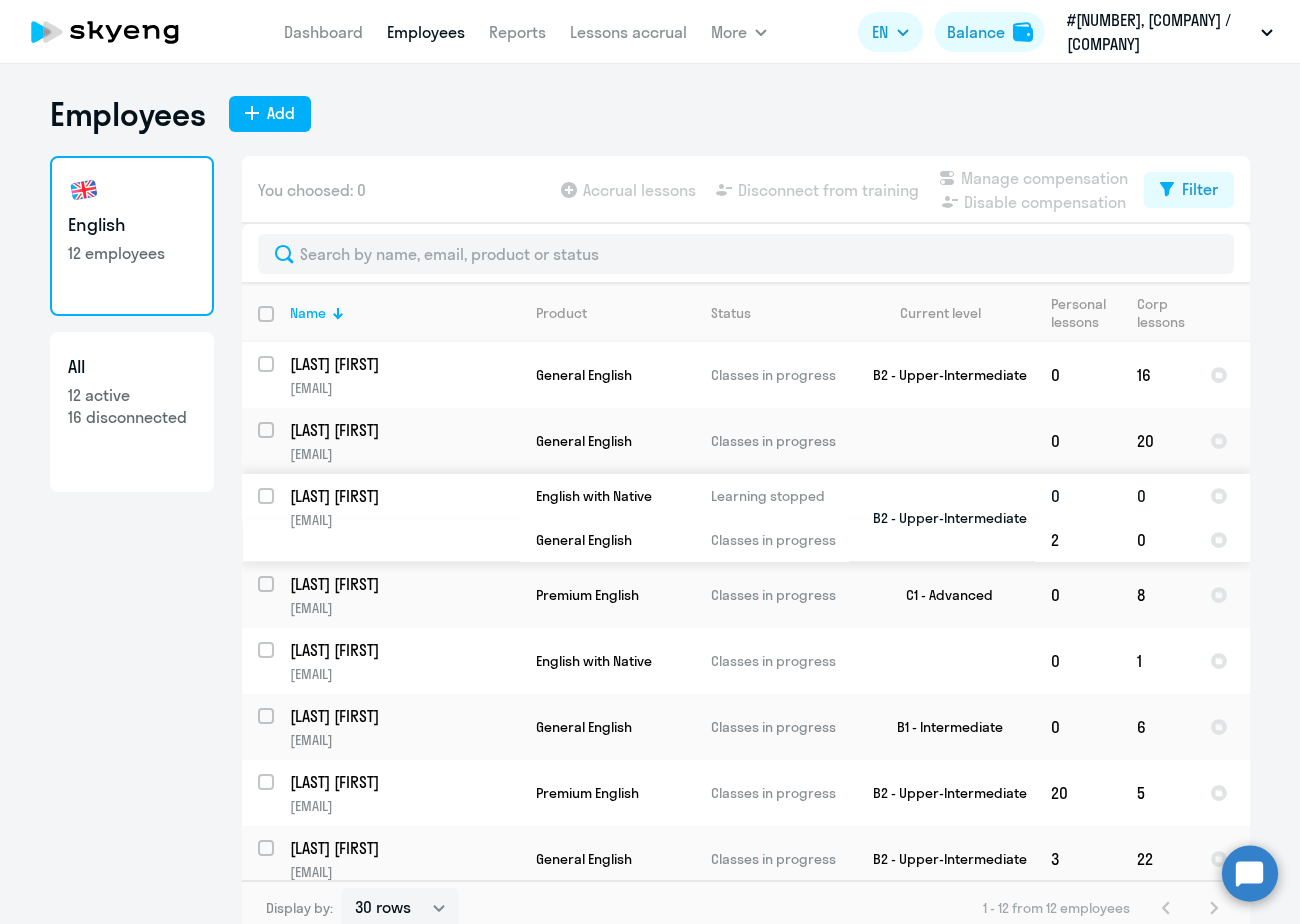click on "English with Native" 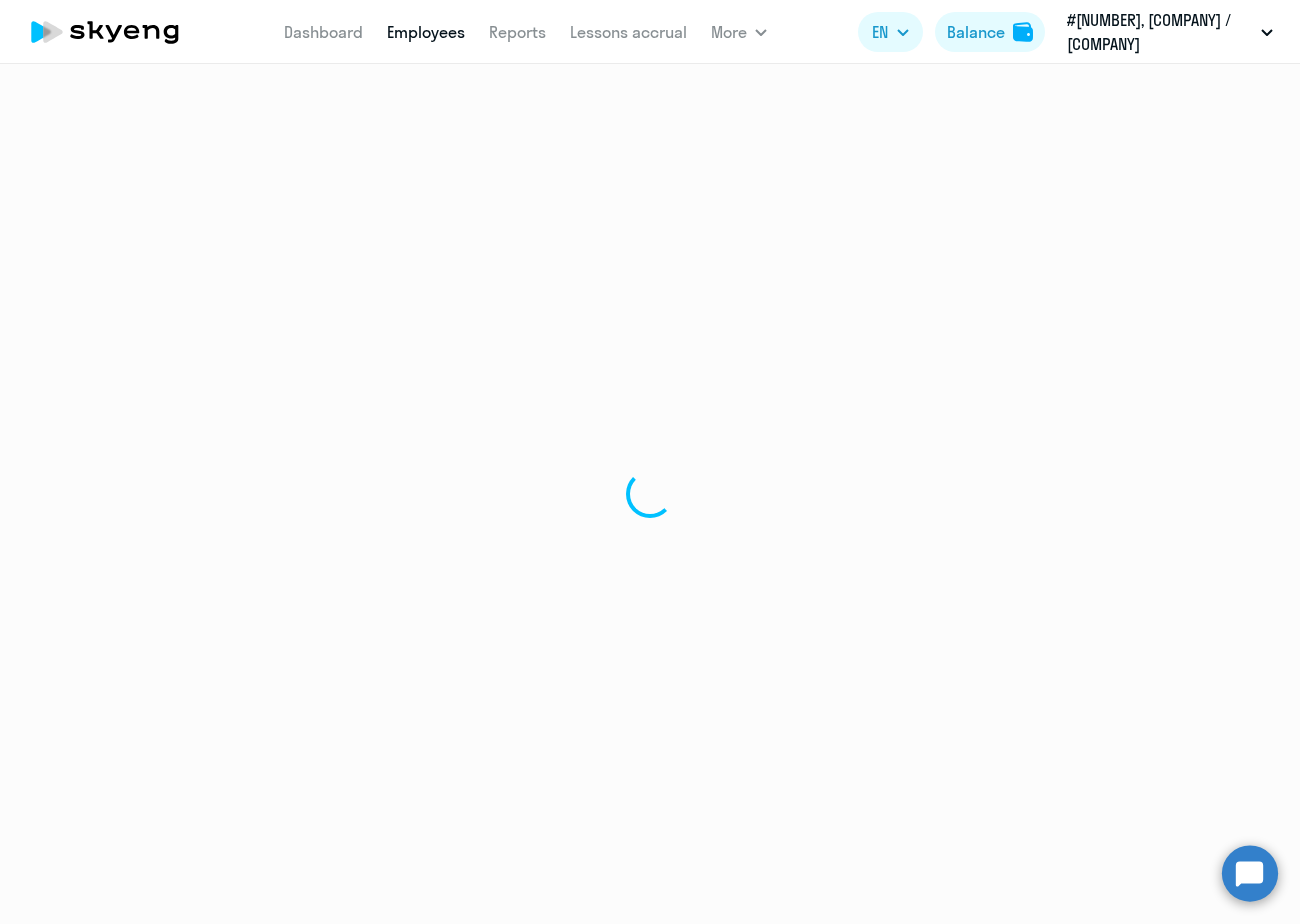 select on "english" 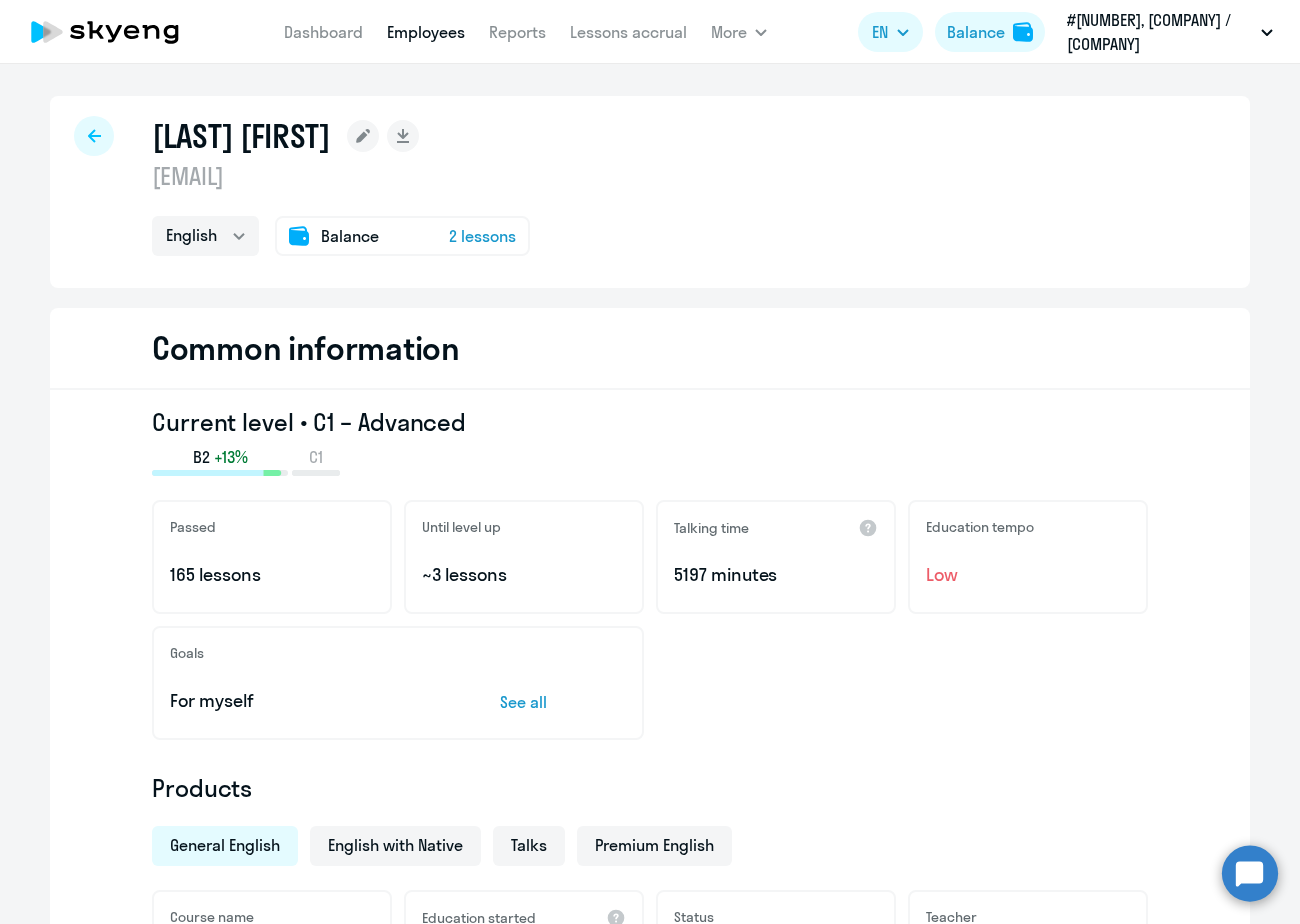scroll, scrollTop: 377, scrollLeft: 0, axis: vertical 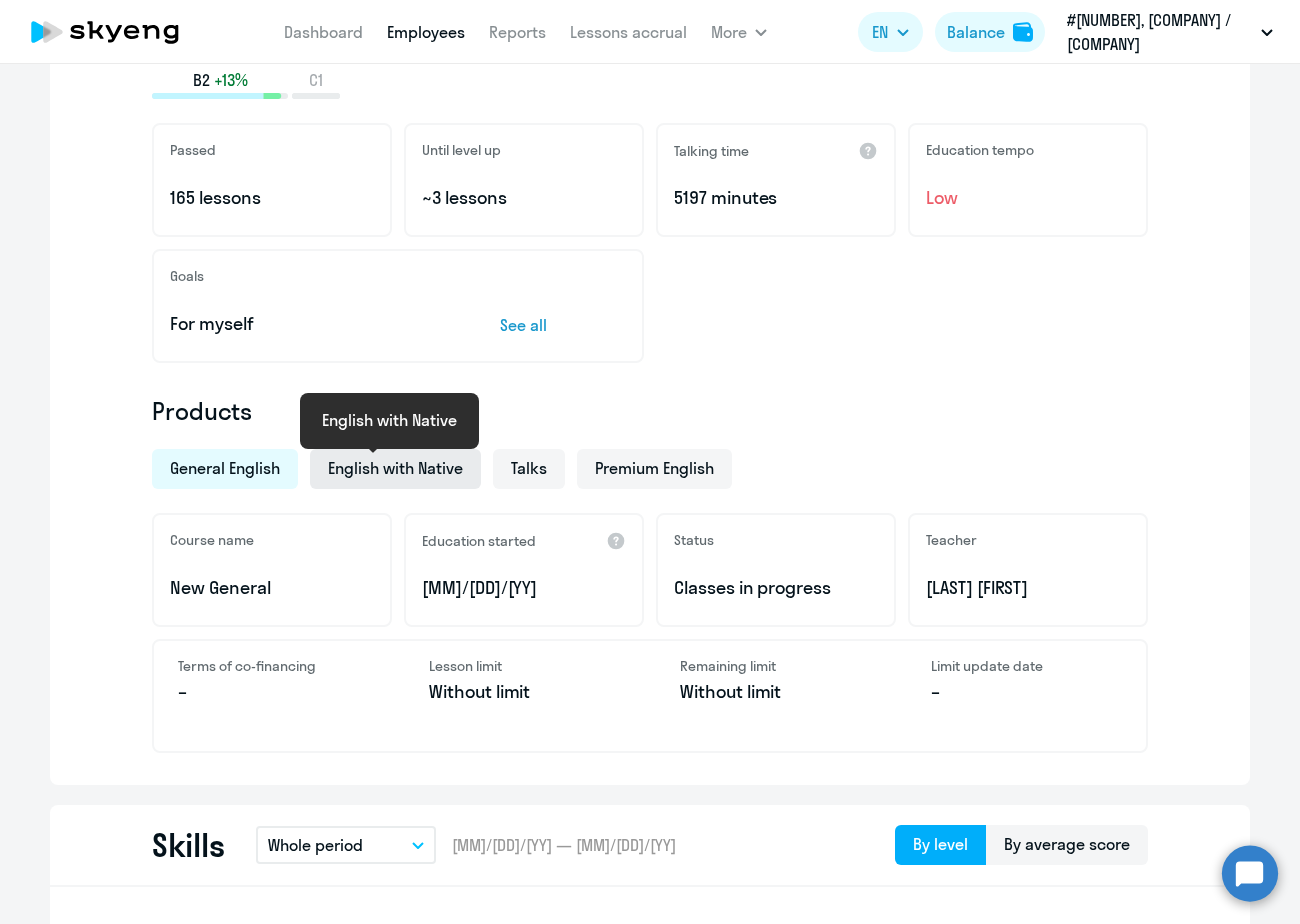 click on "English with Native" 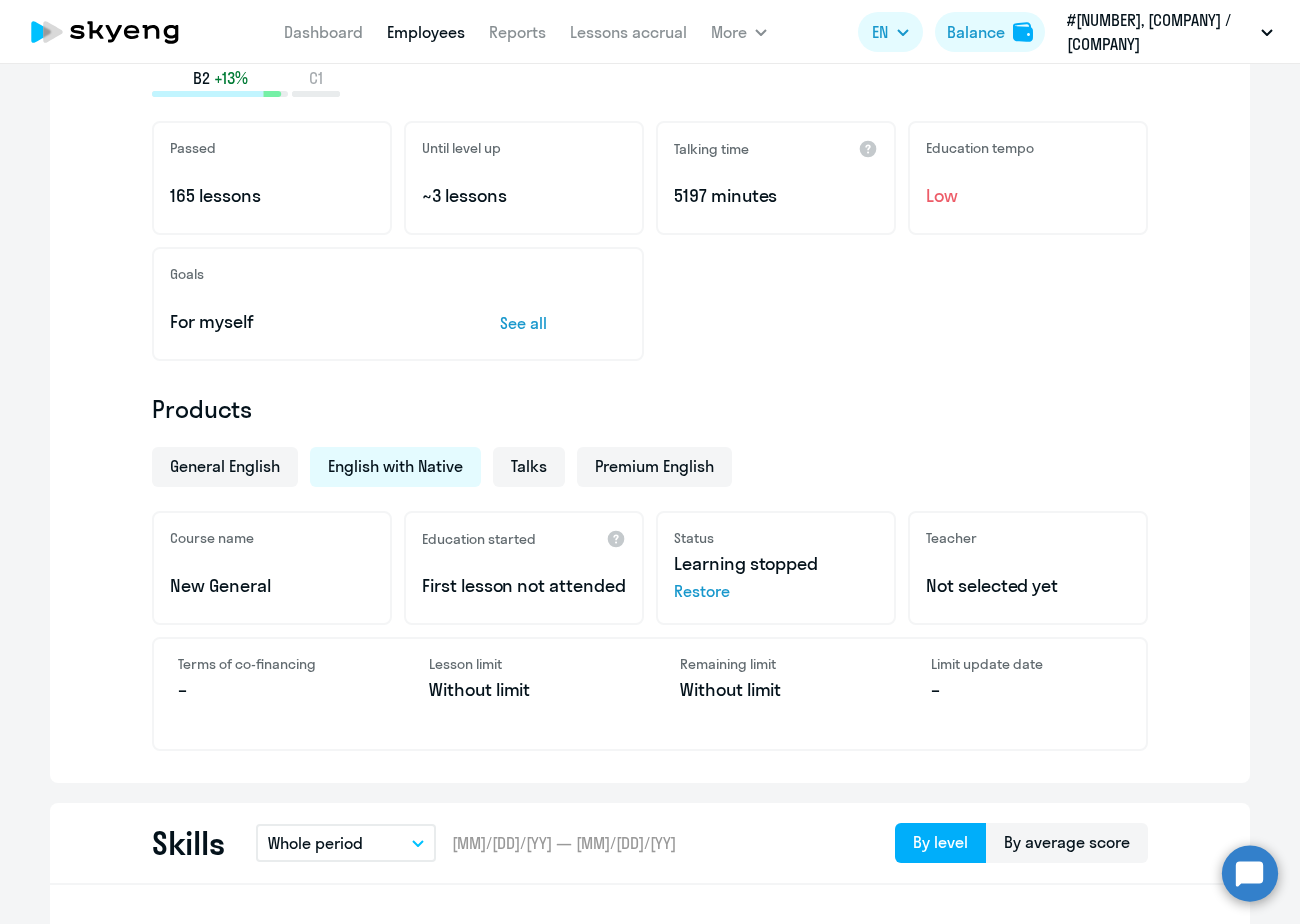 scroll, scrollTop: 391, scrollLeft: 0, axis: vertical 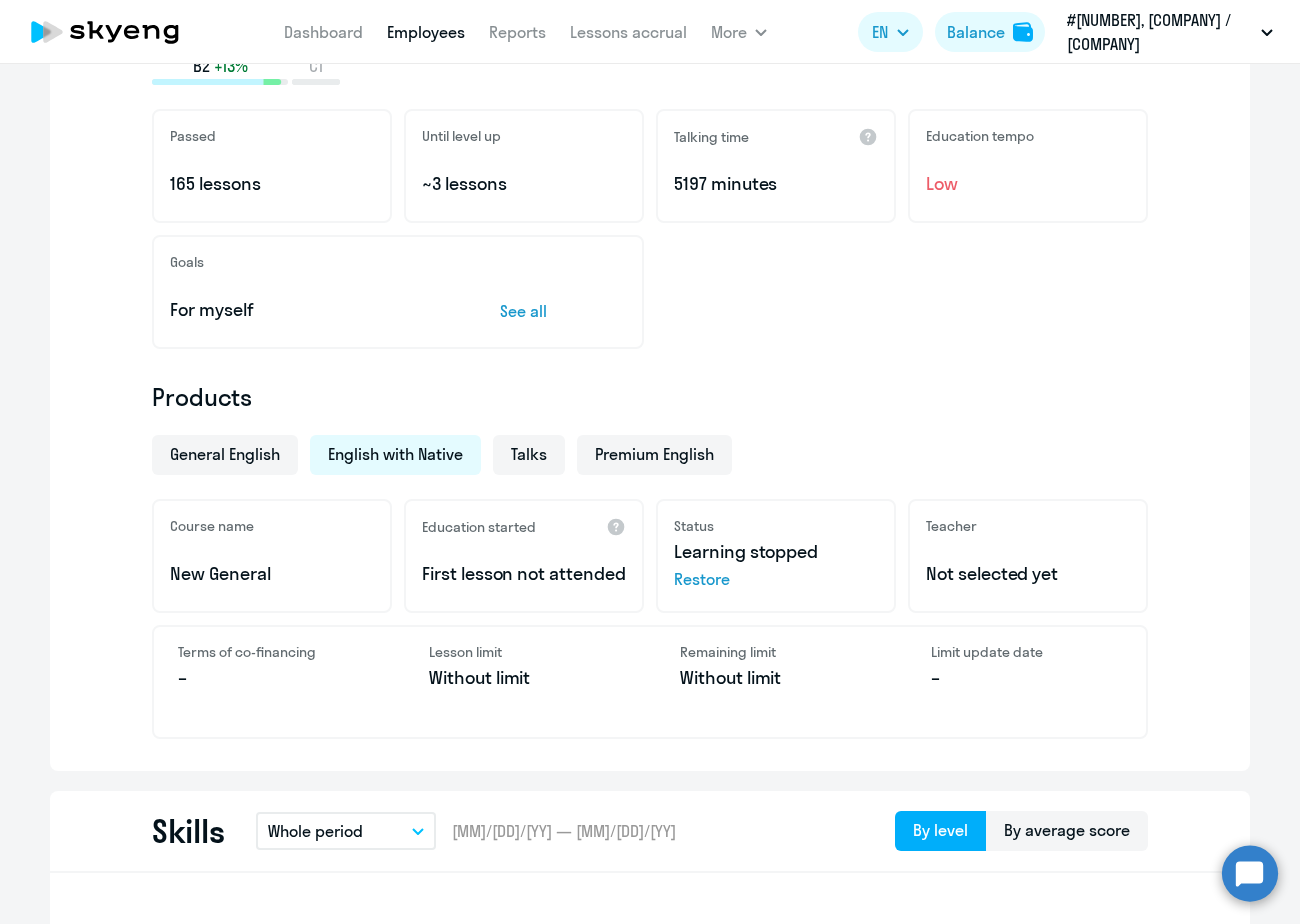 click on "Restore" 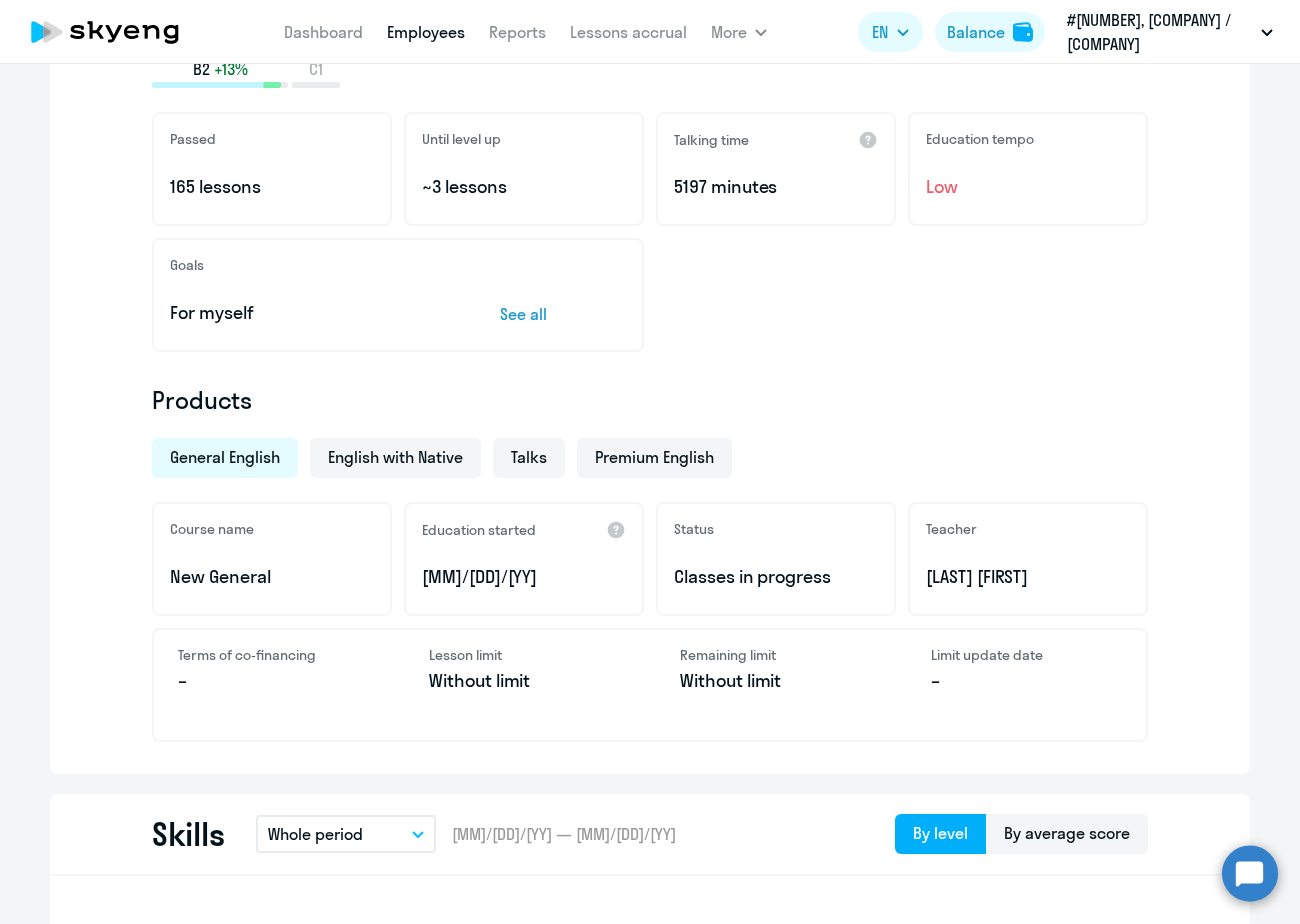 scroll, scrollTop: 387, scrollLeft: 0, axis: vertical 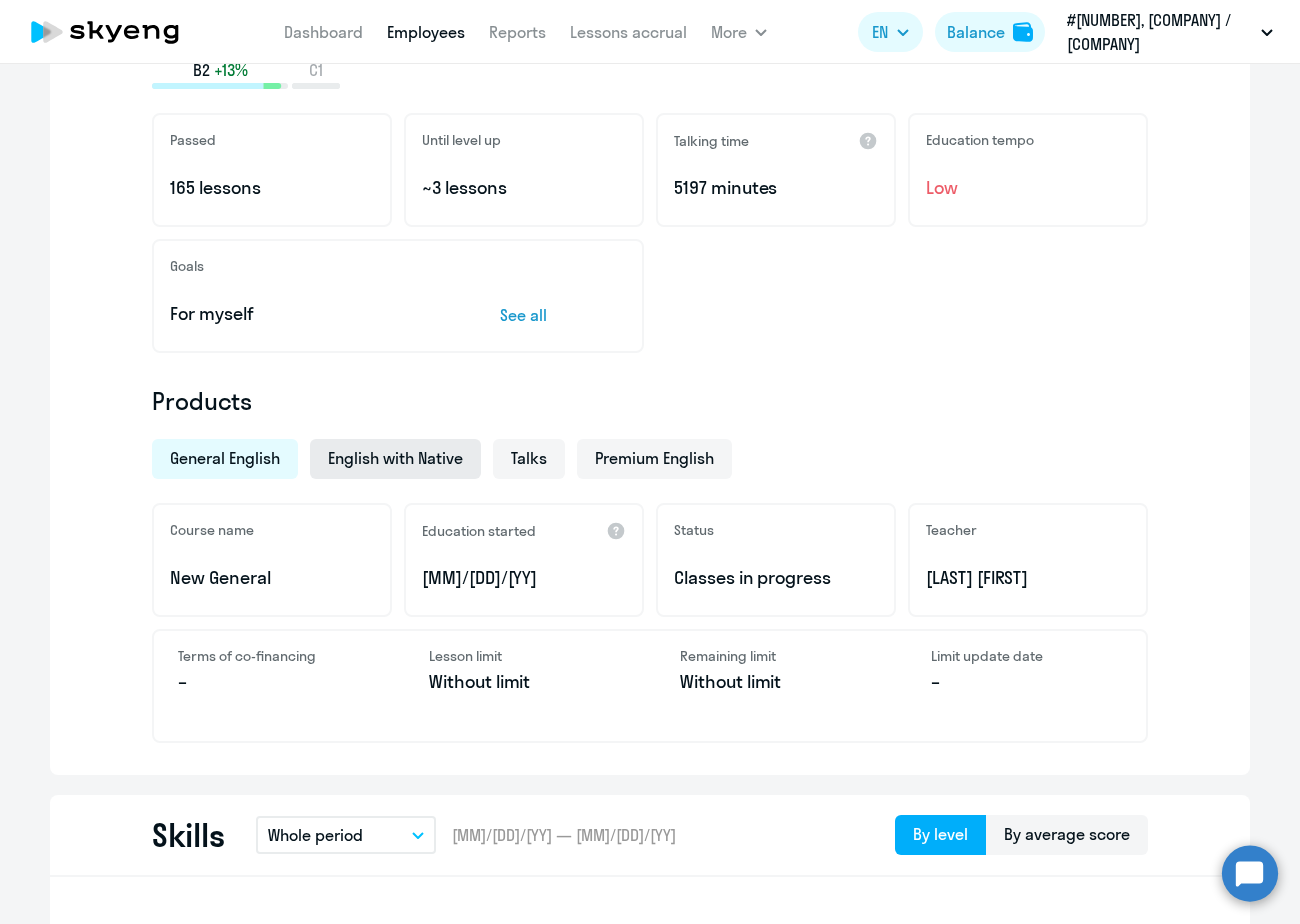 click on "English with Native" 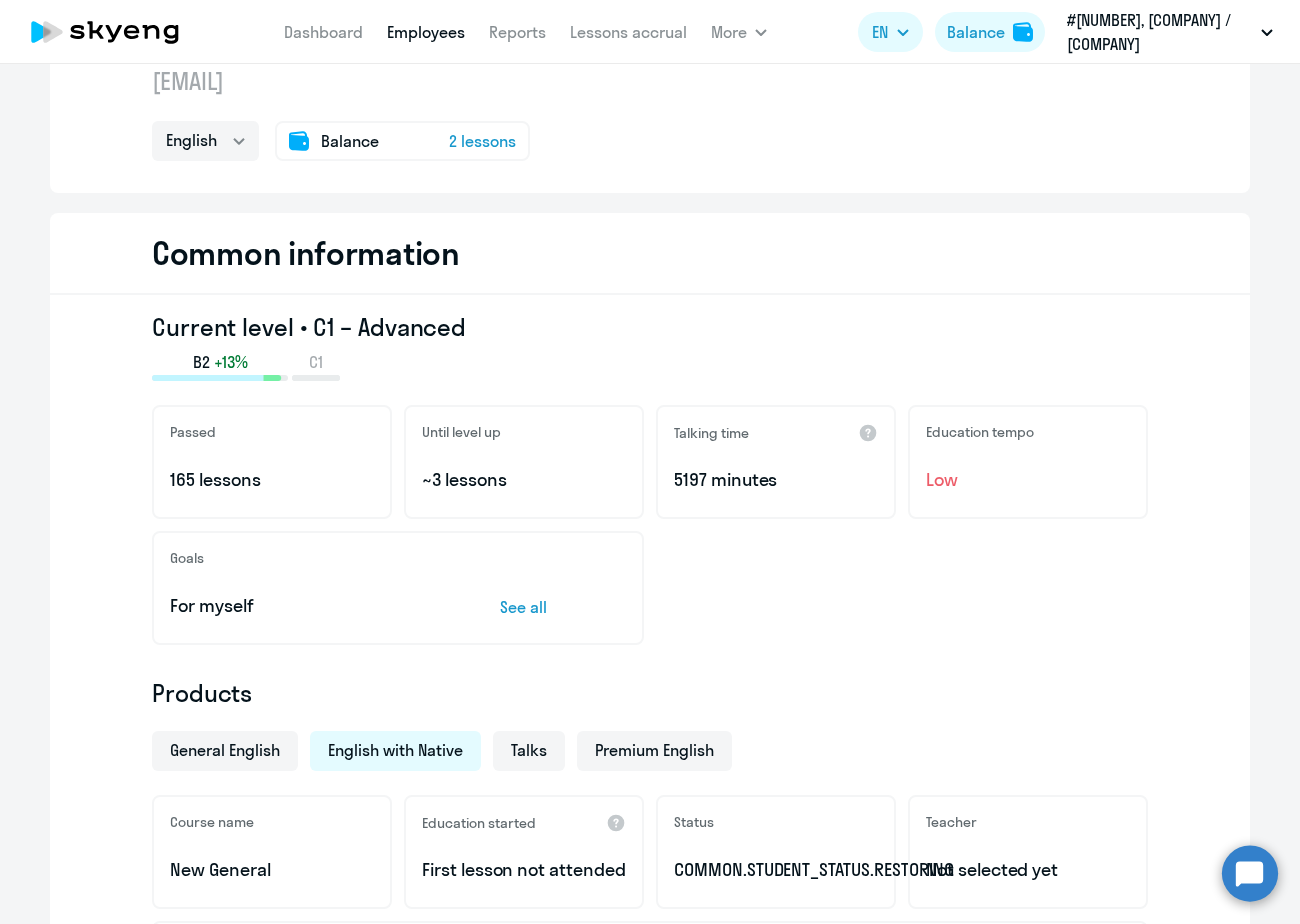 scroll, scrollTop: 36, scrollLeft: 0, axis: vertical 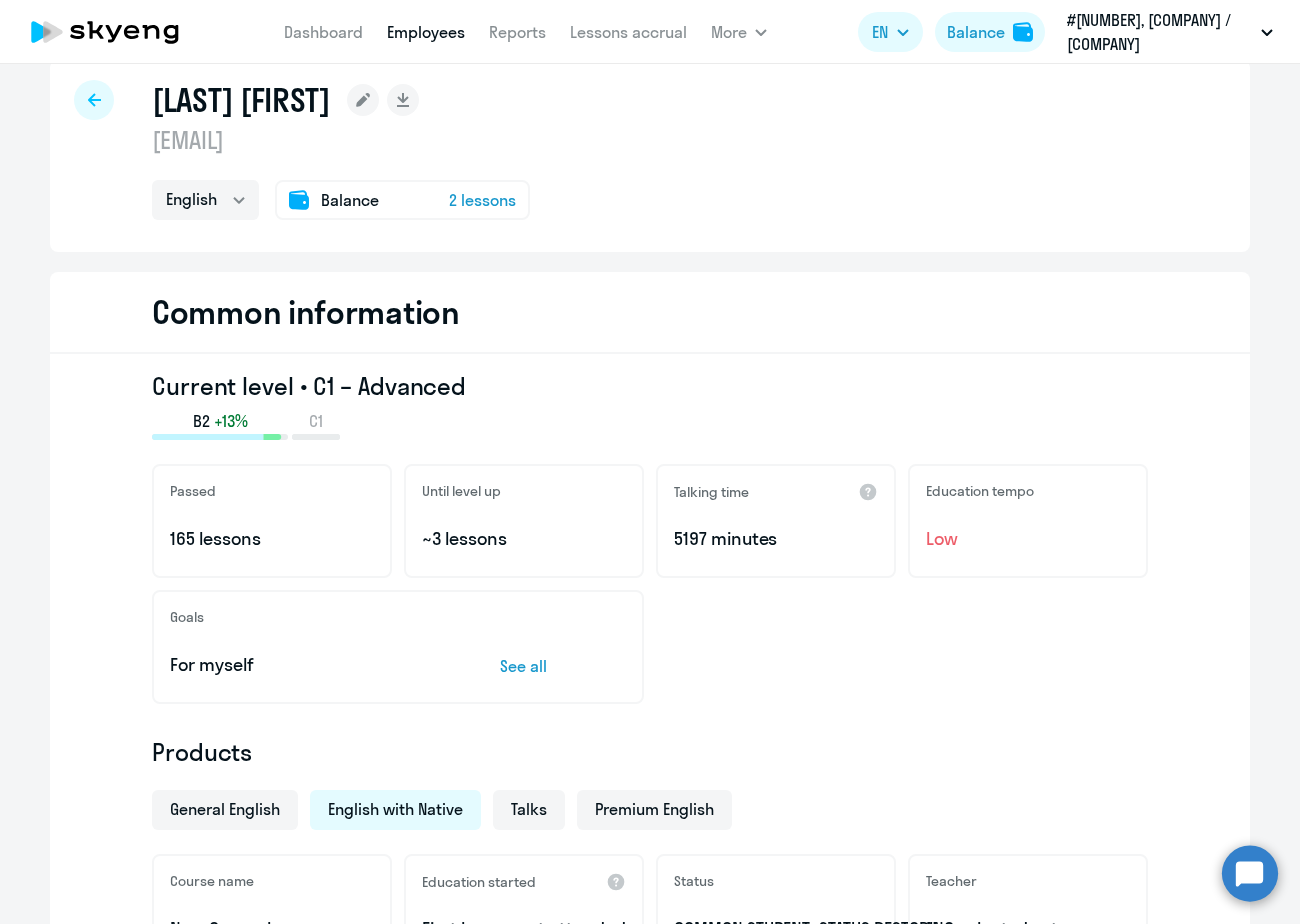 click on "2 lessons" 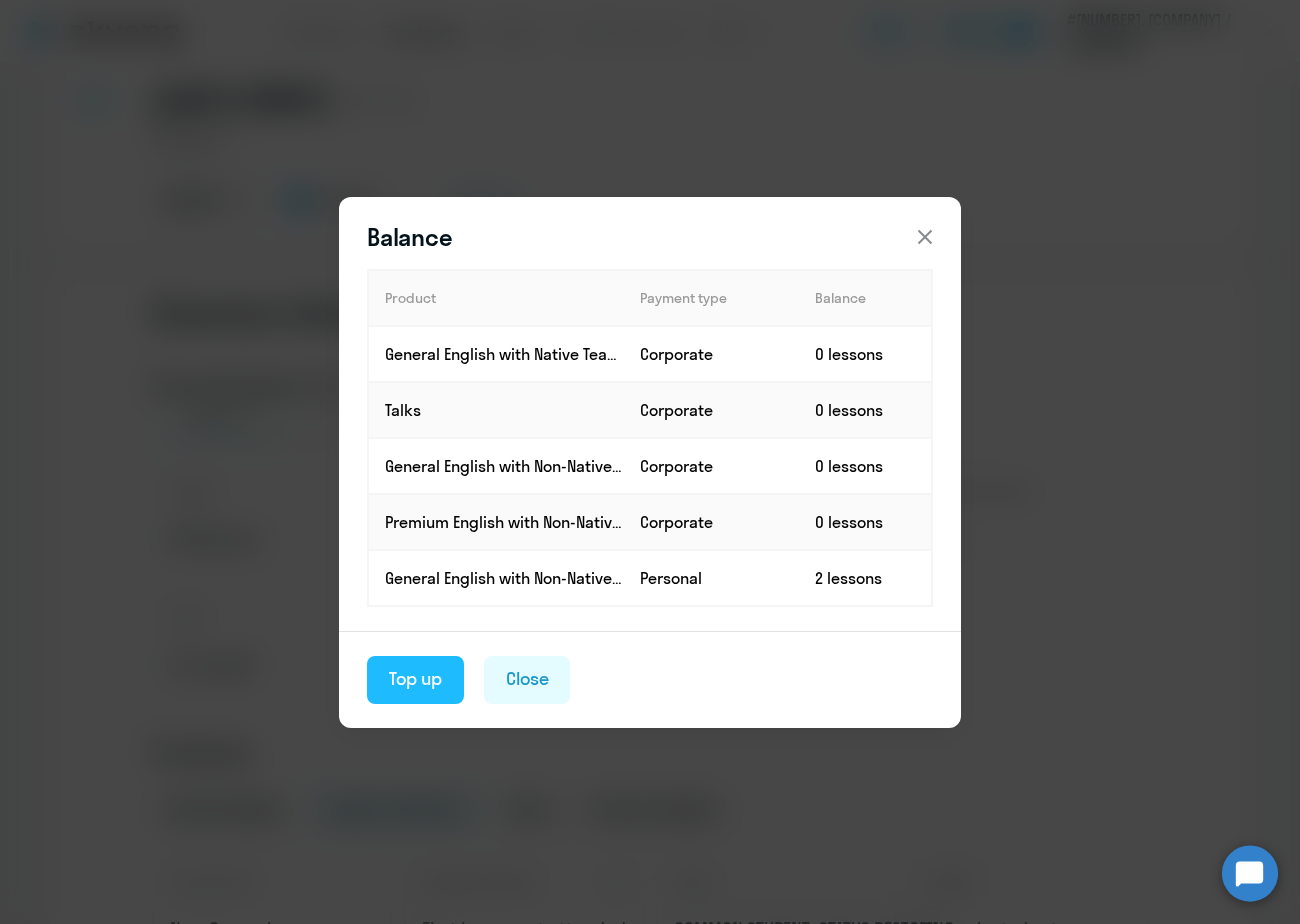 click on "Top up" at bounding box center [415, 679] 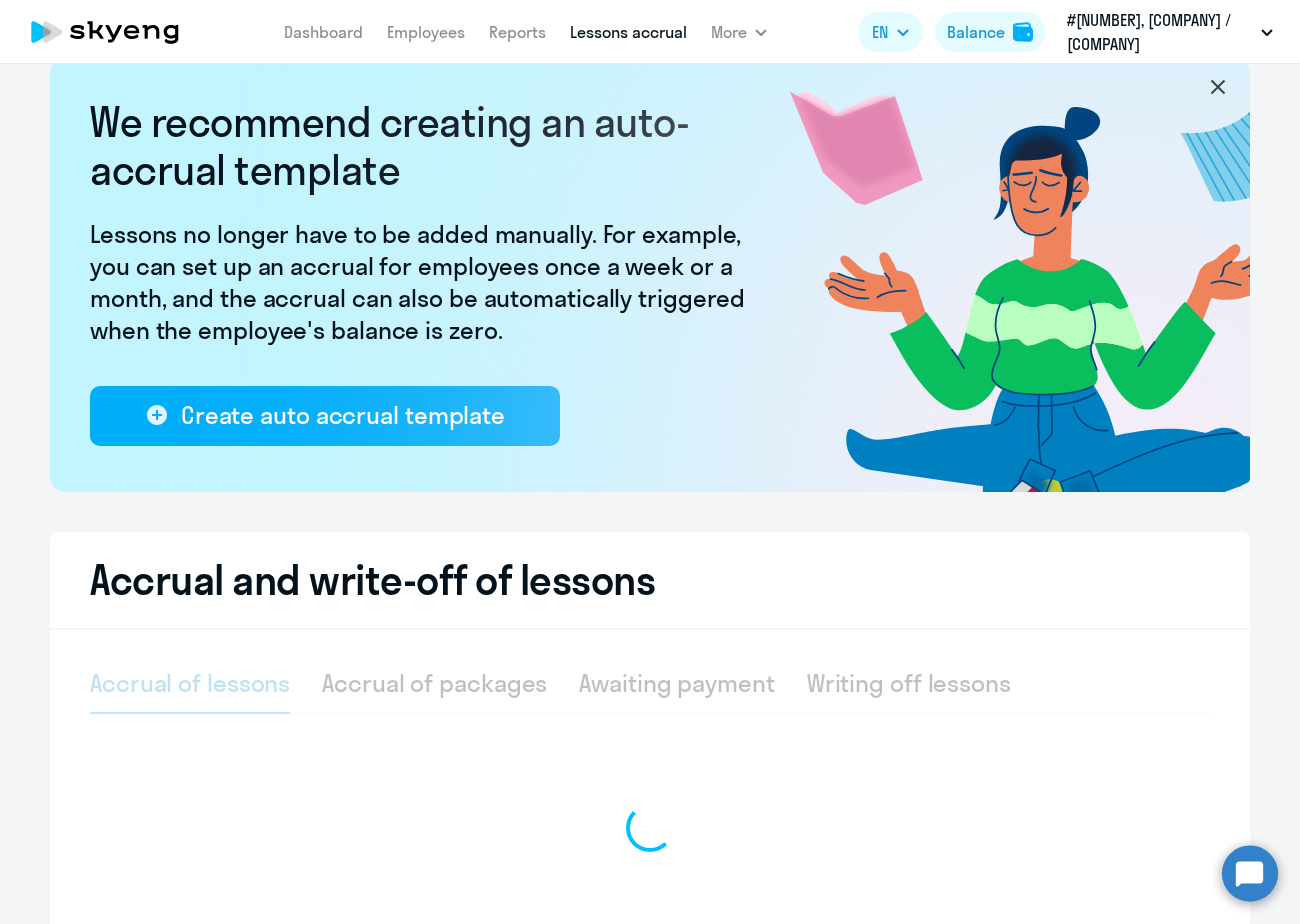 select on "10" 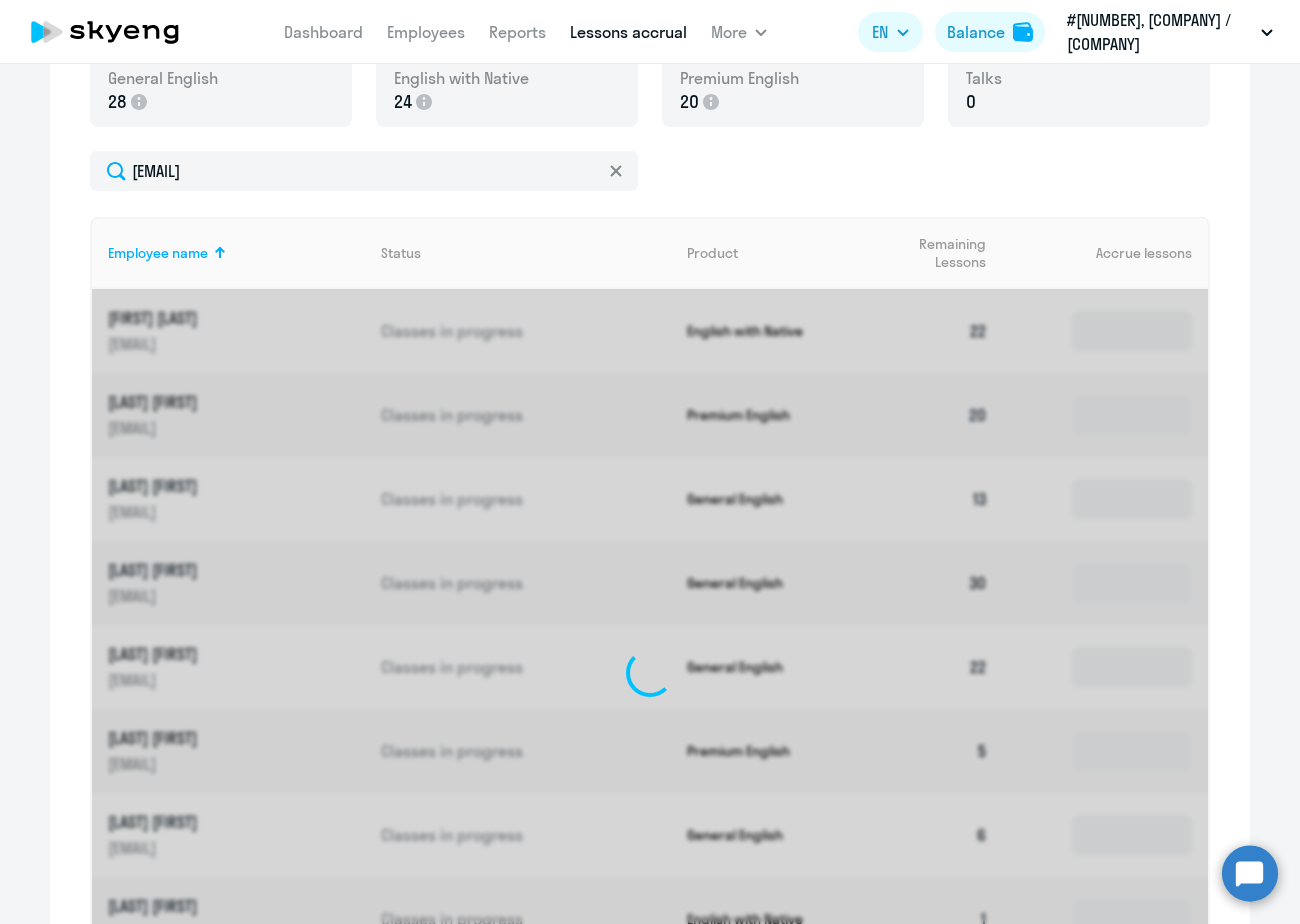 scroll, scrollTop: 480, scrollLeft: 0, axis: vertical 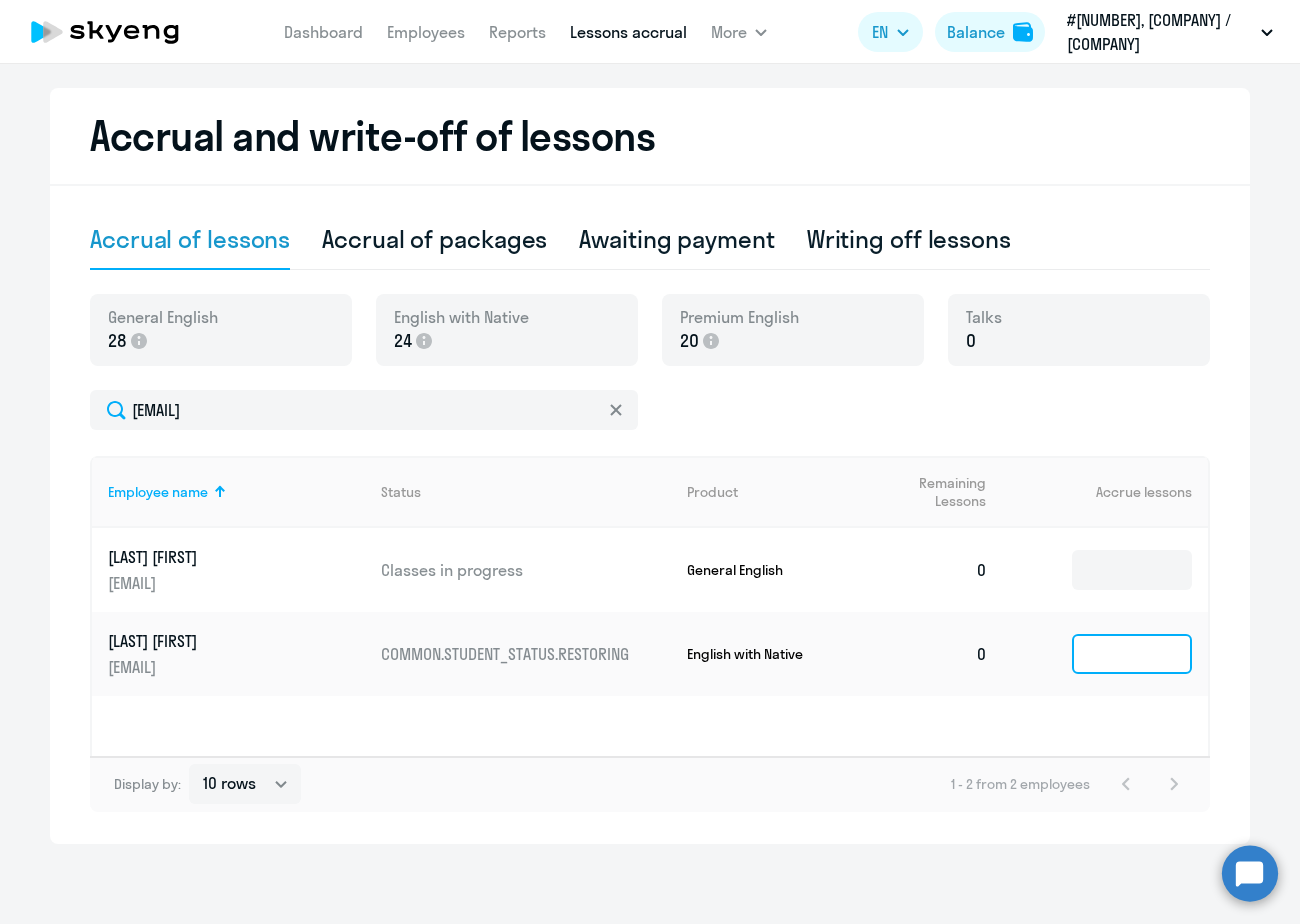 click 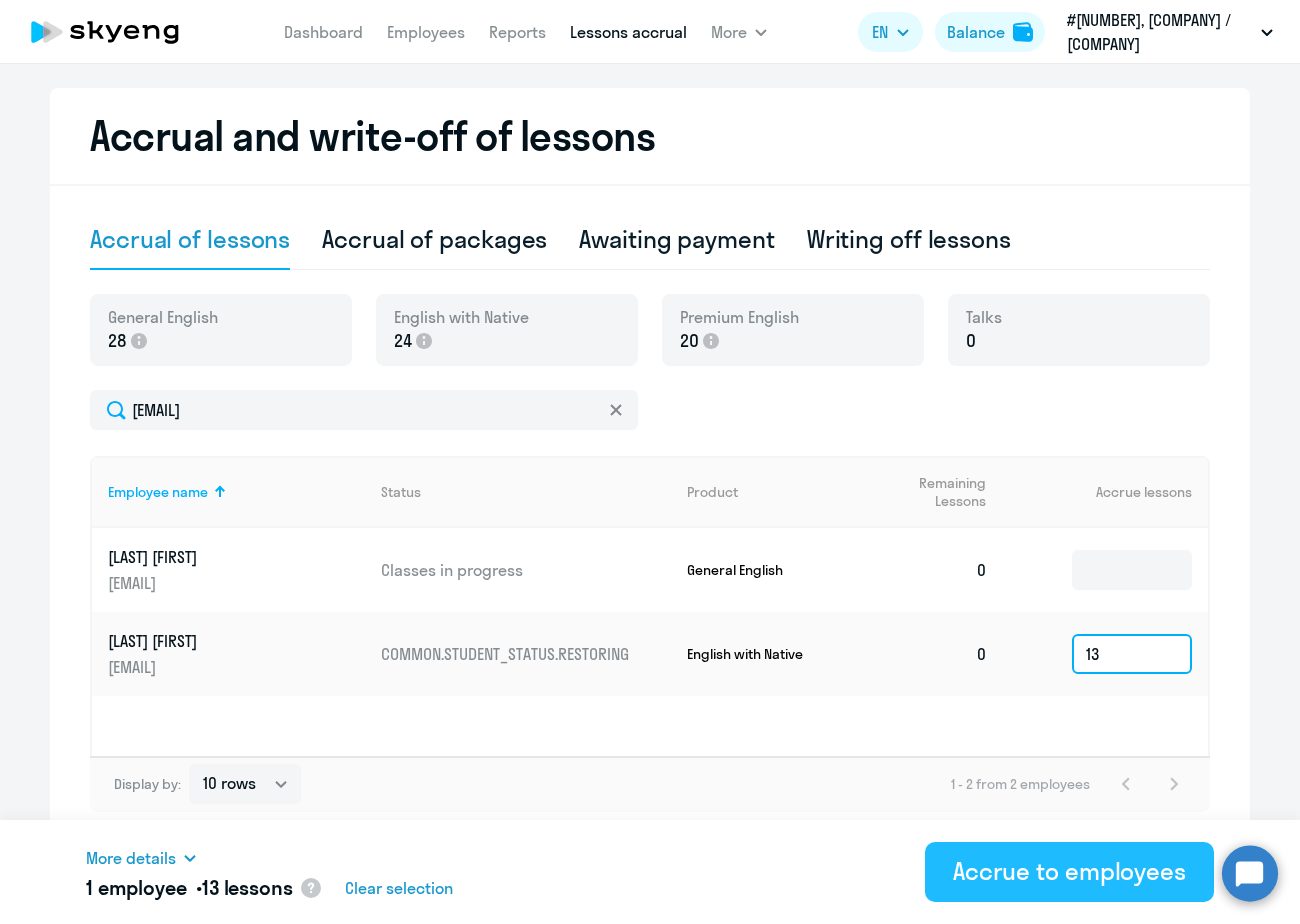 type on "13" 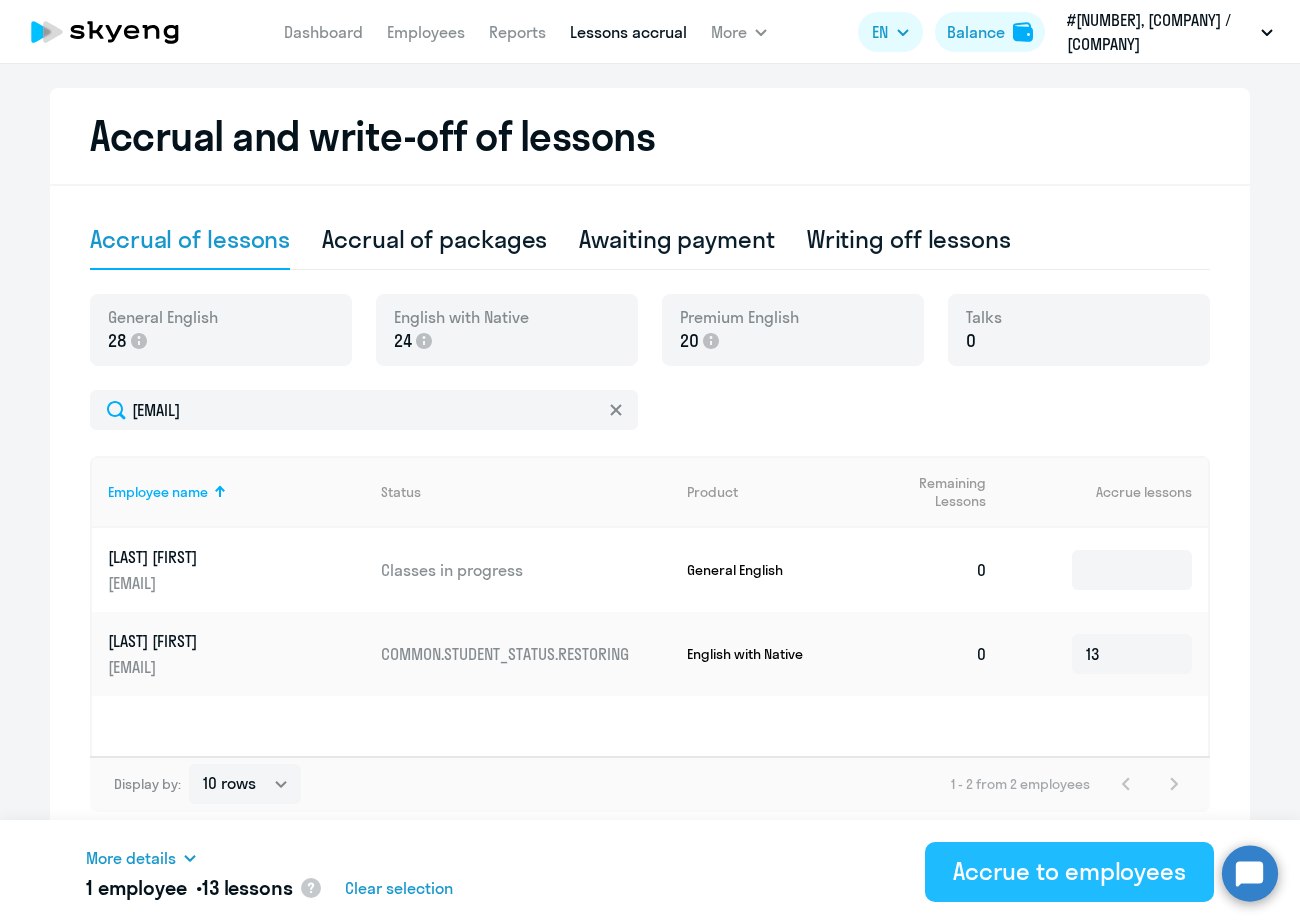 click on "Accrue to employees" at bounding box center (1069, 871) 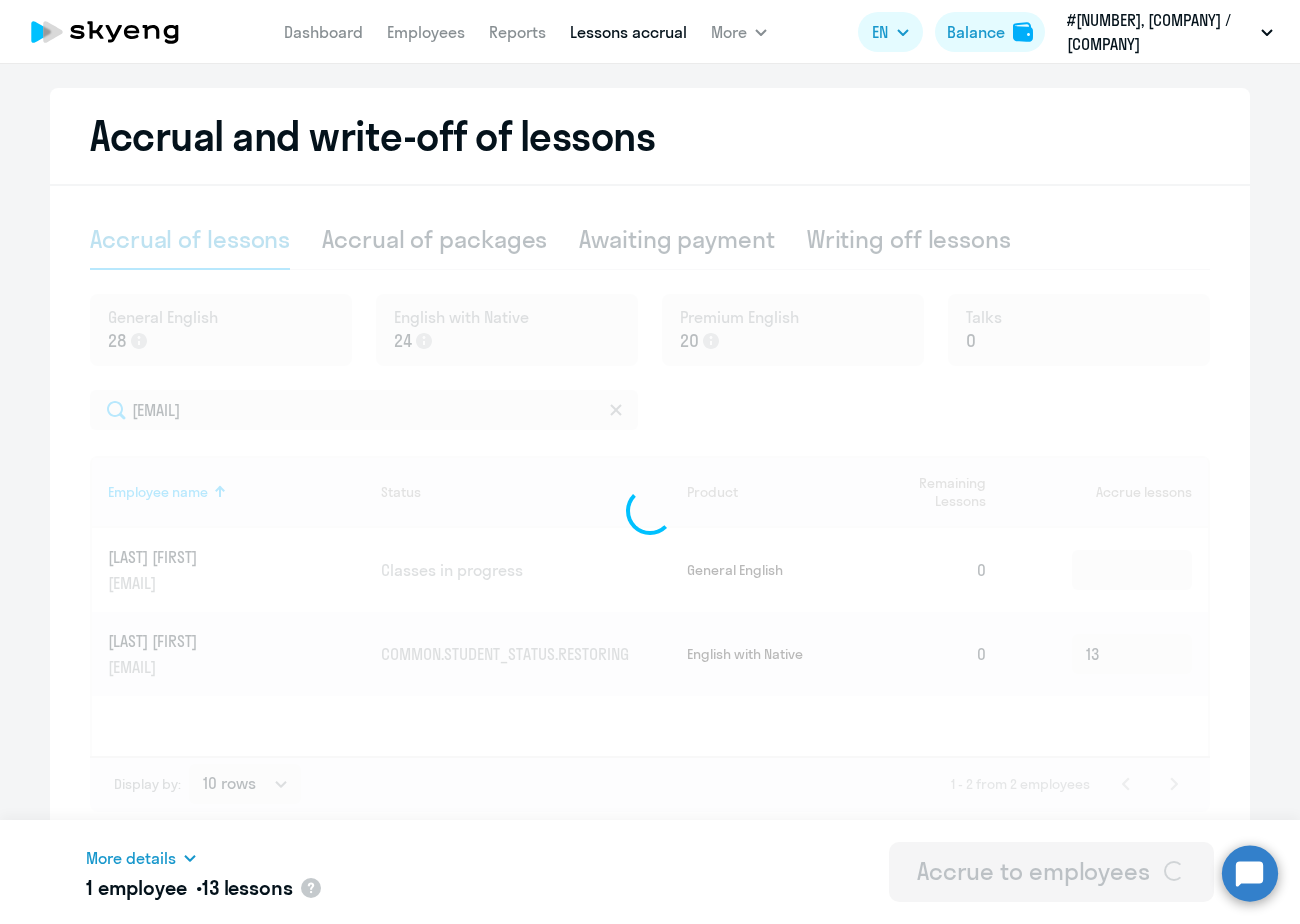 type 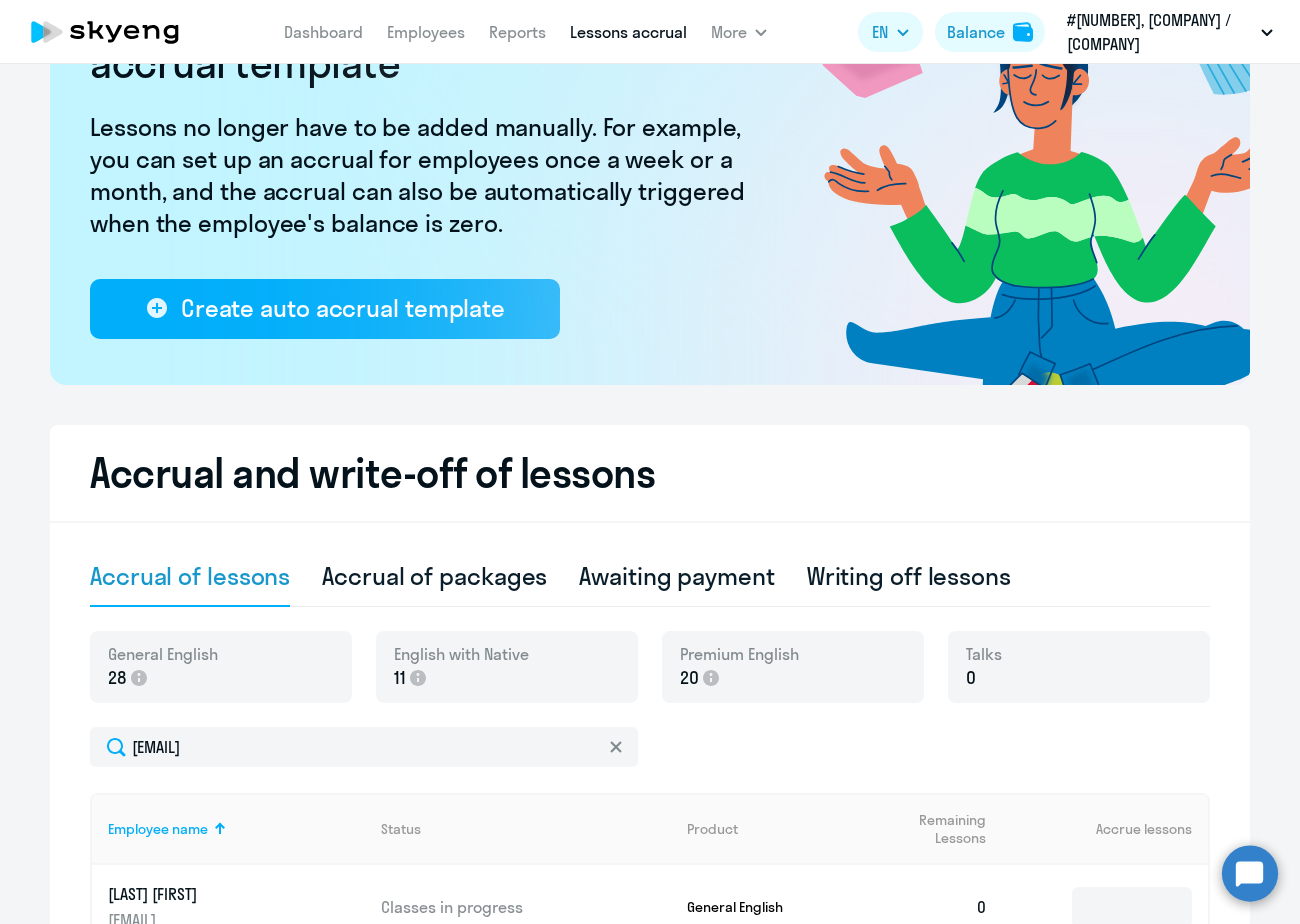 scroll, scrollTop: 35, scrollLeft: 0, axis: vertical 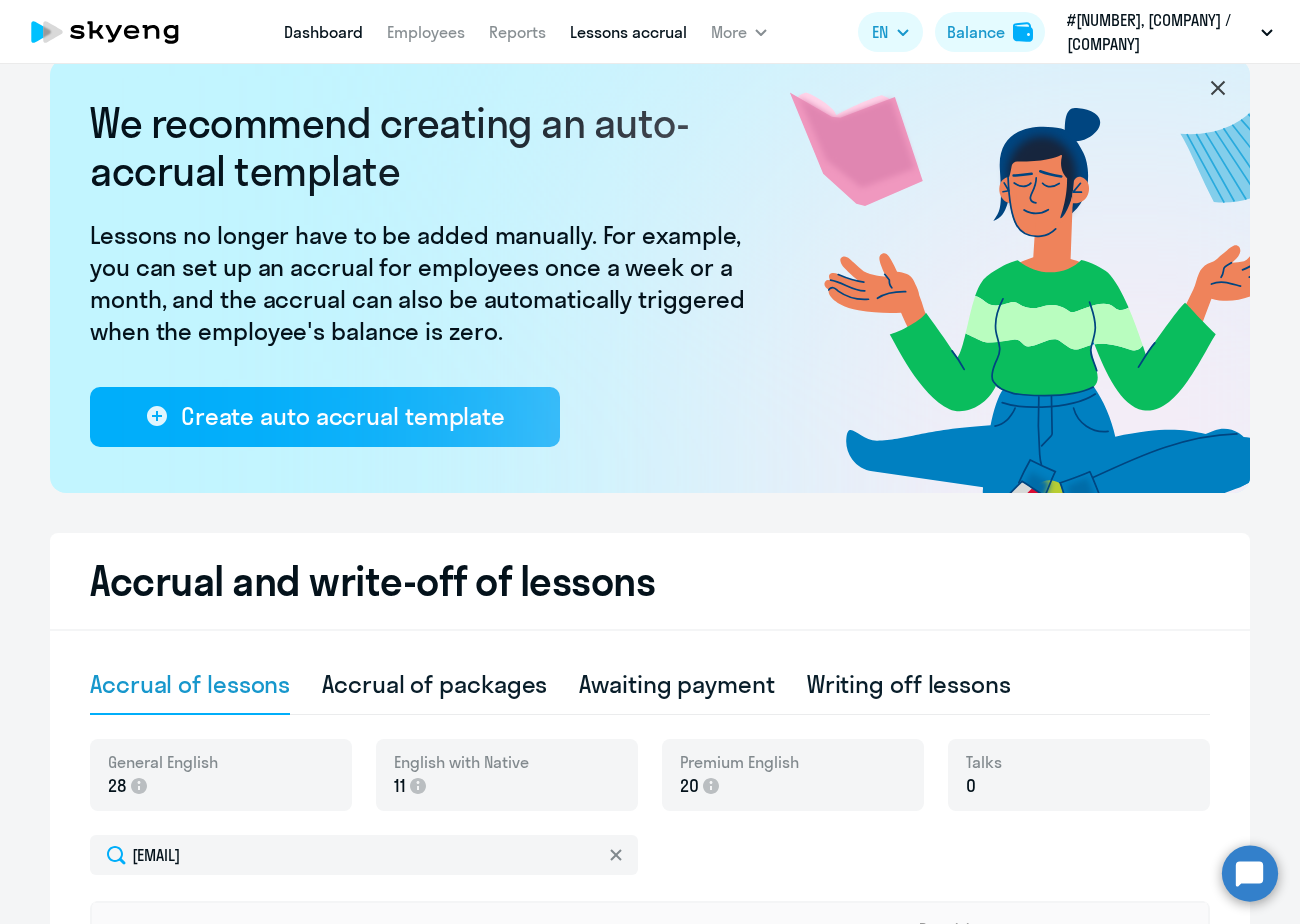 click on "Dashboard" at bounding box center (323, 32) 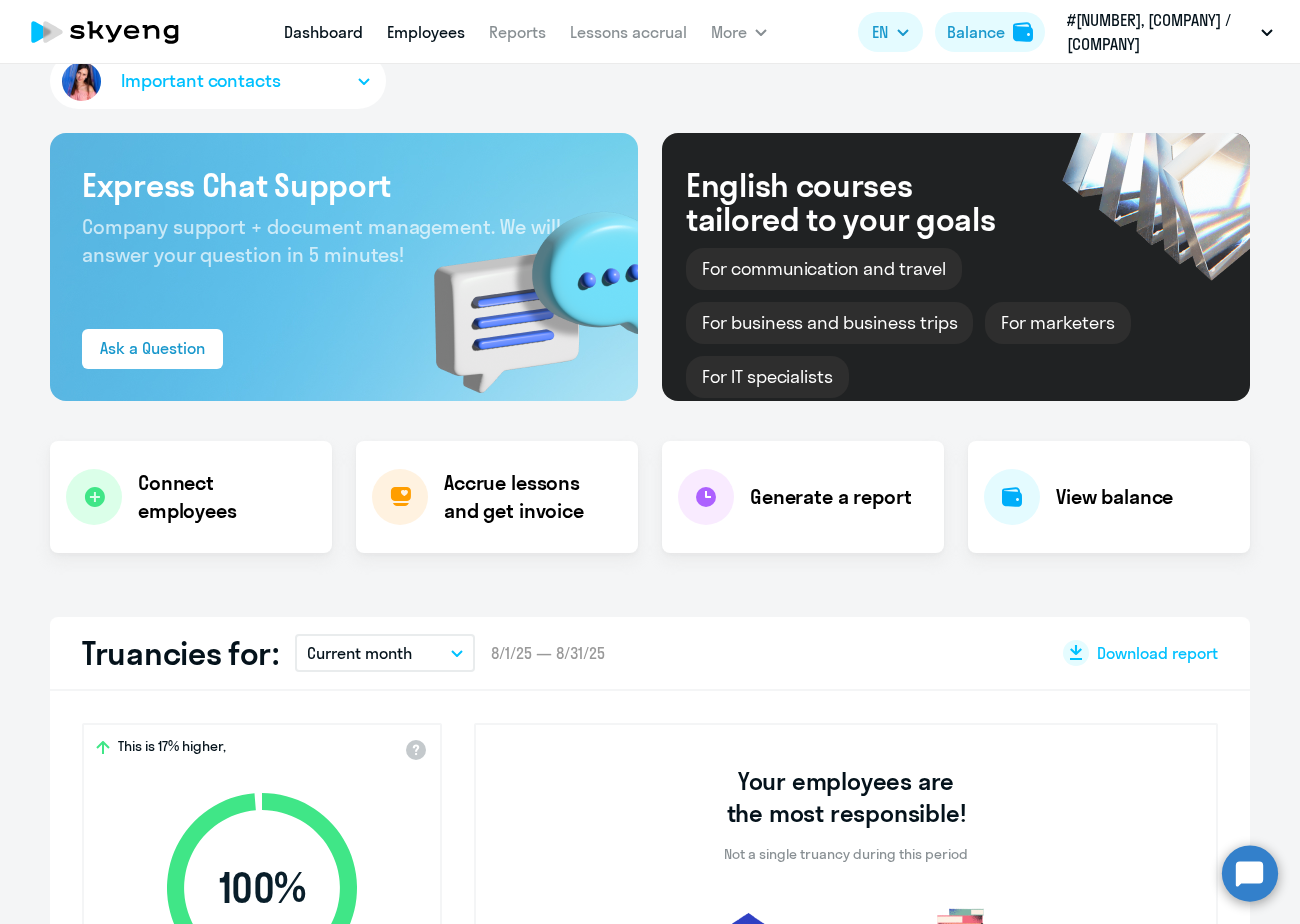 click on "Employees" at bounding box center (426, 32) 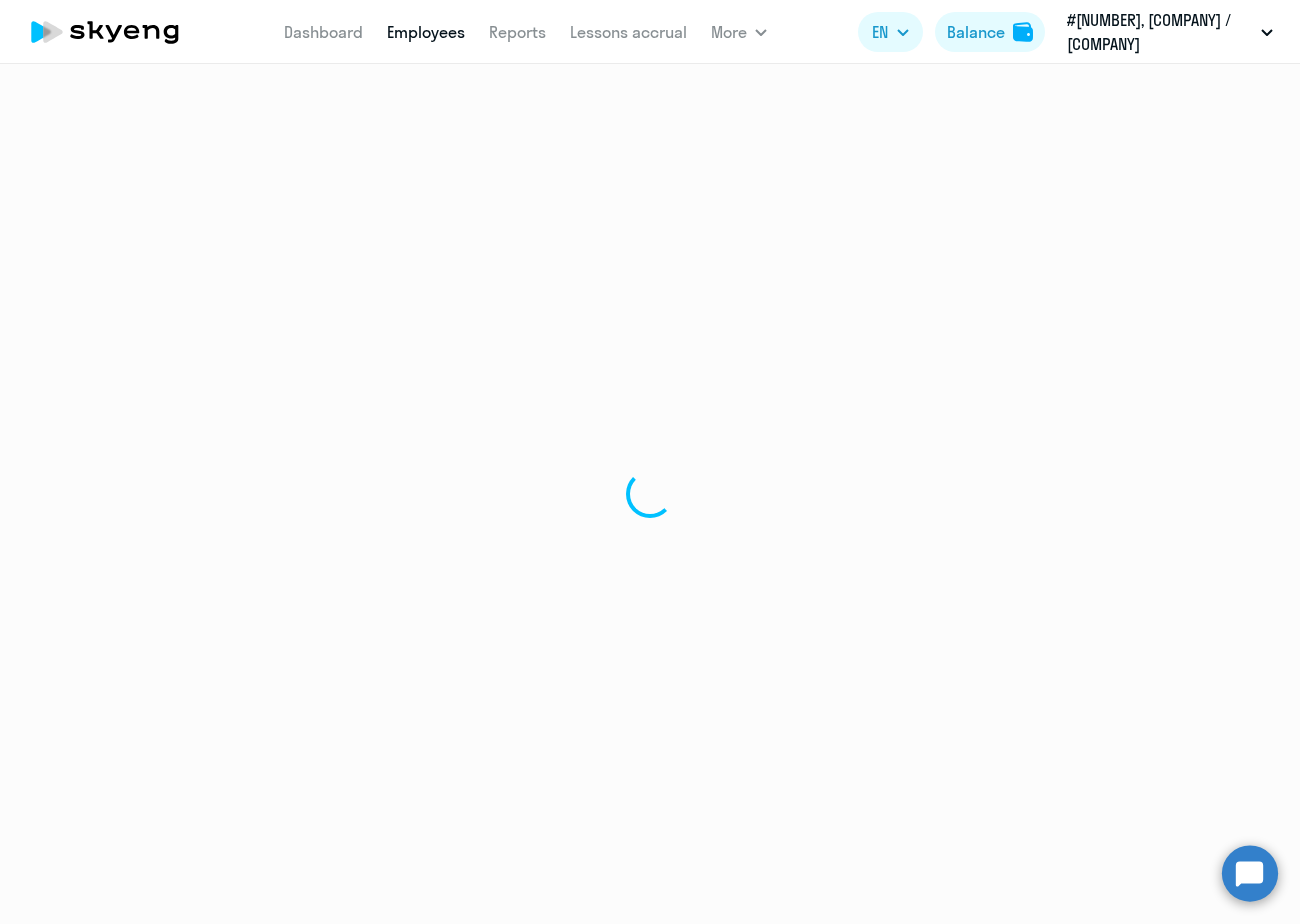 scroll, scrollTop: 0, scrollLeft: 0, axis: both 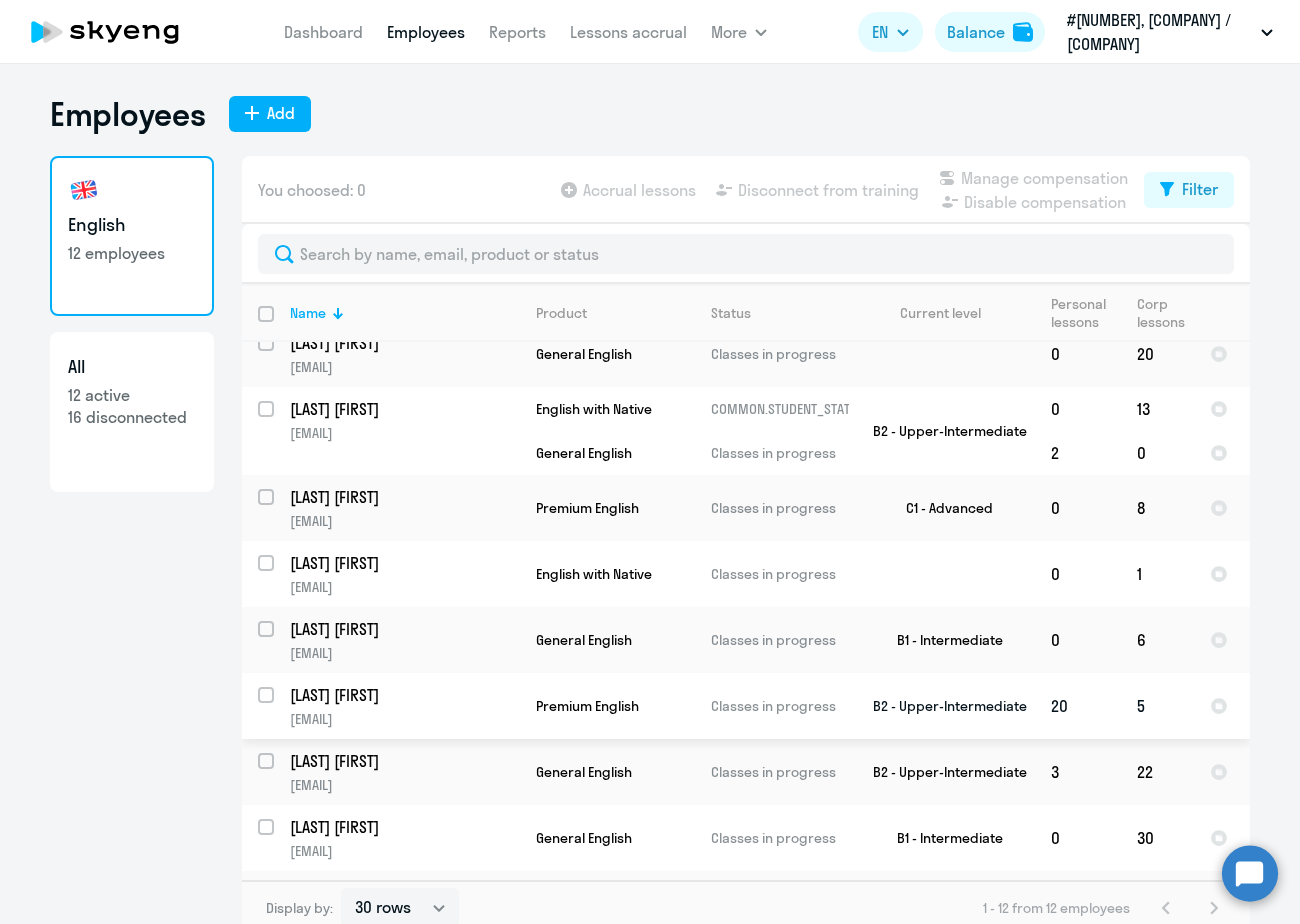 click on "20" 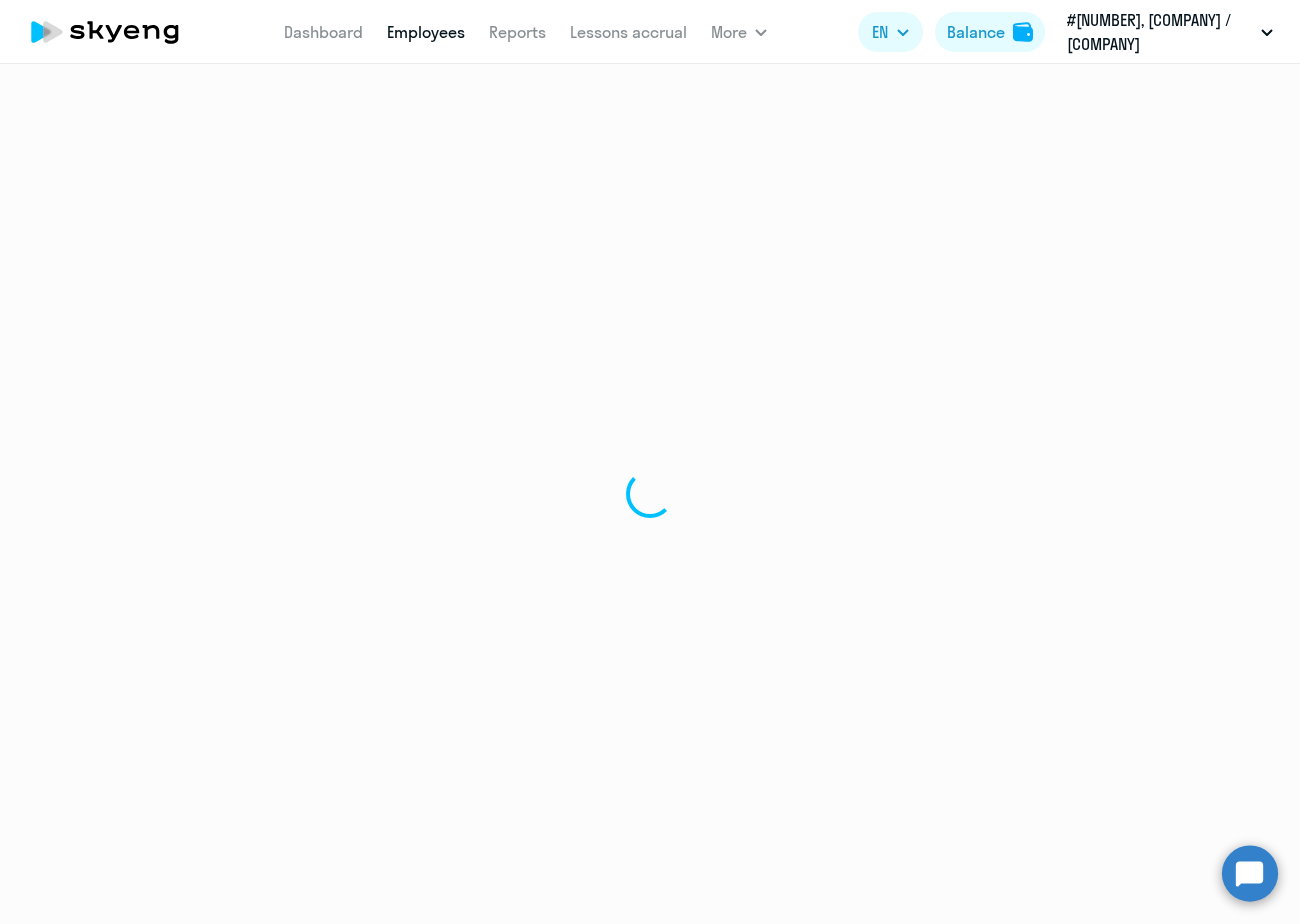 select on "english" 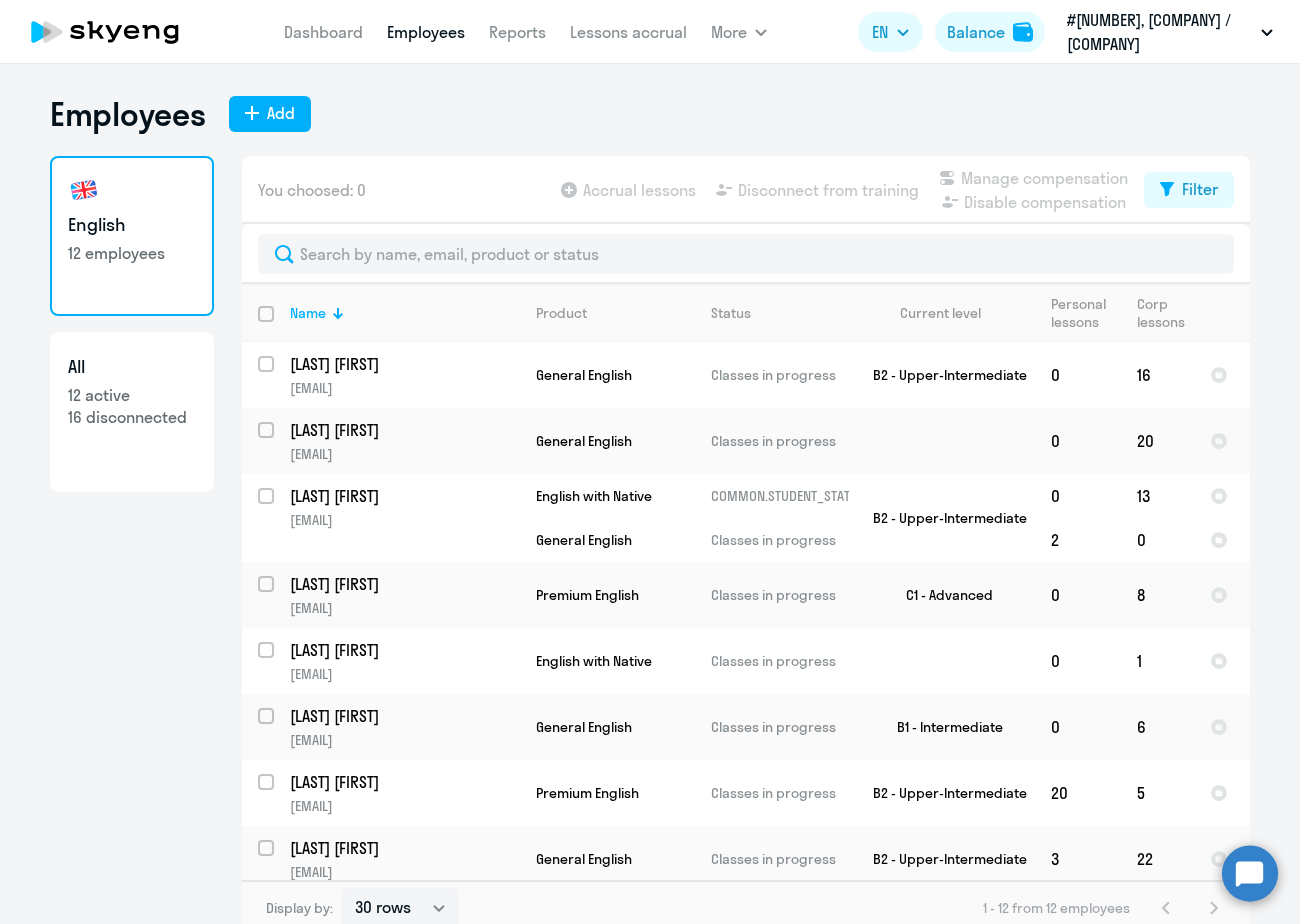 click on "Accrual lessons" 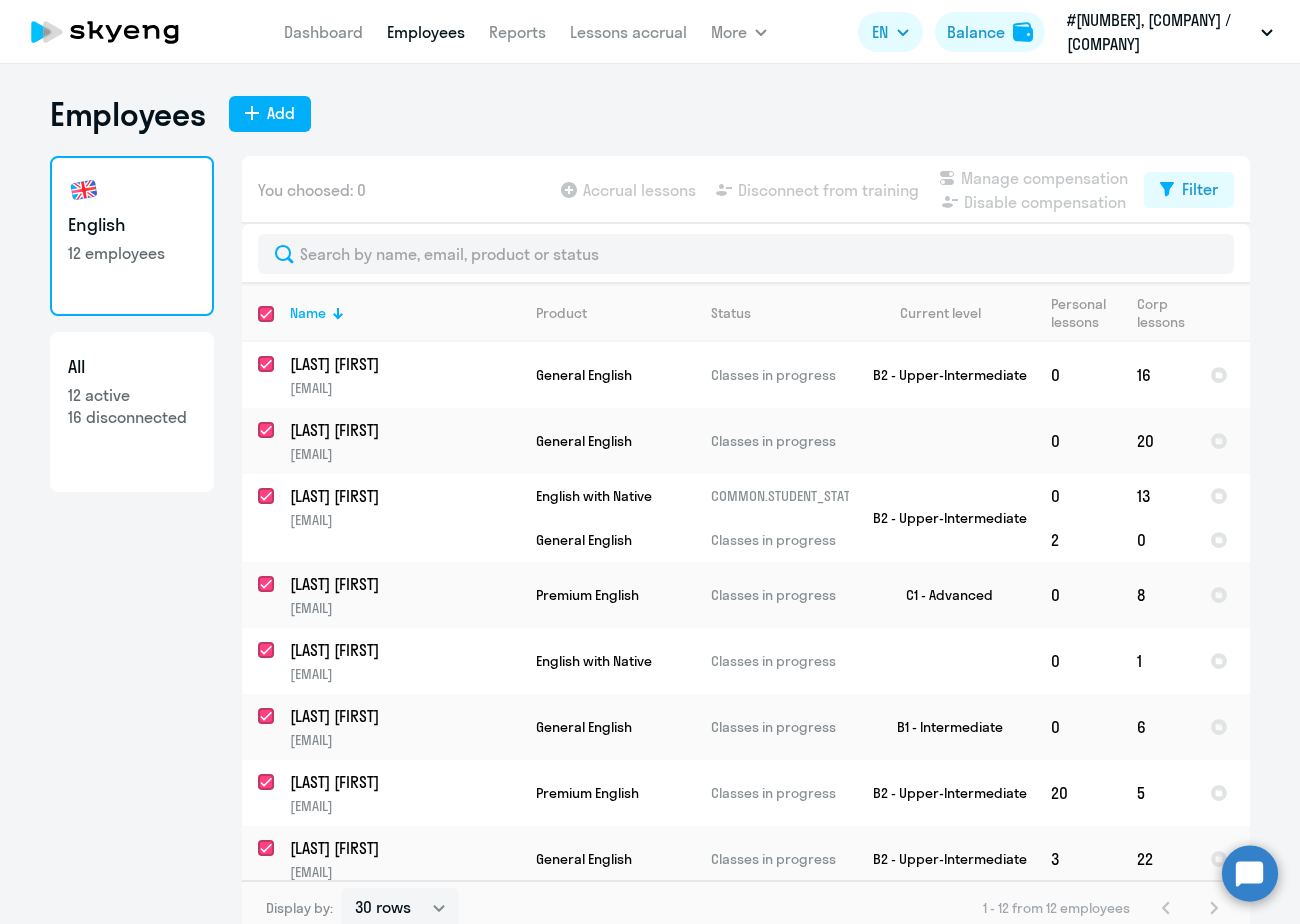 checkbox on "true" 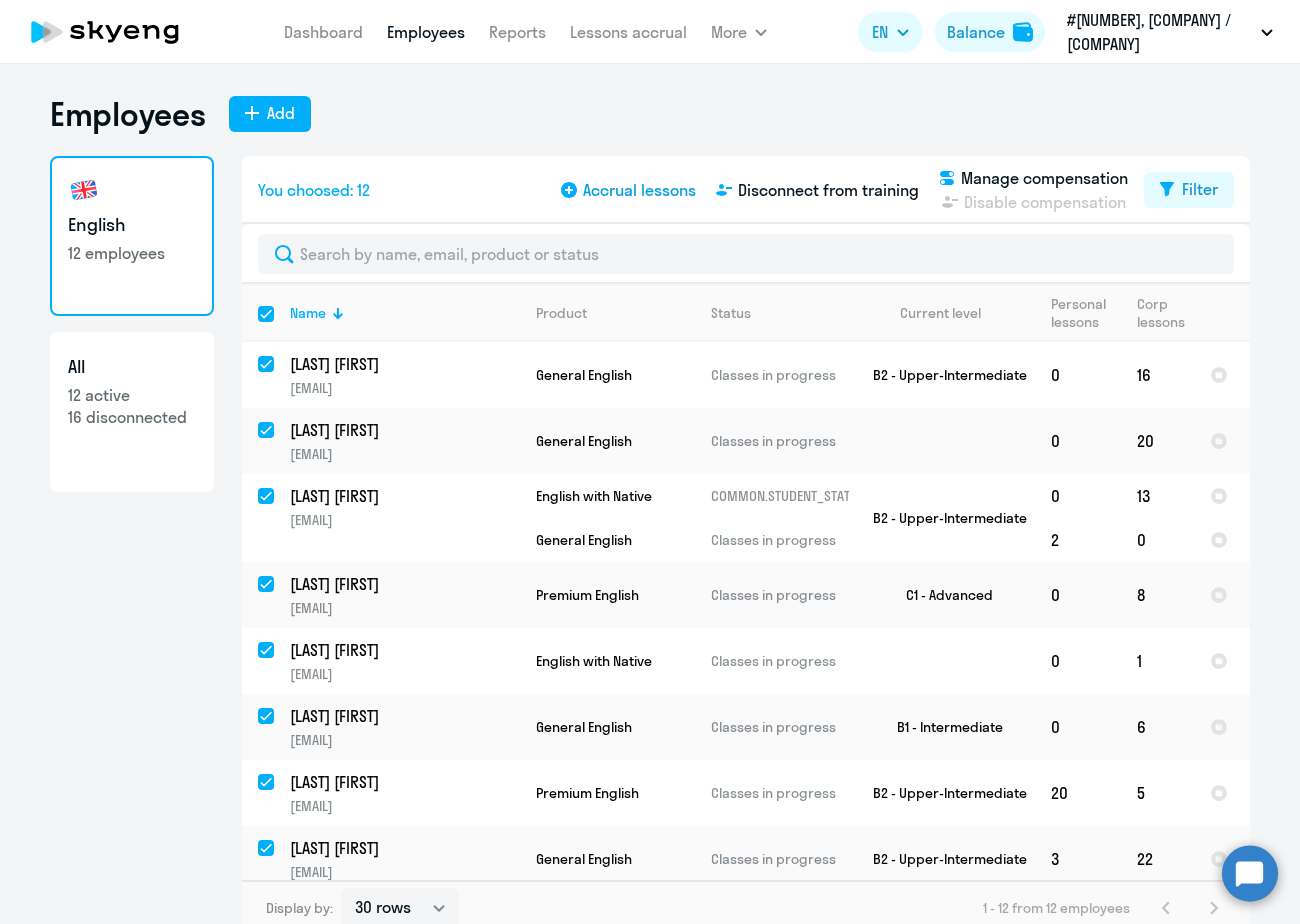 click on "Accrual lessons" 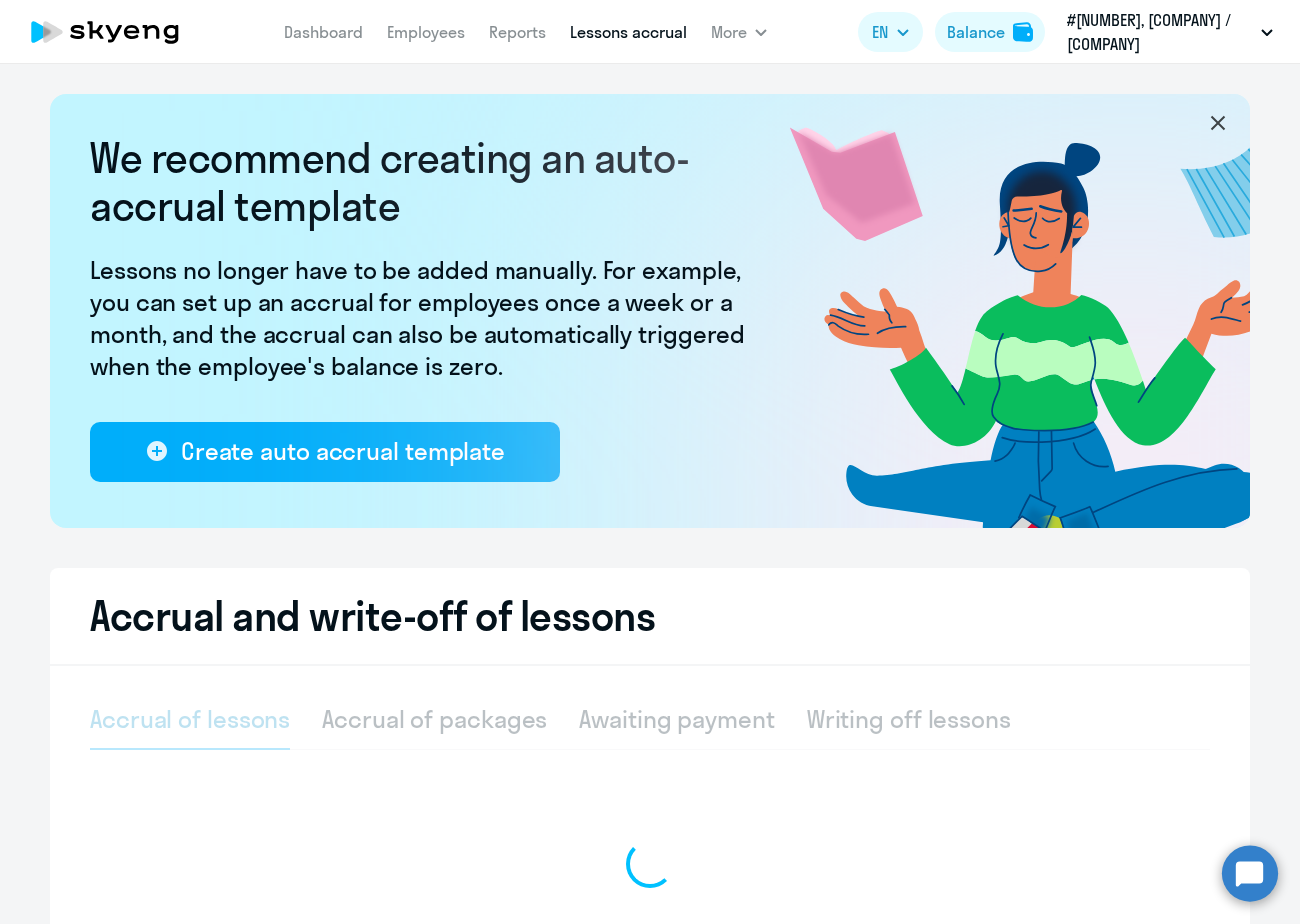 select on "10" 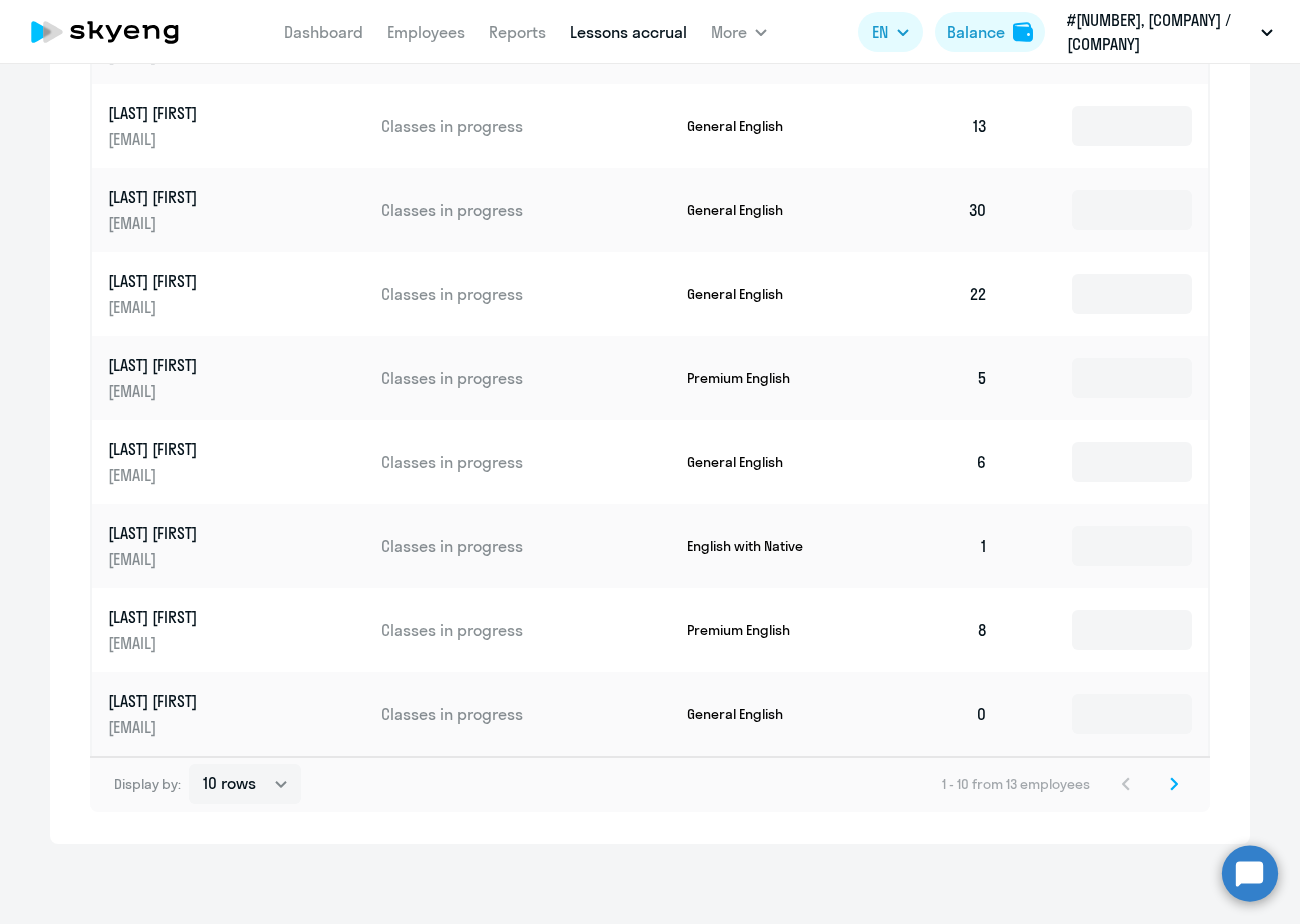 scroll, scrollTop: 927, scrollLeft: 0, axis: vertical 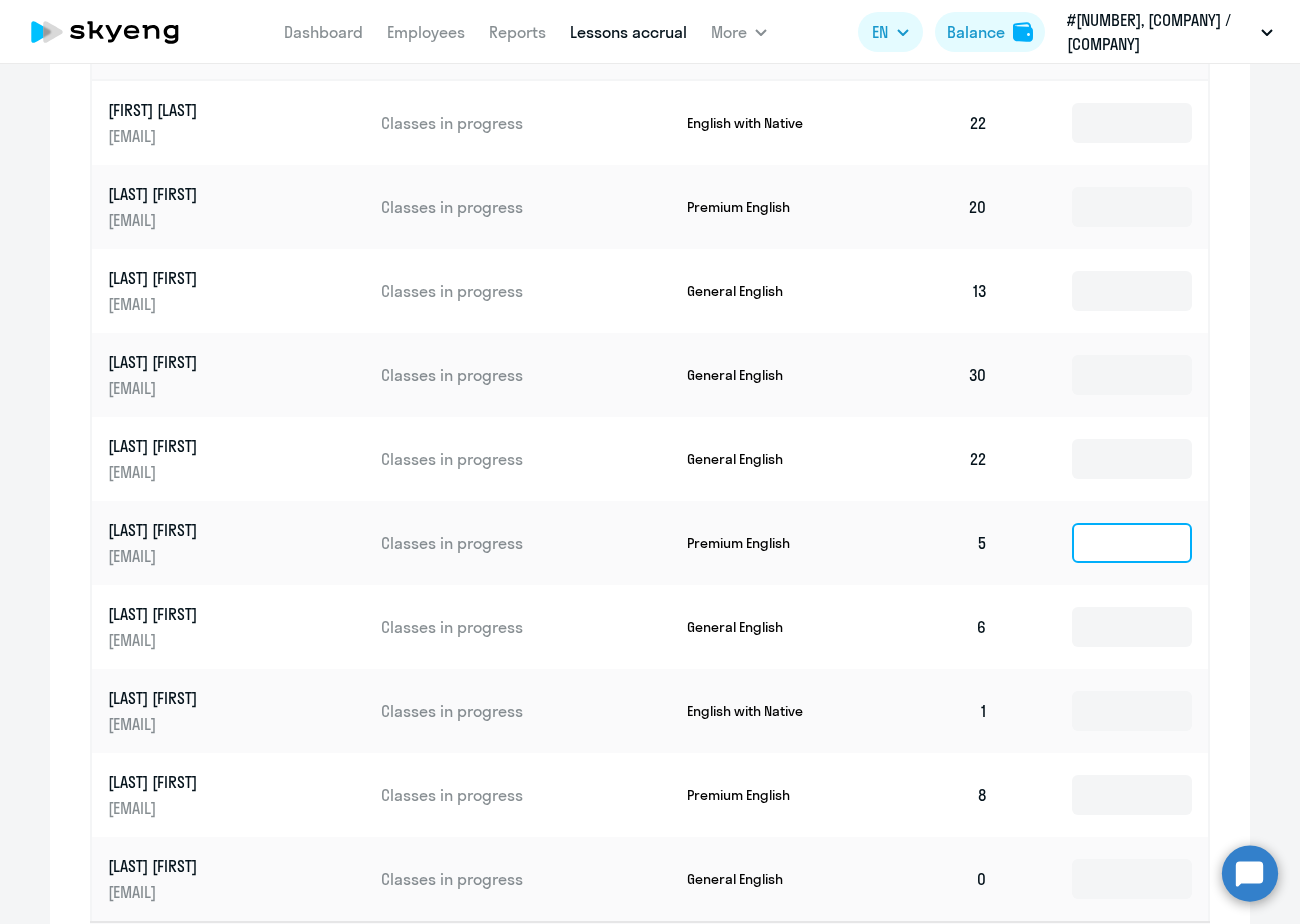 click 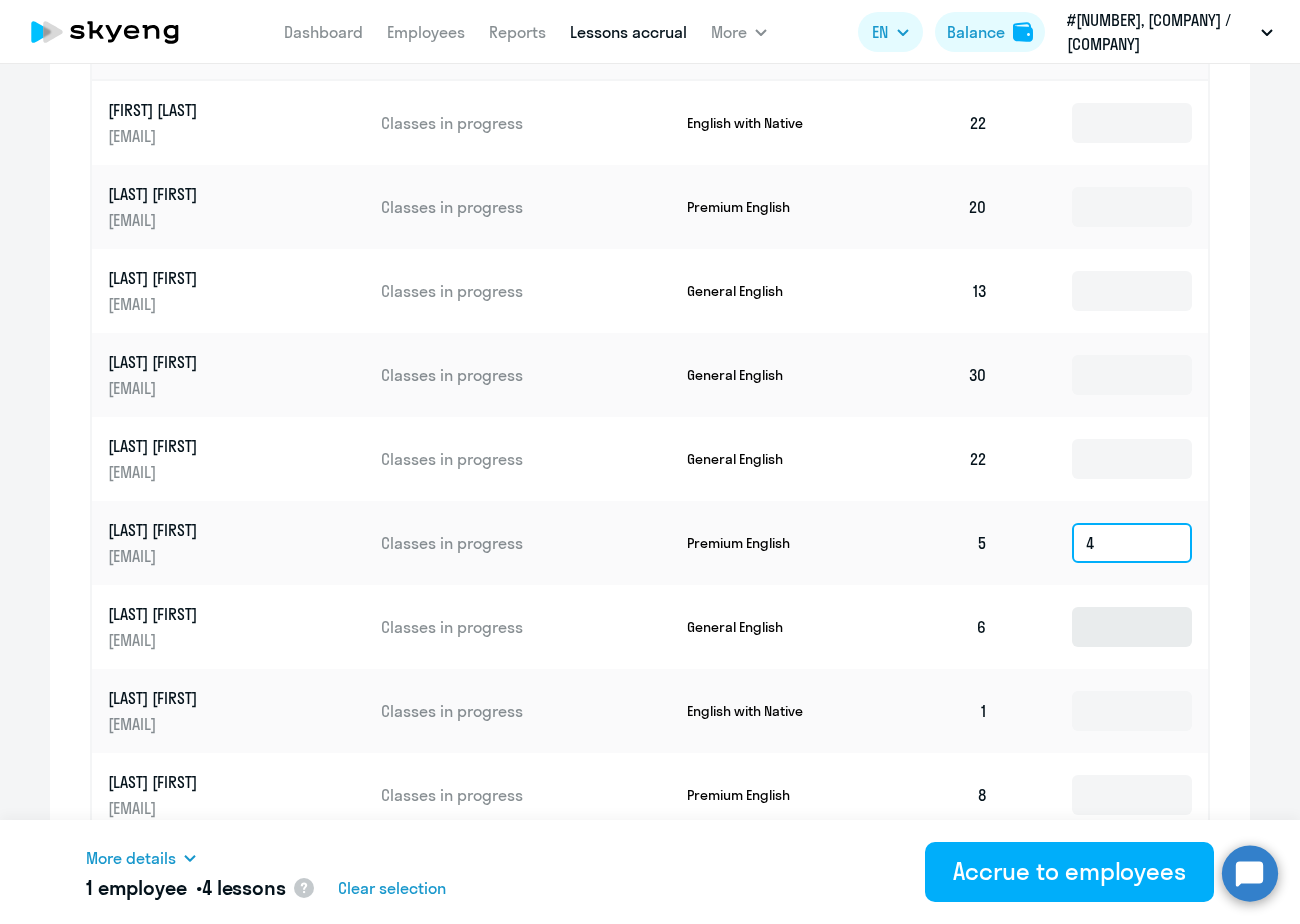 type on "4" 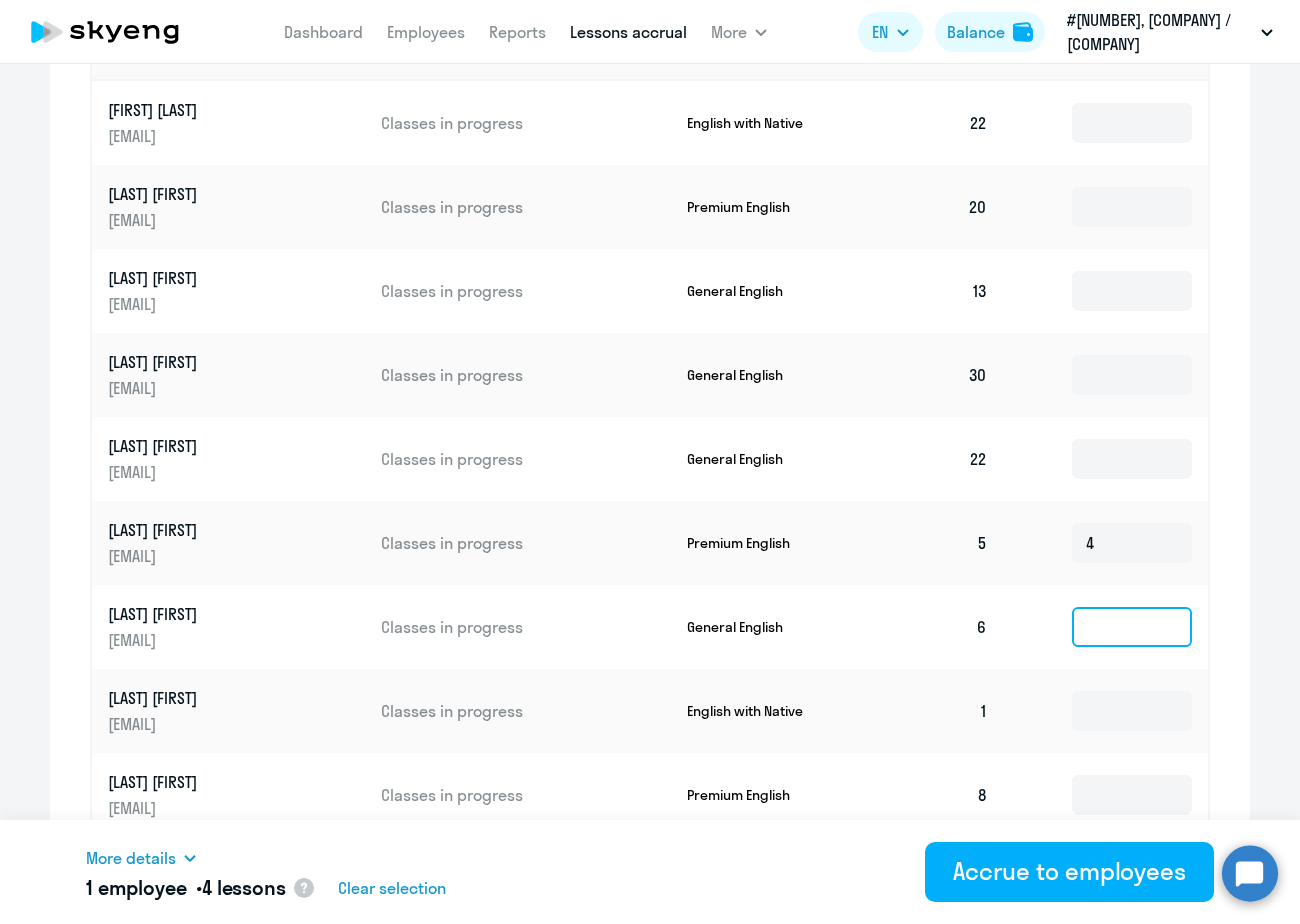 click 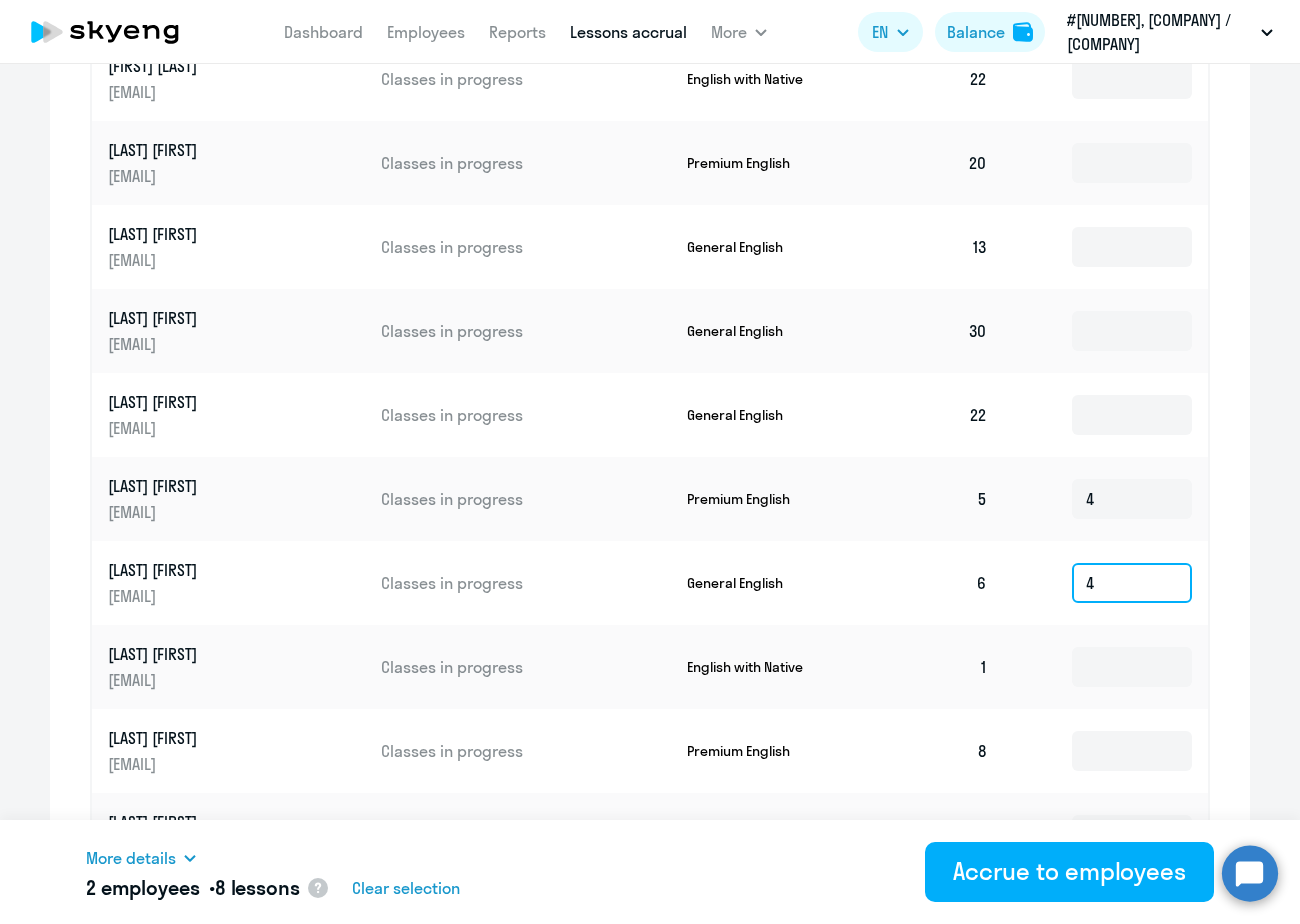 scroll, scrollTop: 1092, scrollLeft: 0, axis: vertical 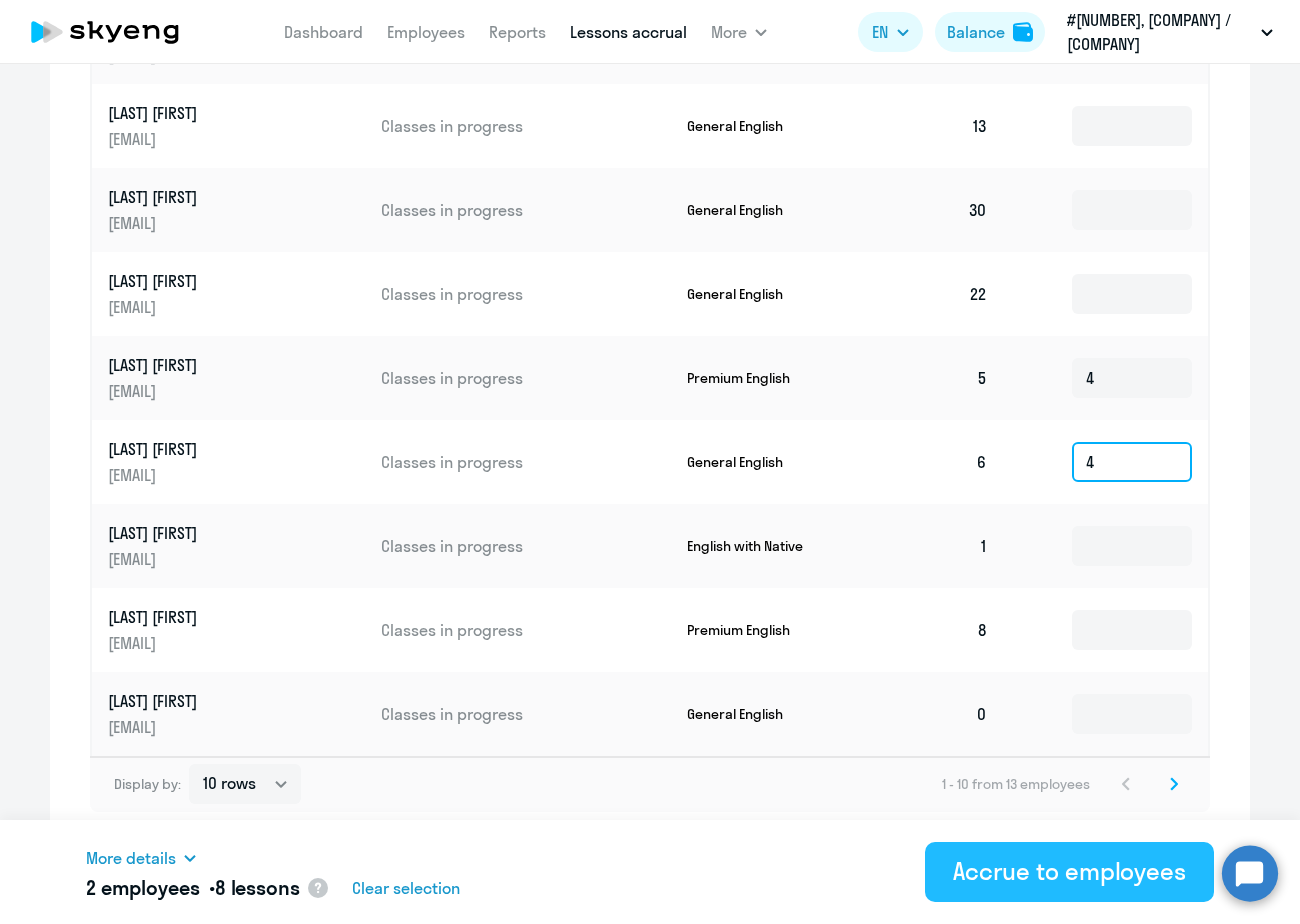 type on "4" 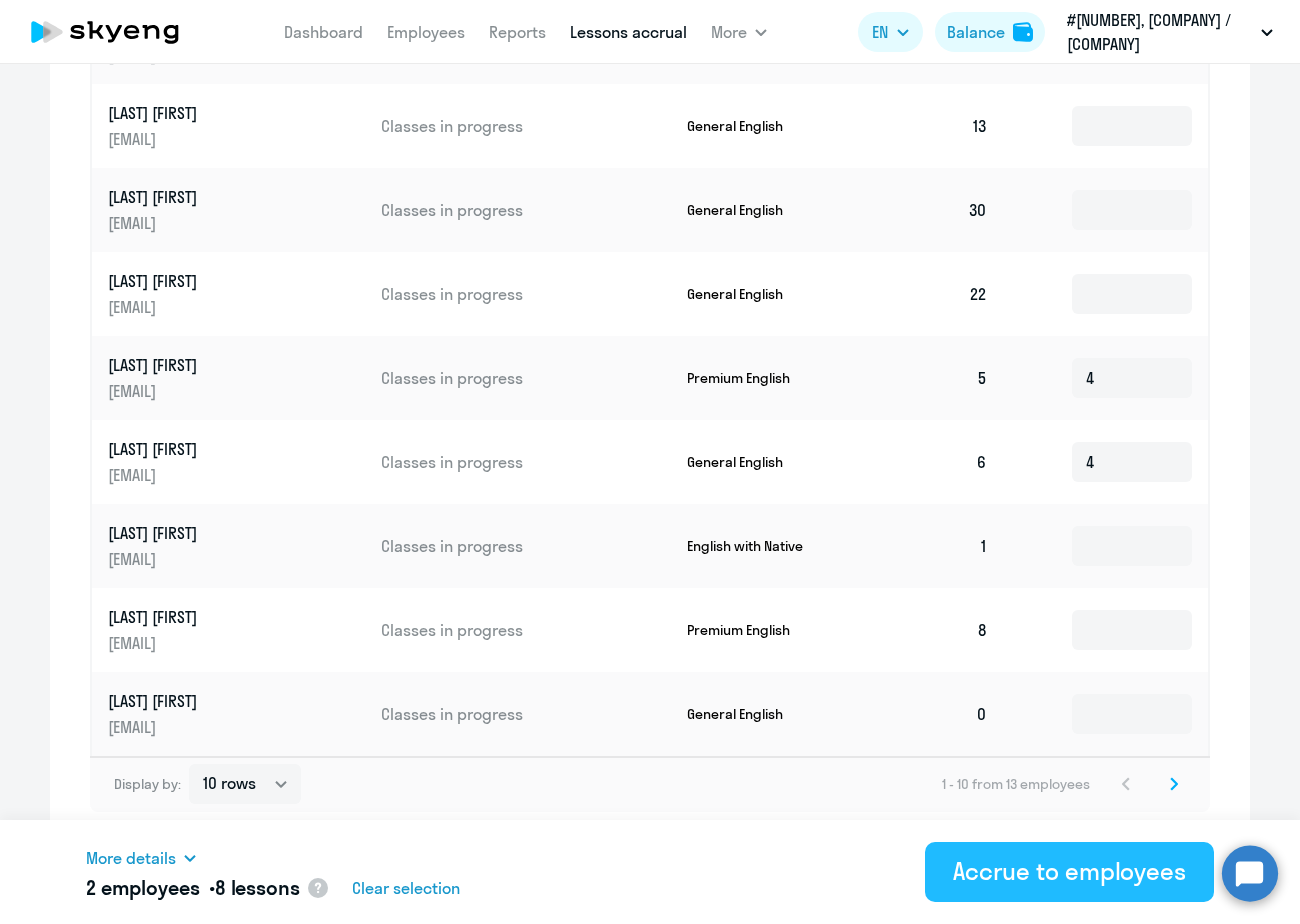 click on "Accrue to employees" at bounding box center (1069, 871) 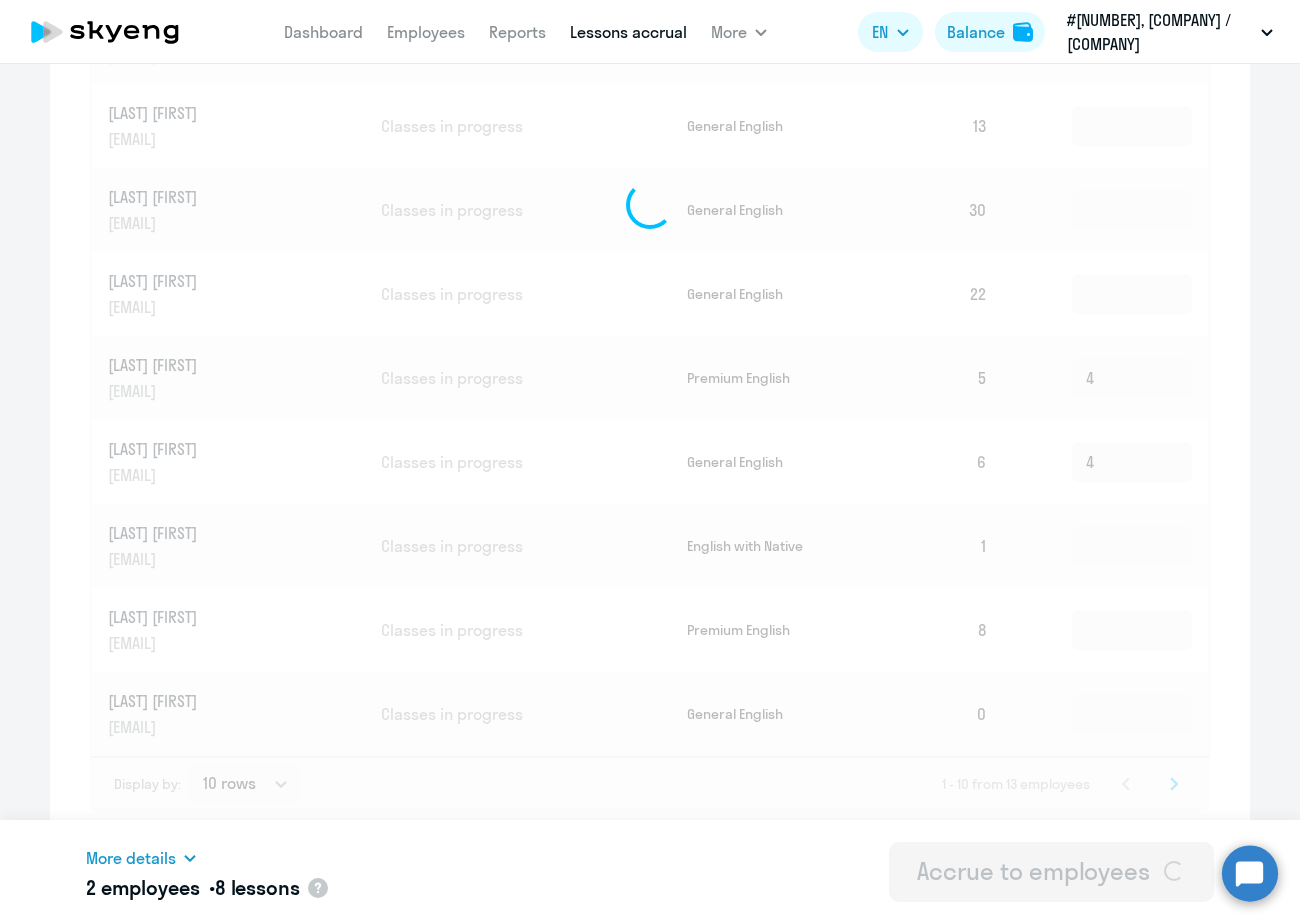 type 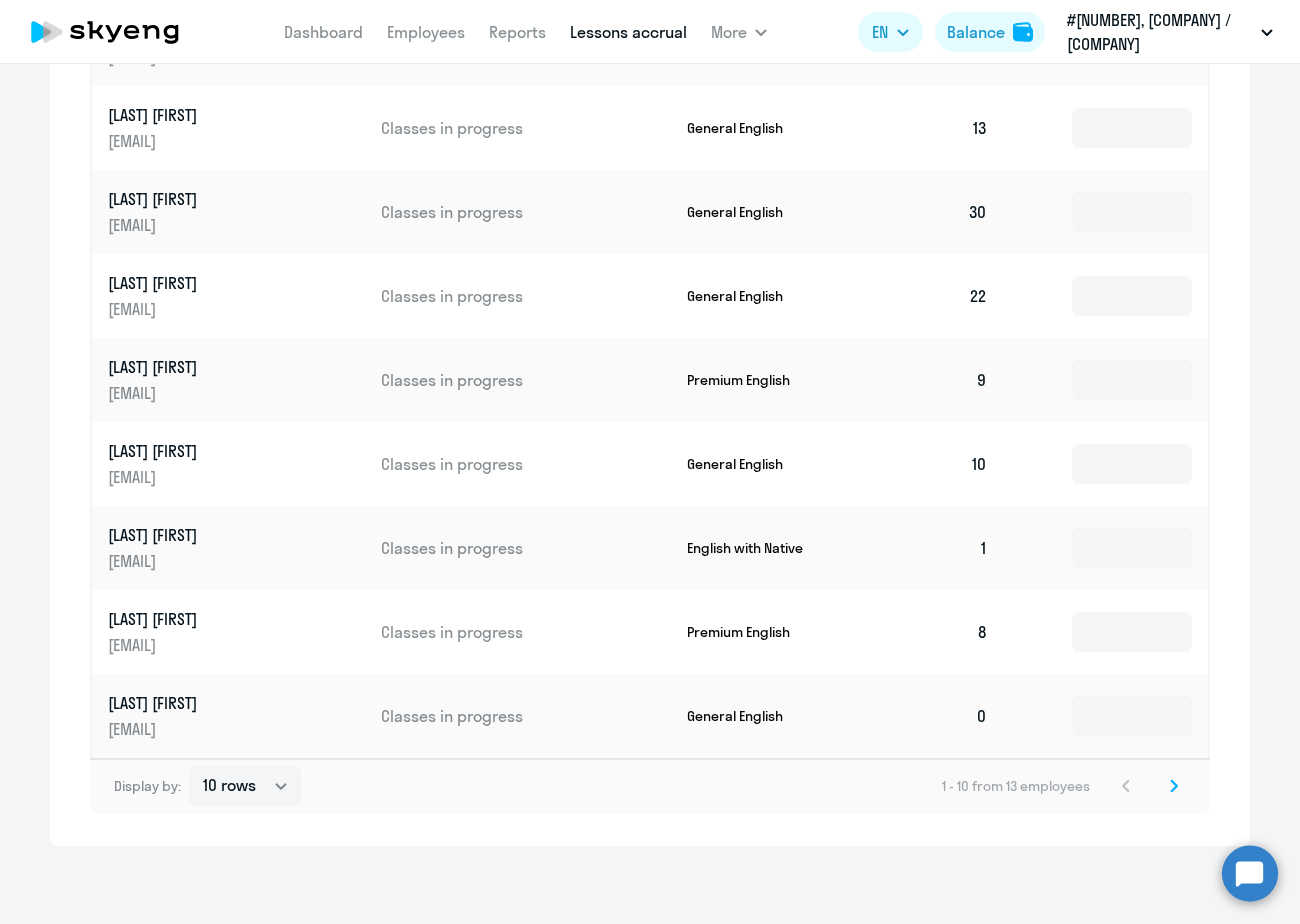 scroll, scrollTop: 1092, scrollLeft: 0, axis: vertical 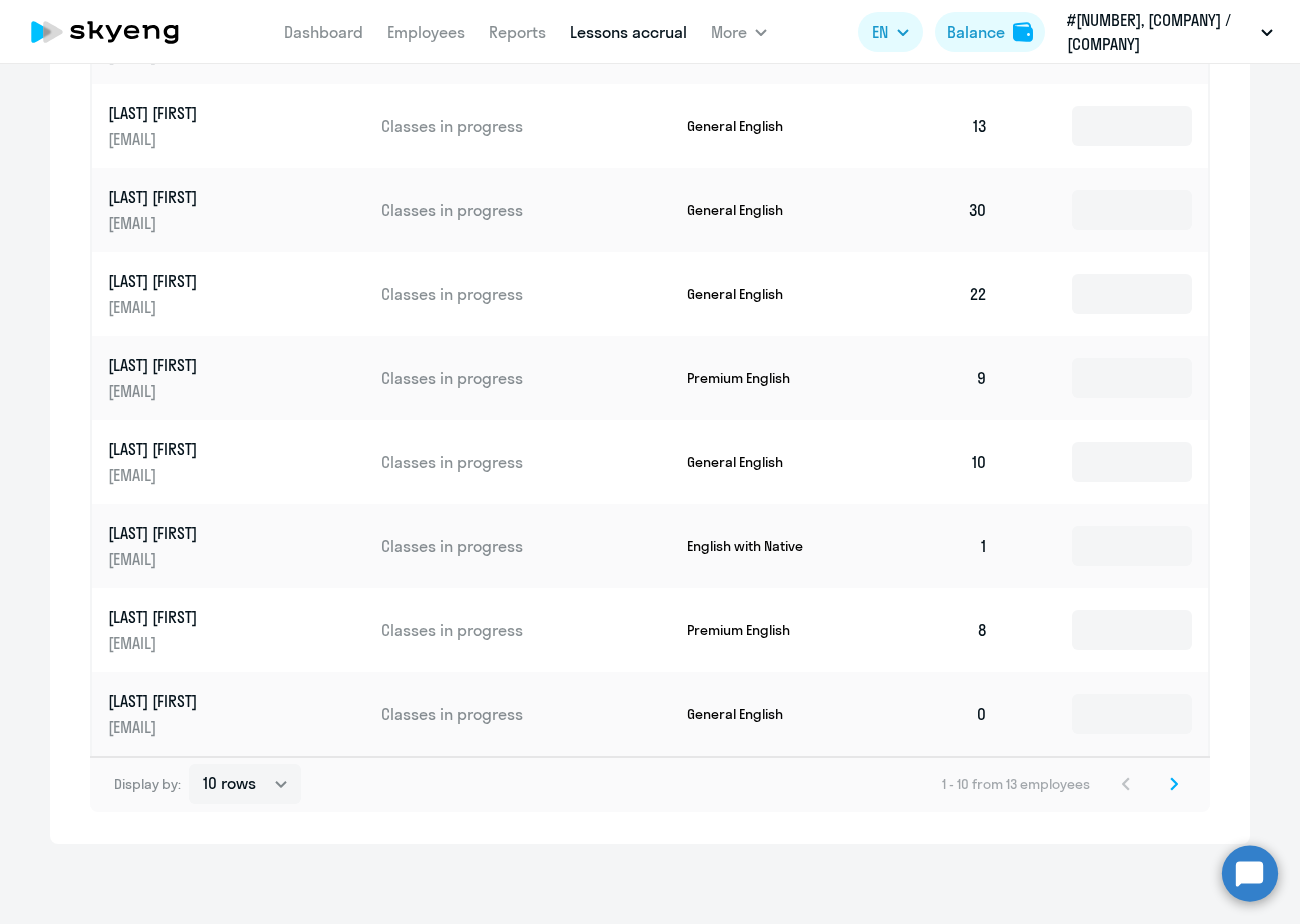 click 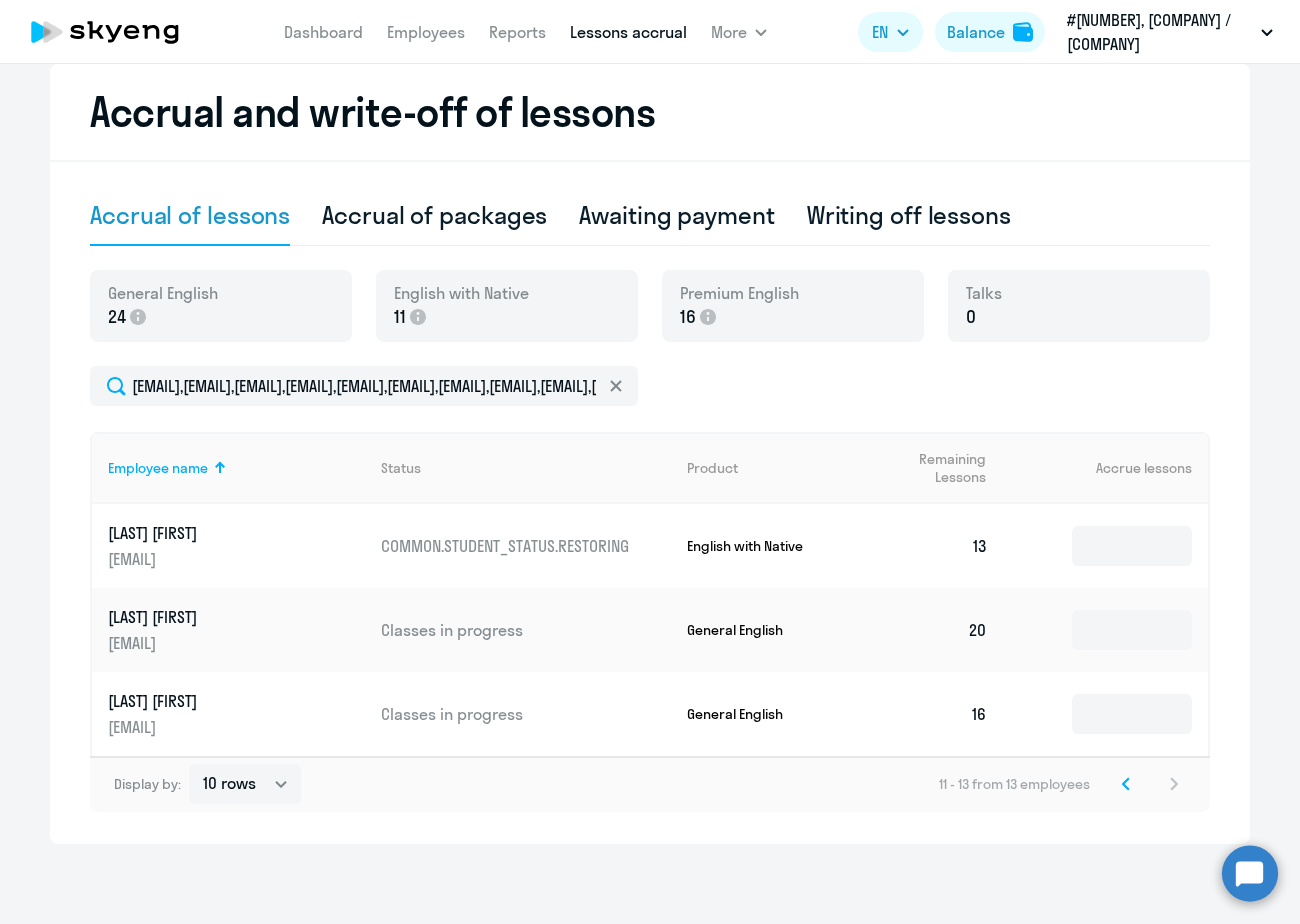 scroll, scrollTop: 504, scrollLeft: 0, axis: vertical 